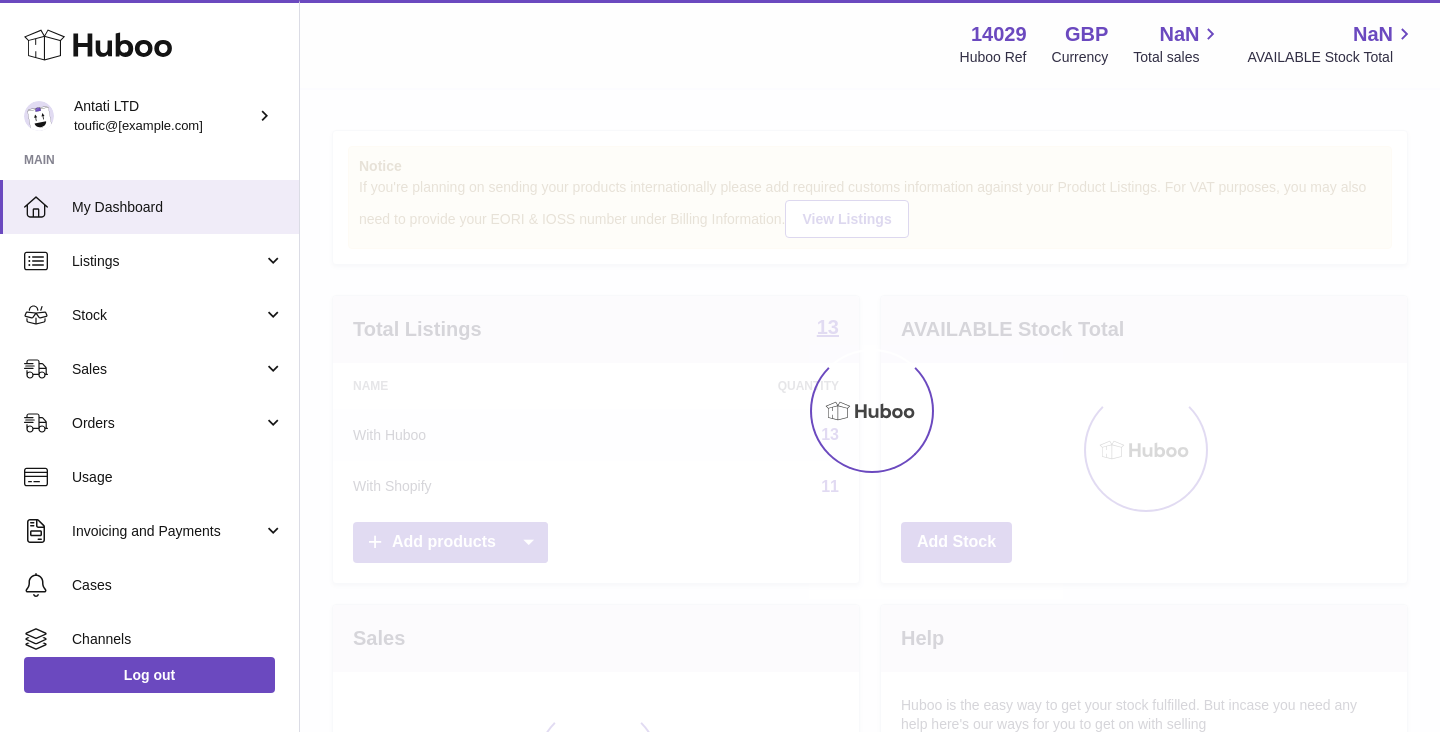 scroll, scrollTop: 0, scrollLeft: 0, axis: both 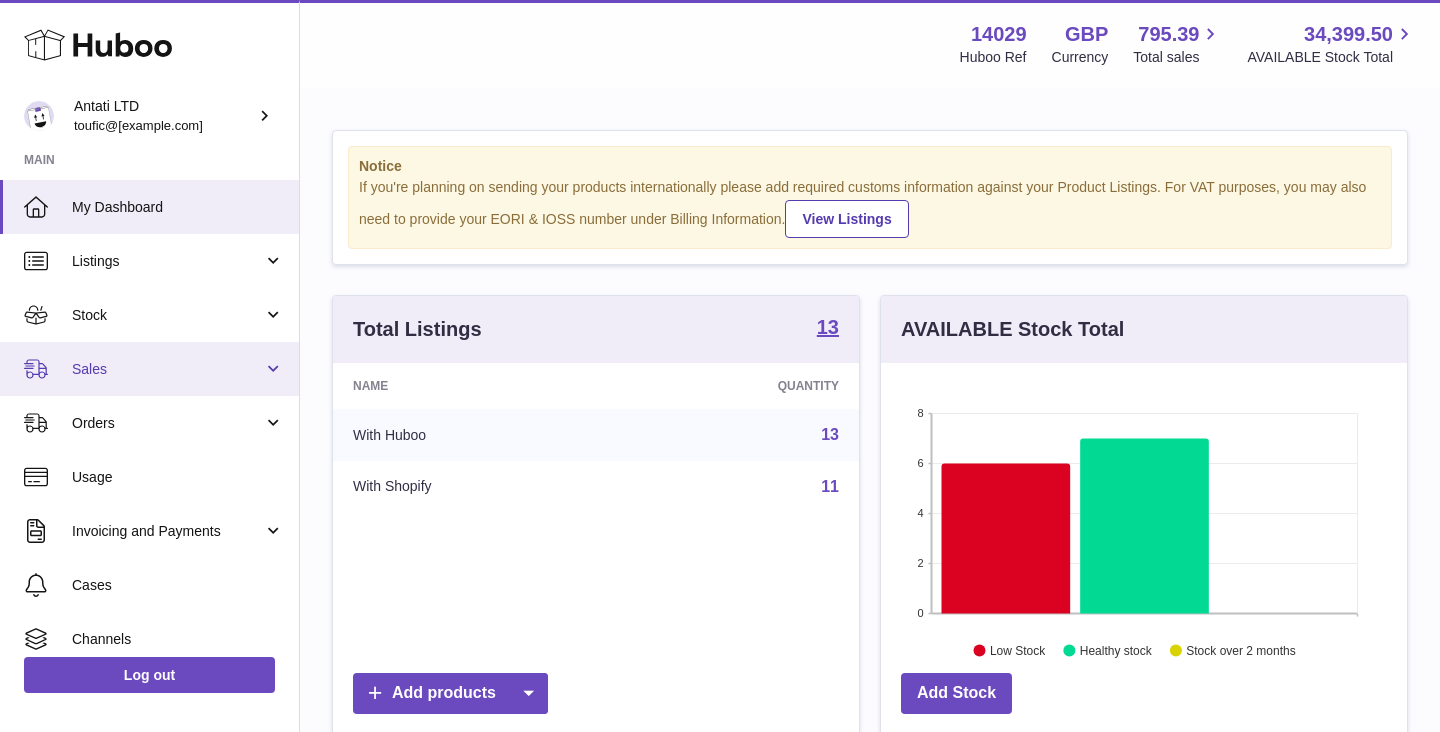 click on "Sales" at bounding box center [149, 369] 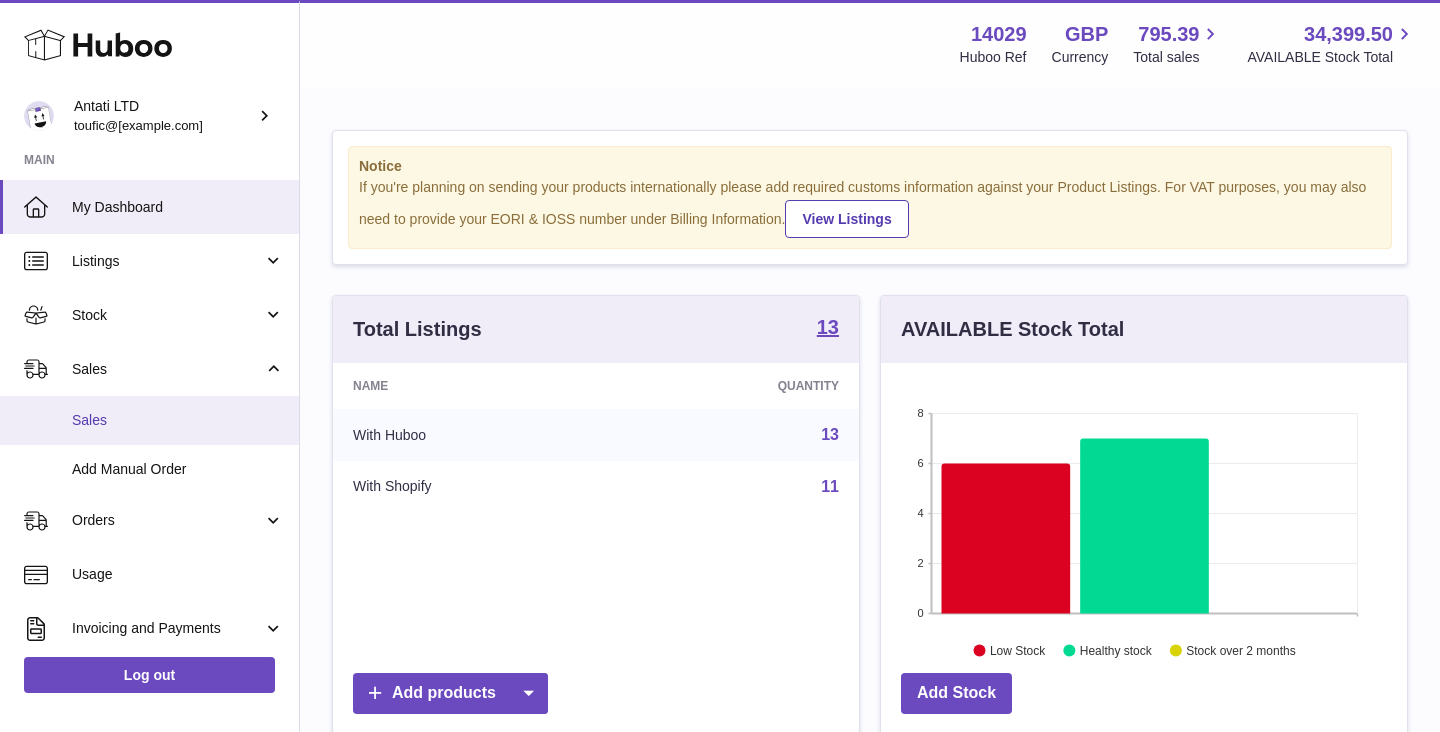 click on "Sales" at bounding box center (149, 420) 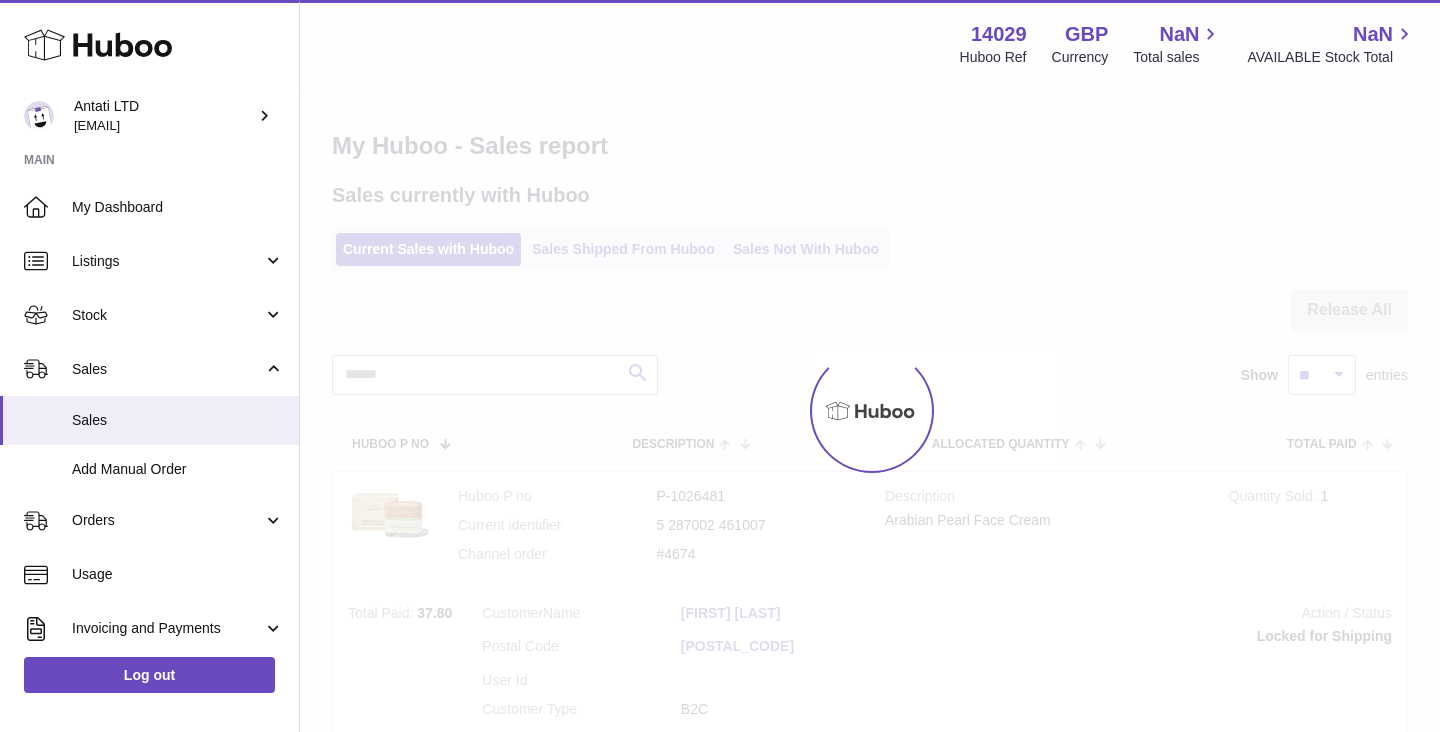 scroll, scrollTop: 0, scrollLeft: 0, axis: both 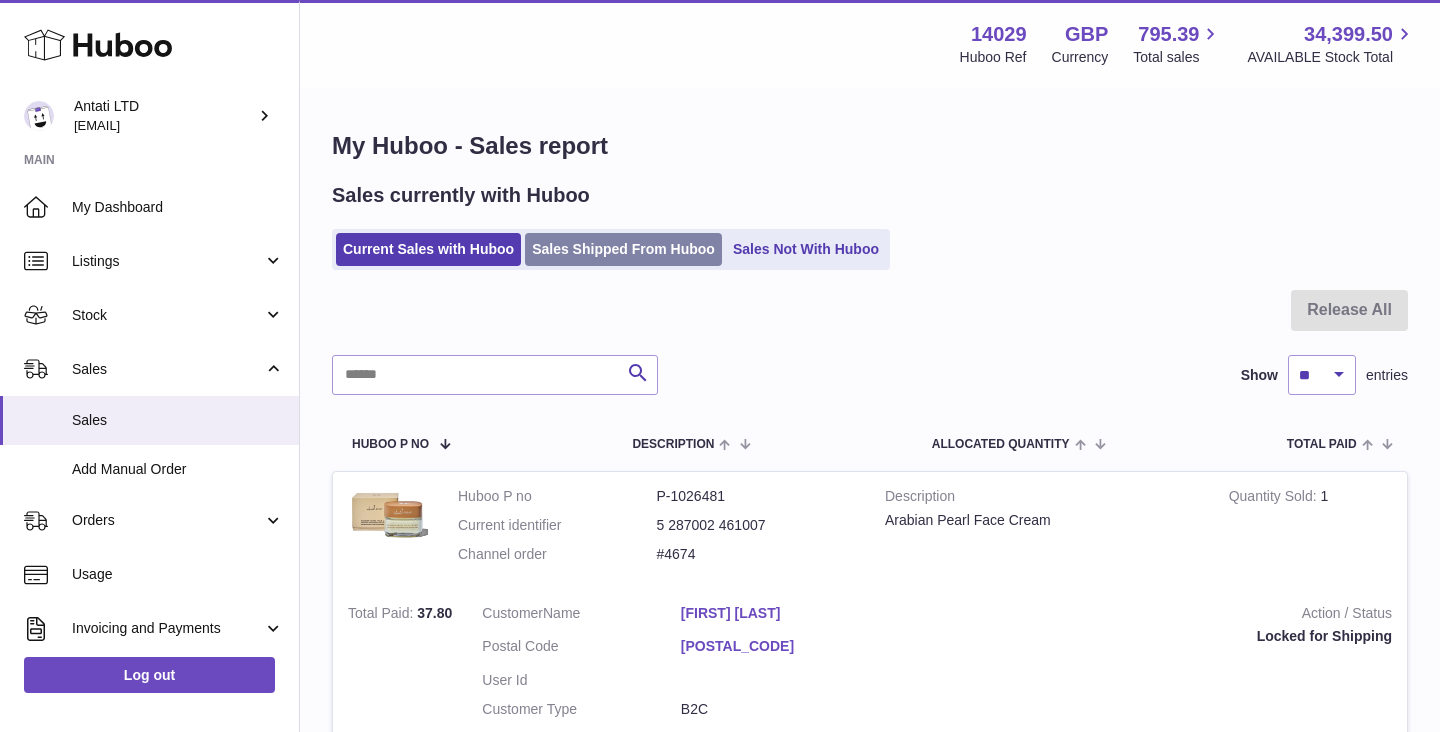 click on "Sales Shipped From Huboo" at bounding box center (623, 249) 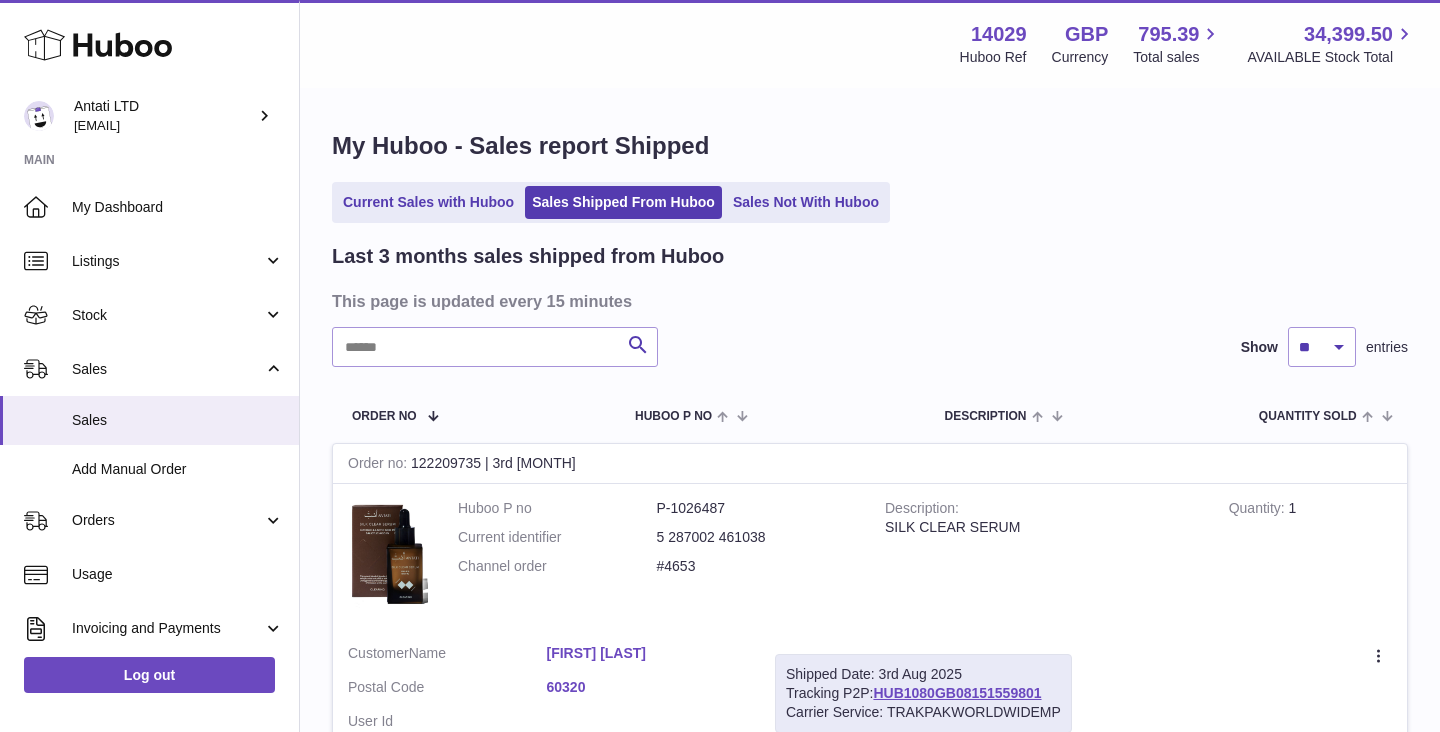 scroll, scrollTop: 0, scrollLeft: 0, axis: both 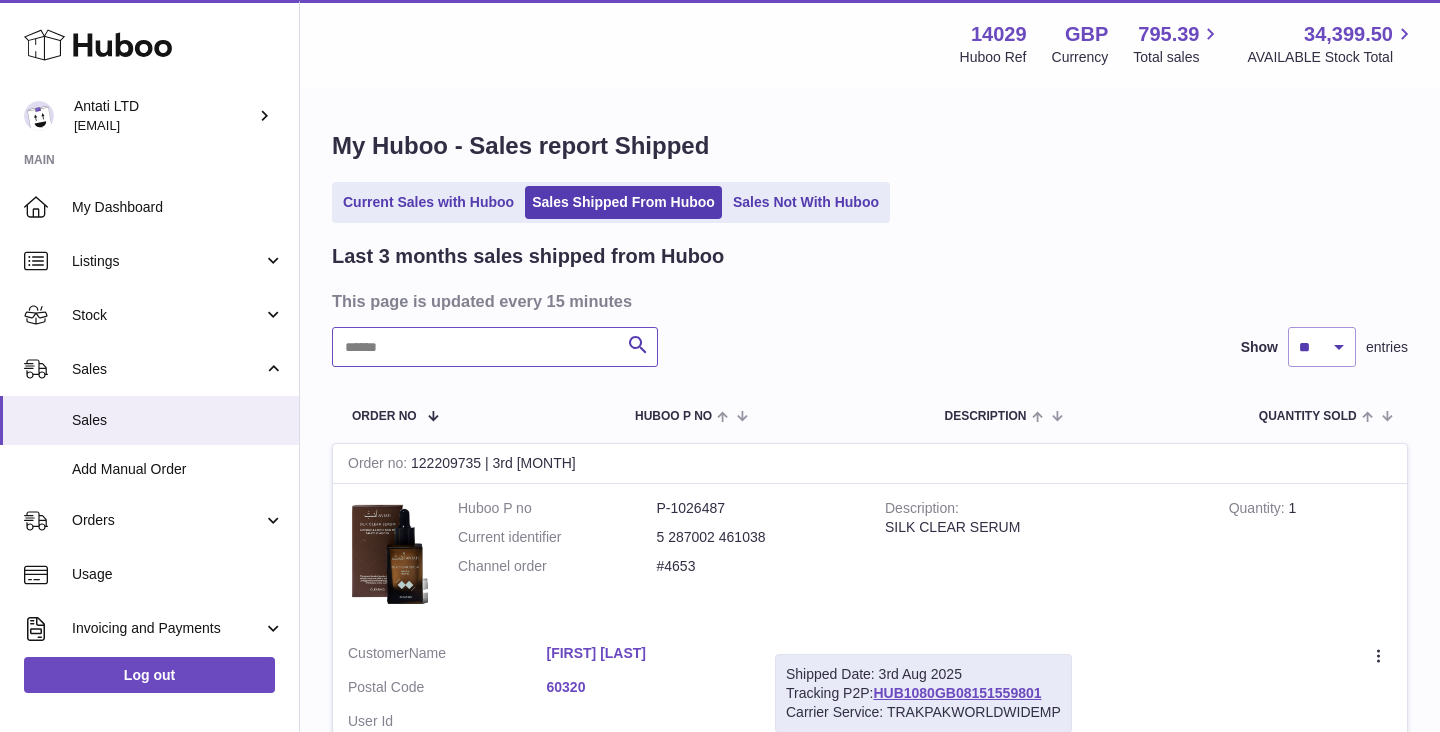 click at bounding box center (495, 347) 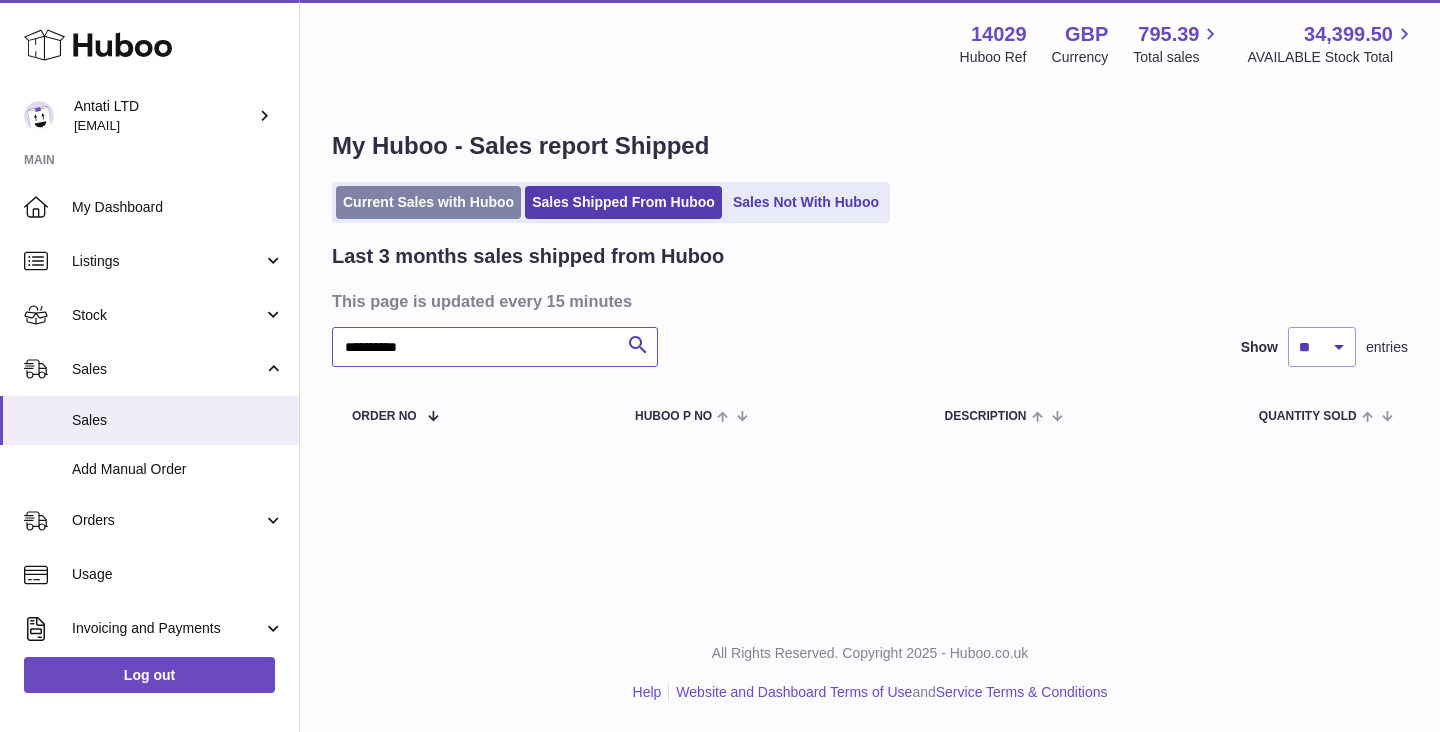 type on "**********" 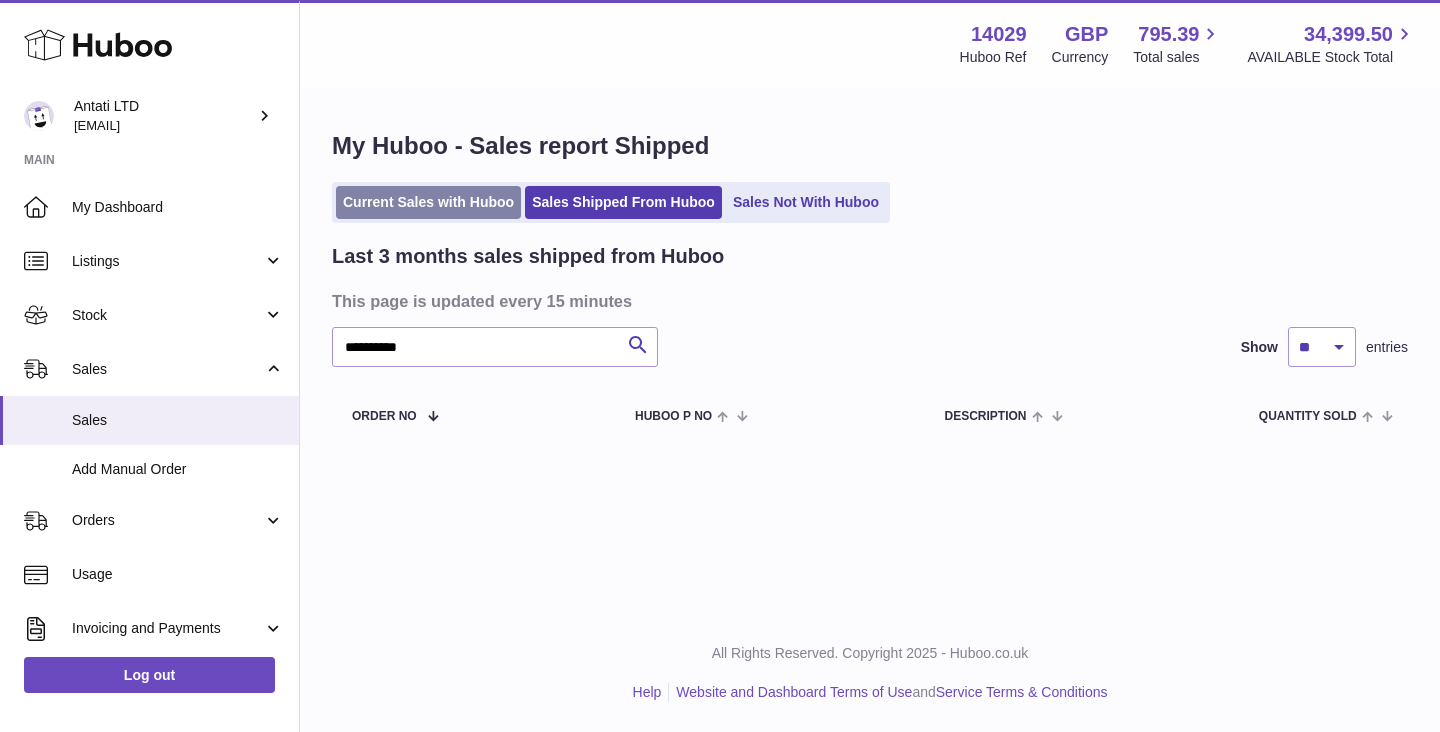 click on "Current Sales with Huboo" at bounding box center (428, 202) 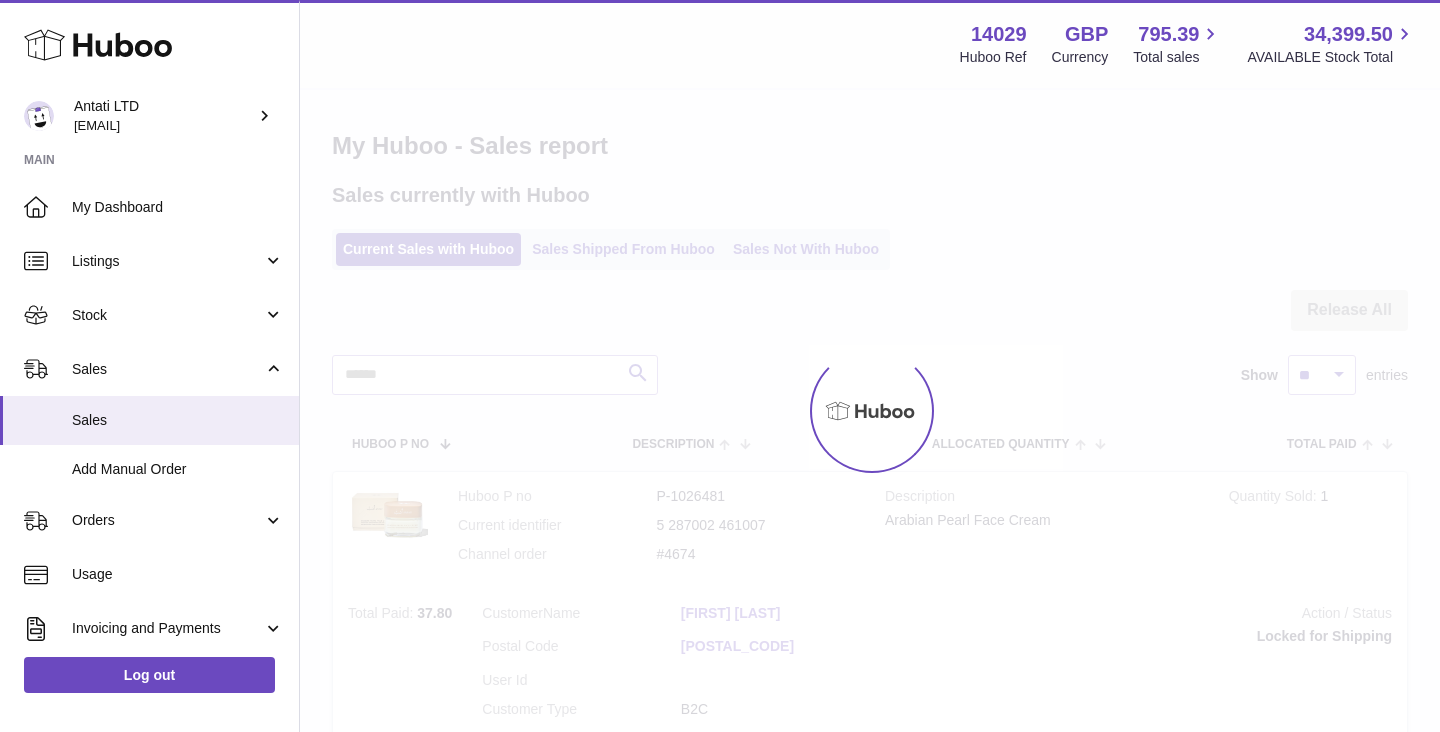 scroll, scrollTop: 0, scrollLeft: 0, axis: both 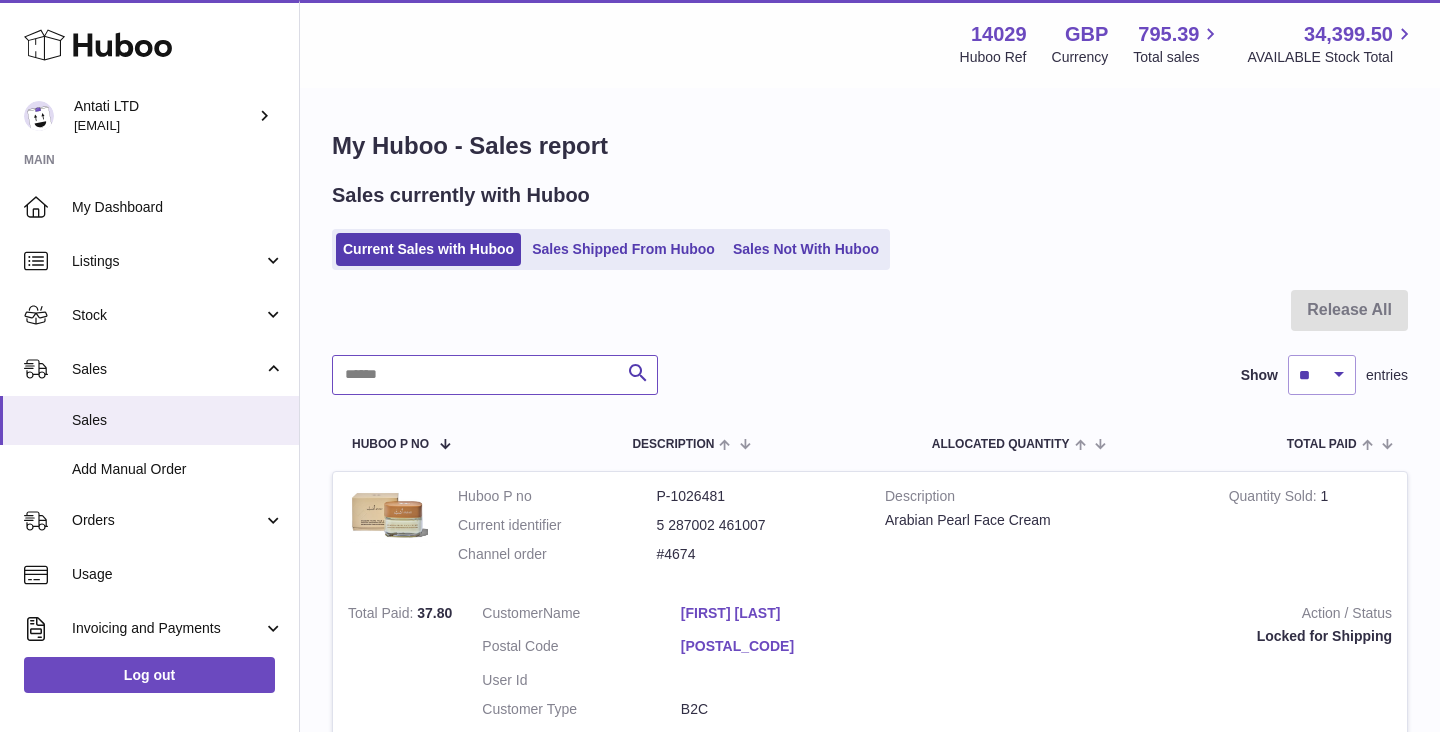 click at bounding box center [495, 375] 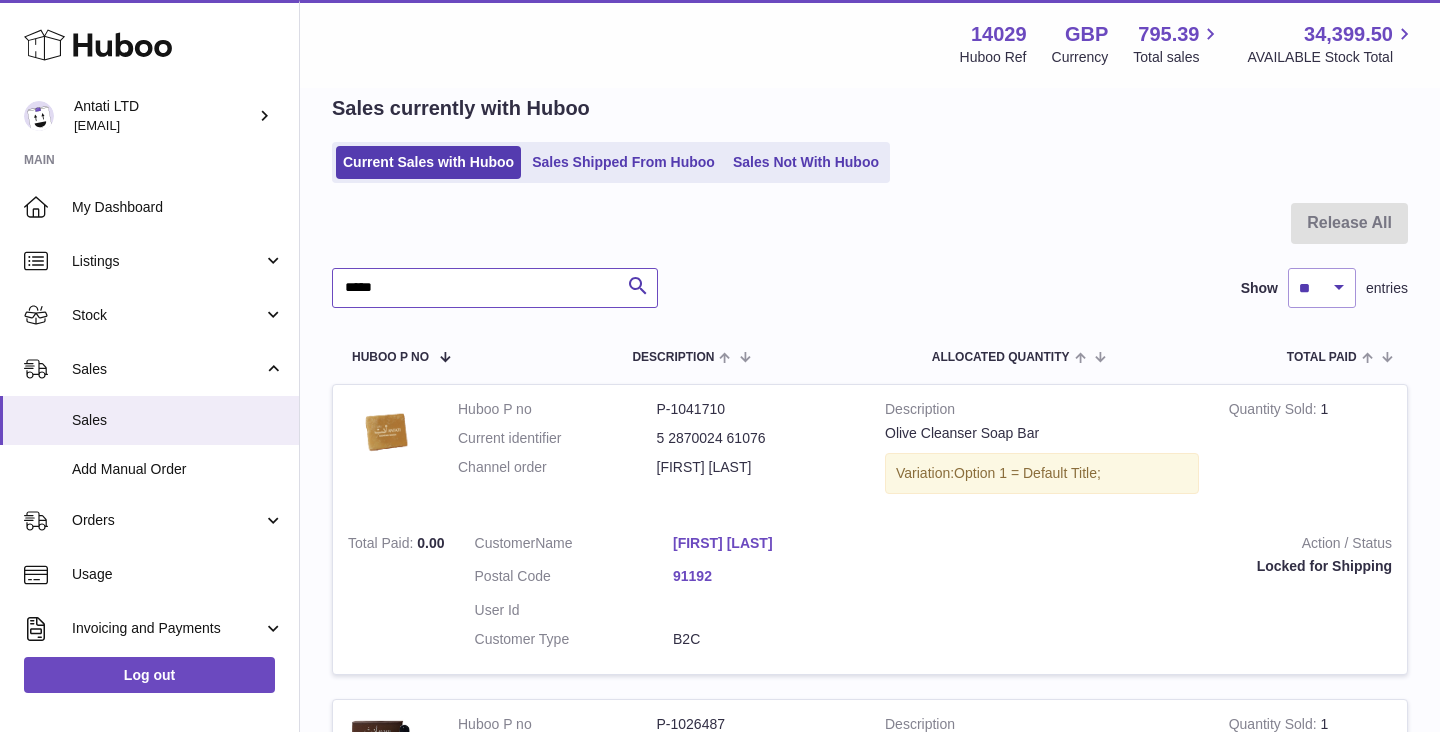 scroll, scrollTop: 137, scrollLeft: 0, axis: vertical 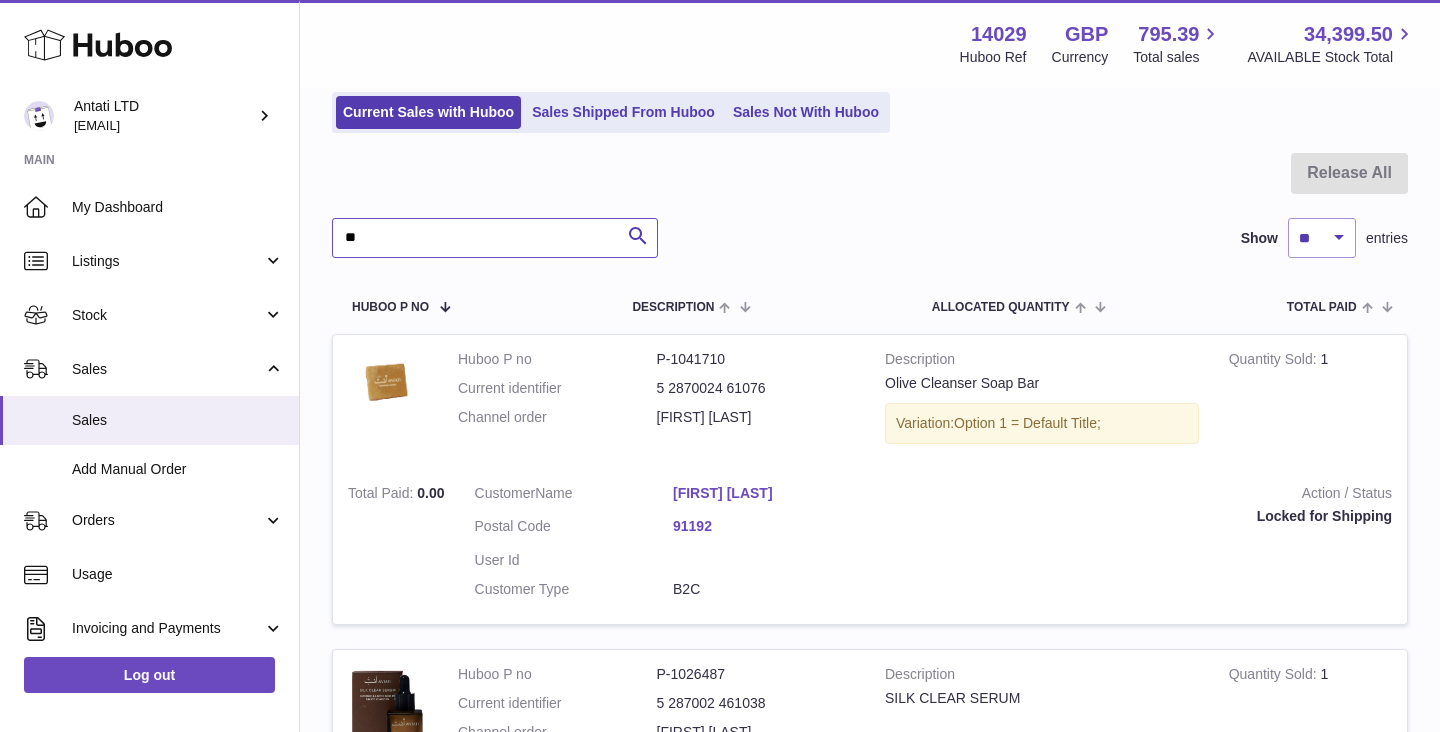 type on "*" 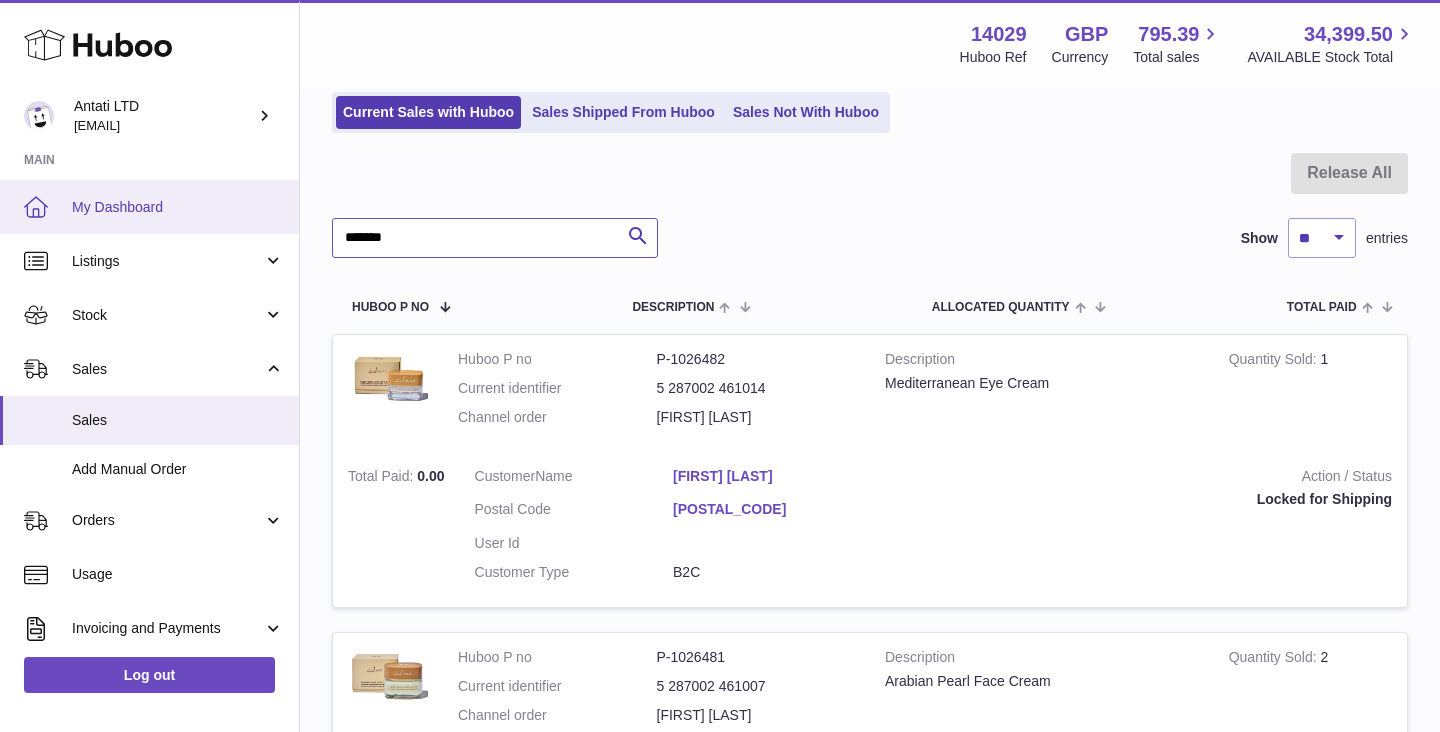 type on "*******" 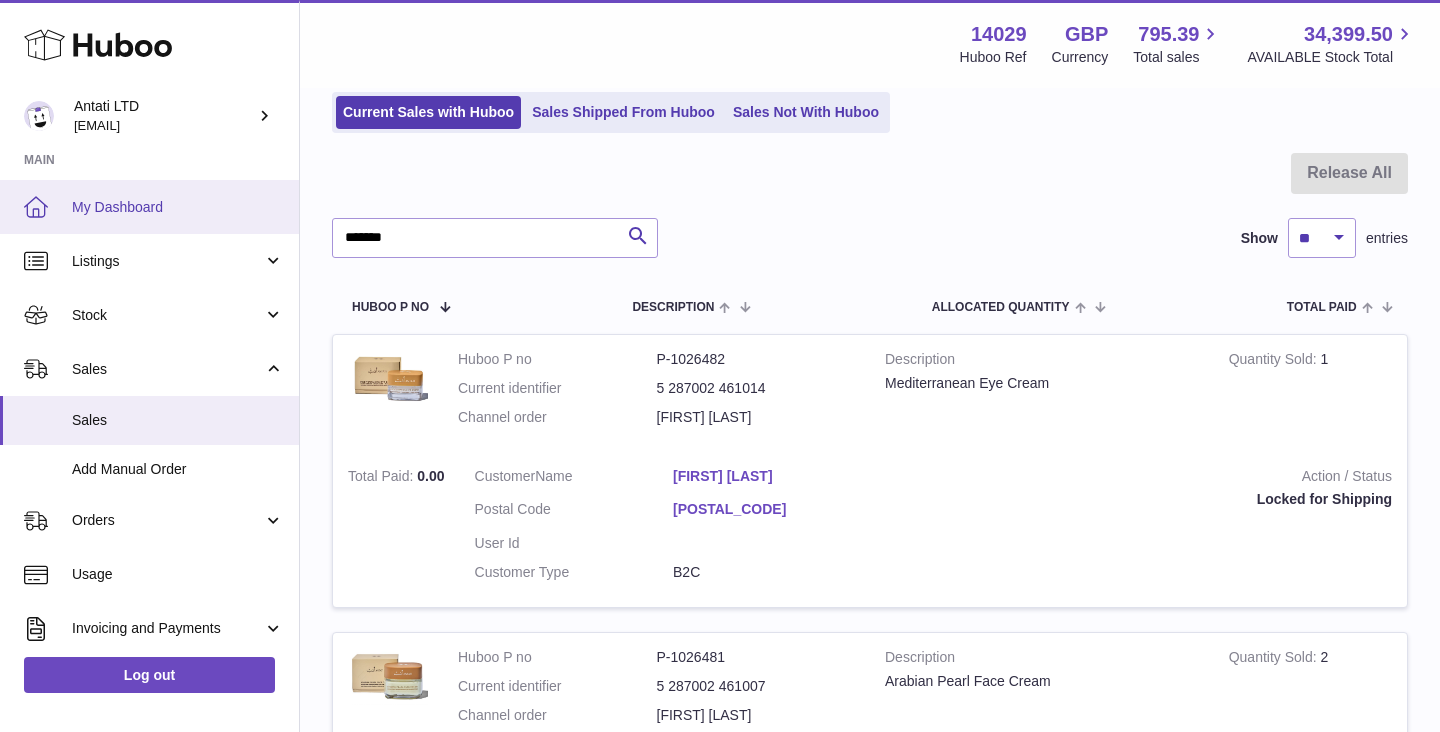click on "My Dashboard" at bounding box center (178, 207) 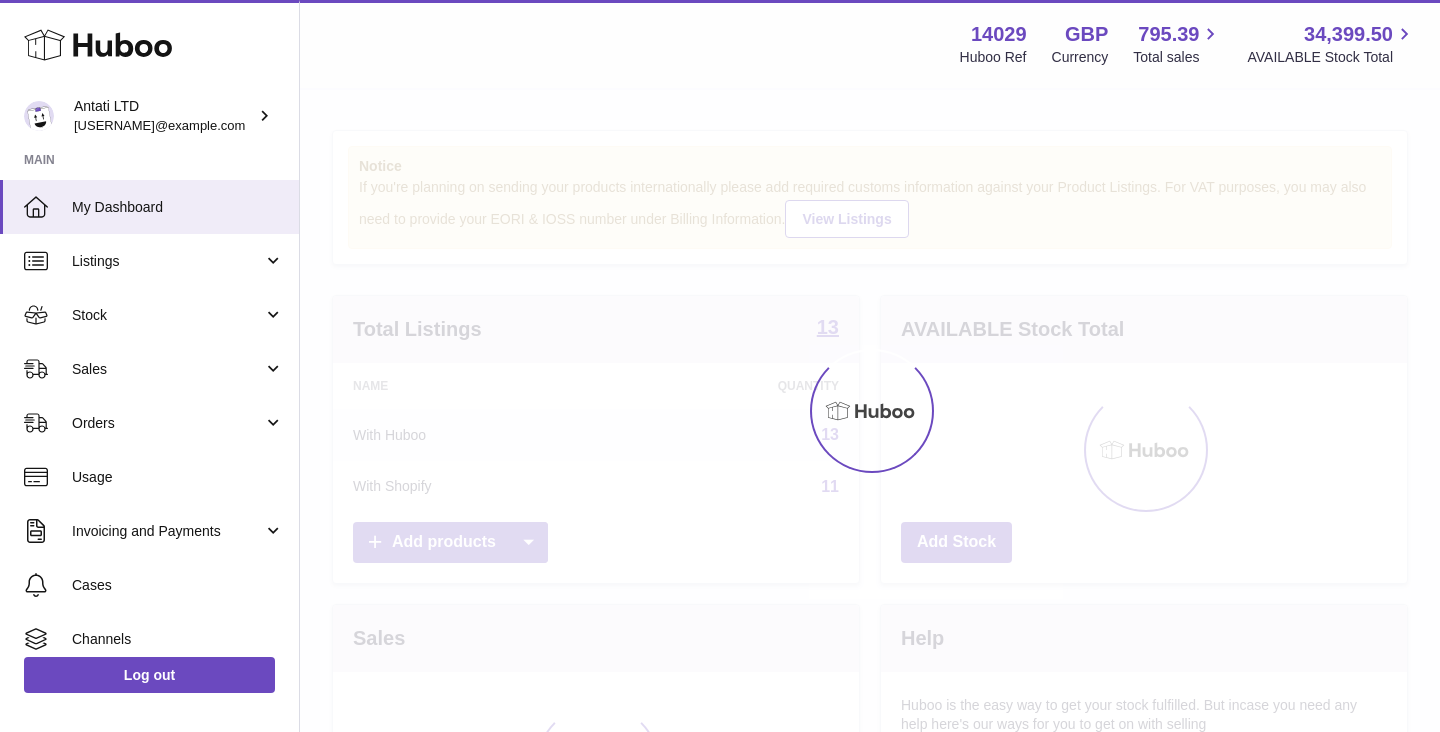 scroll, scrollTop: 0, scrollLeft: 0, axis: both 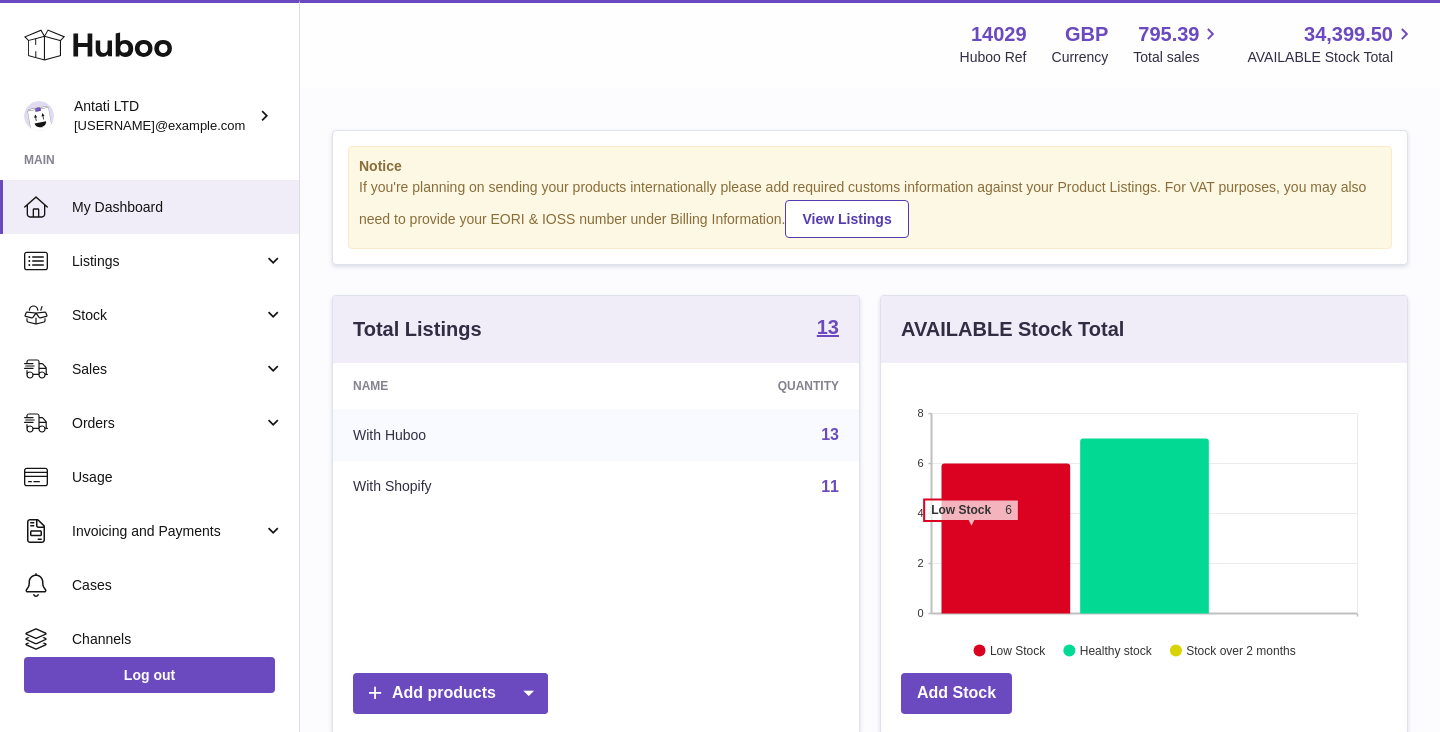 click 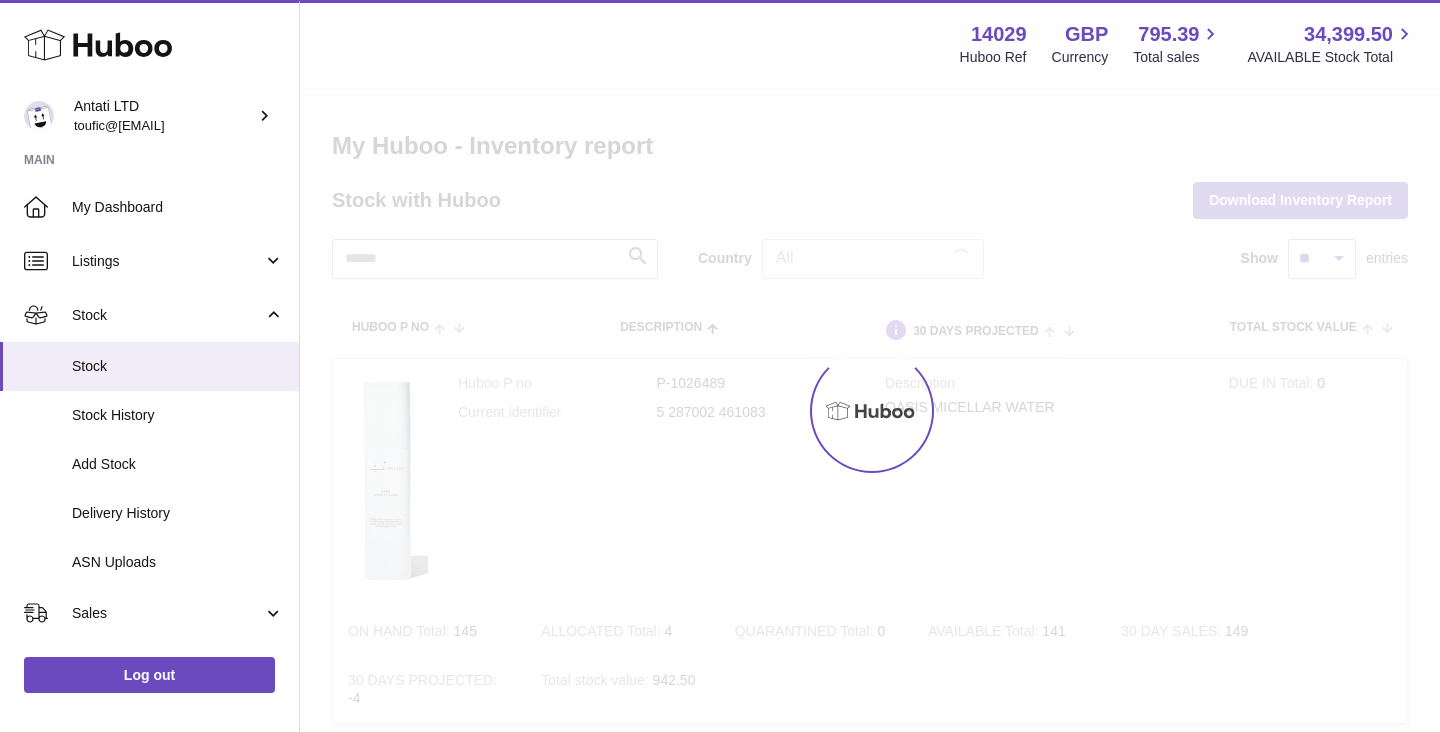 scroll, scrollTop: 0, scrollLeft: 0, axis: both 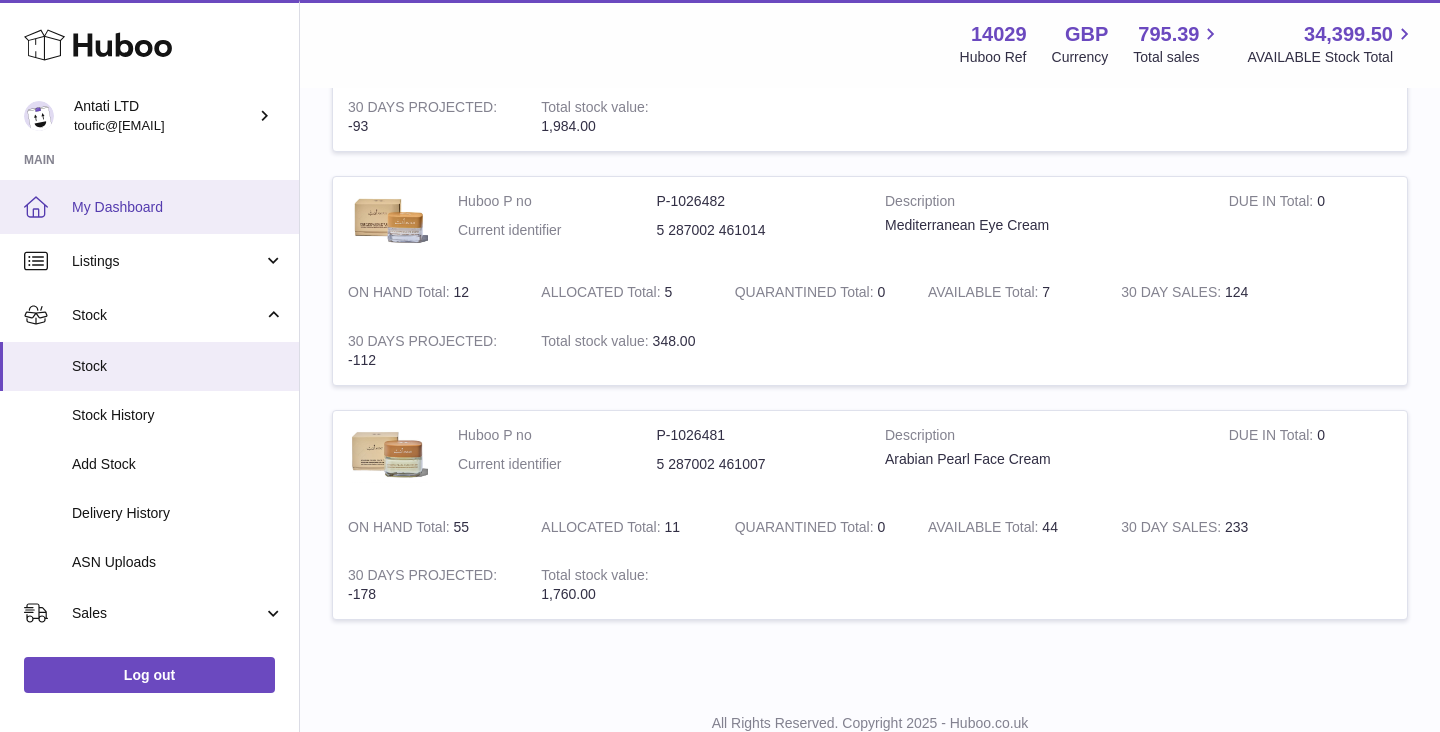 click on "My Dashboard" at bounding box center (178, 207) 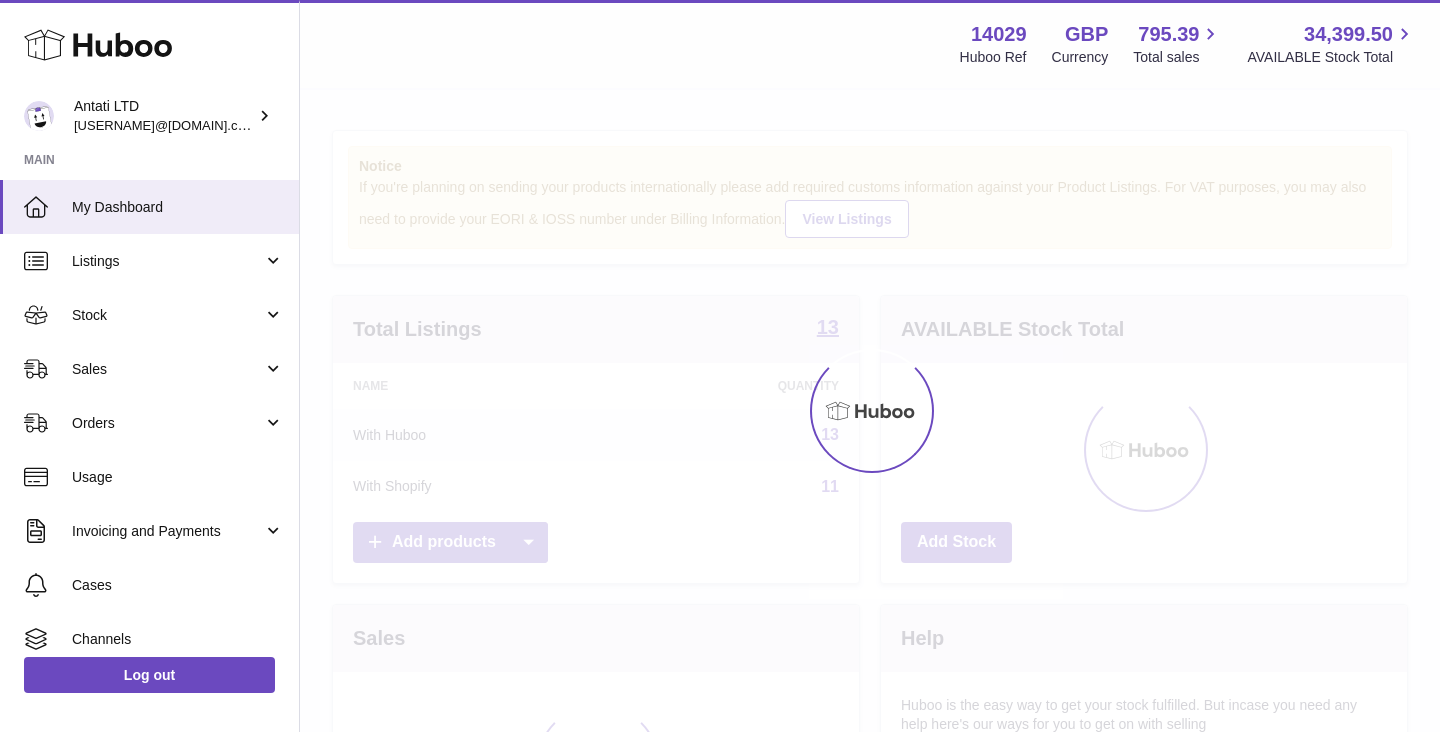 scroll, scrollTop: 0, scrollLeft: 0, axis: both 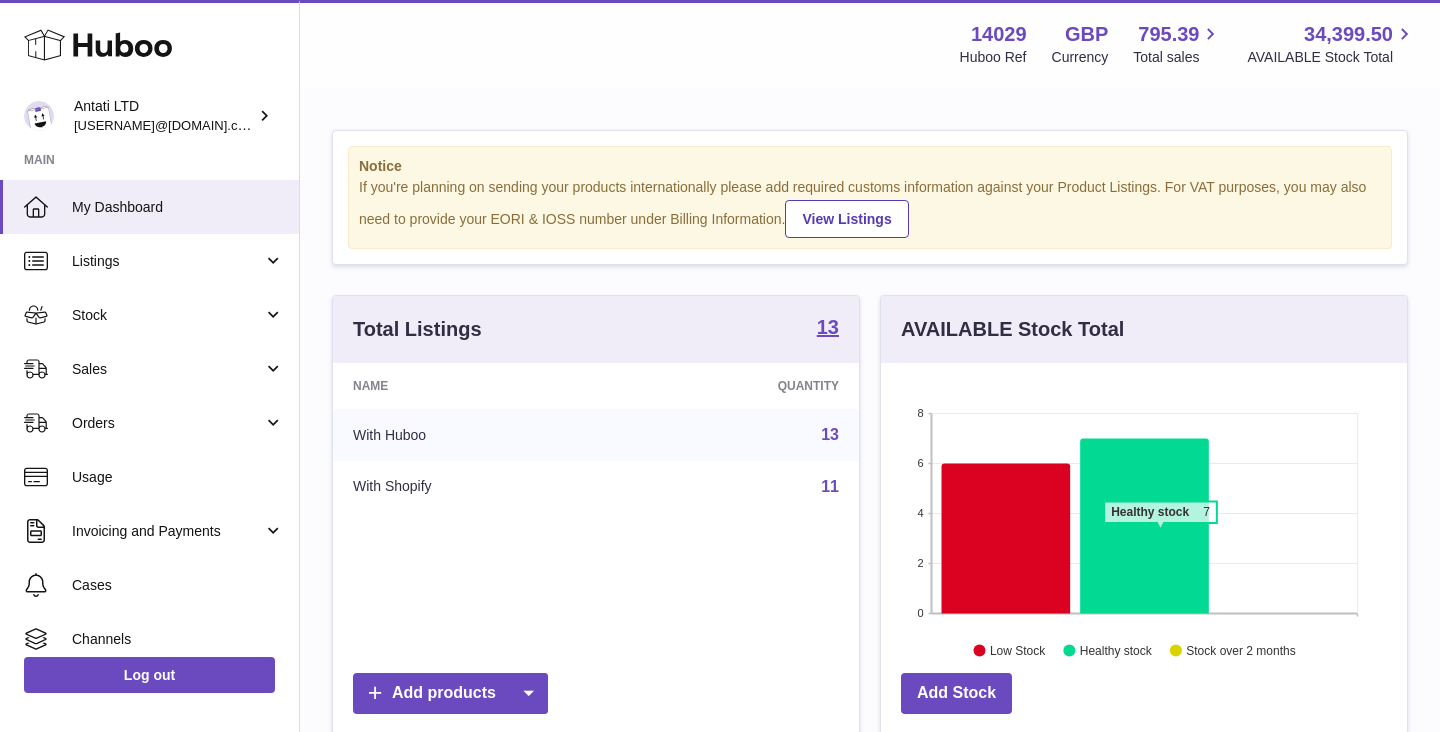 click 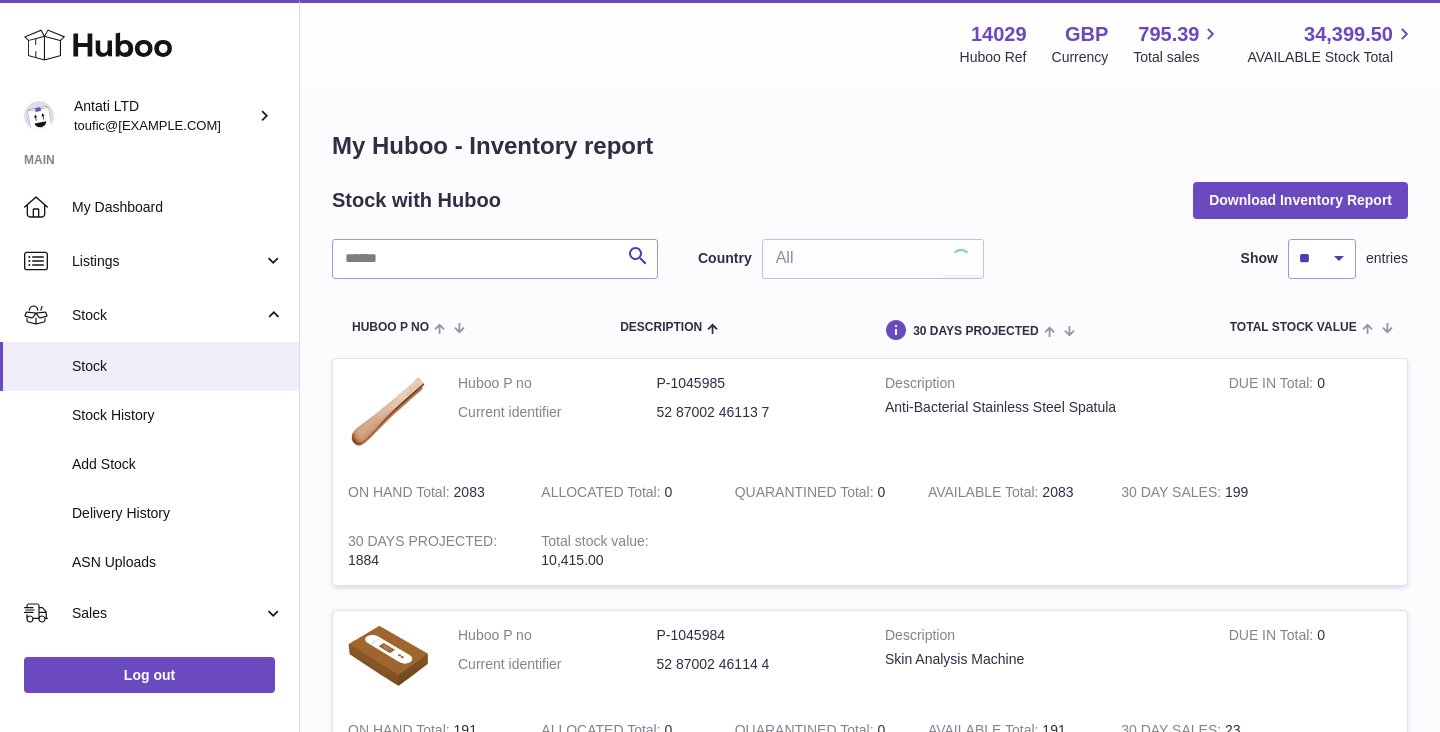 scroll, scrollTop: 0, scrollLeft: 0, axis: both 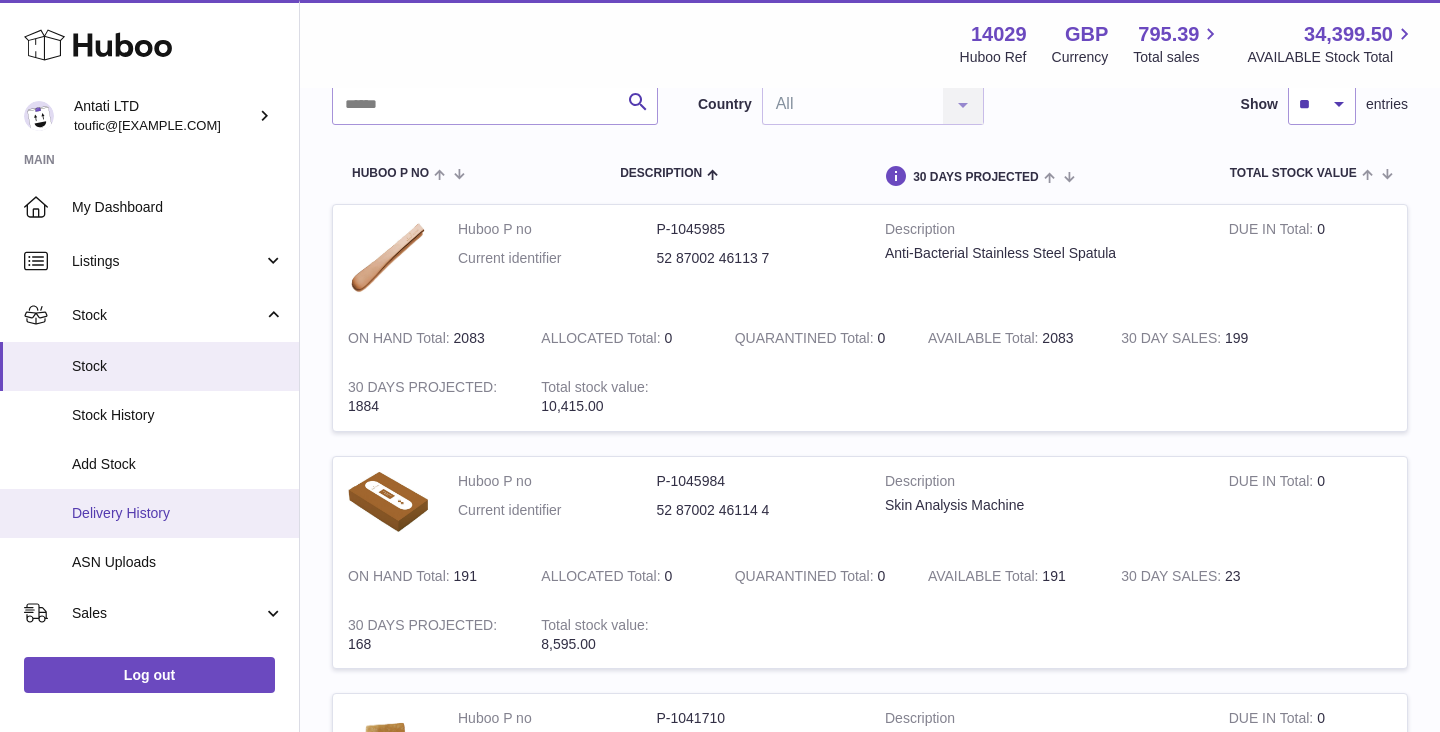 click on "Delivery History" at bounding box center [178, 513] 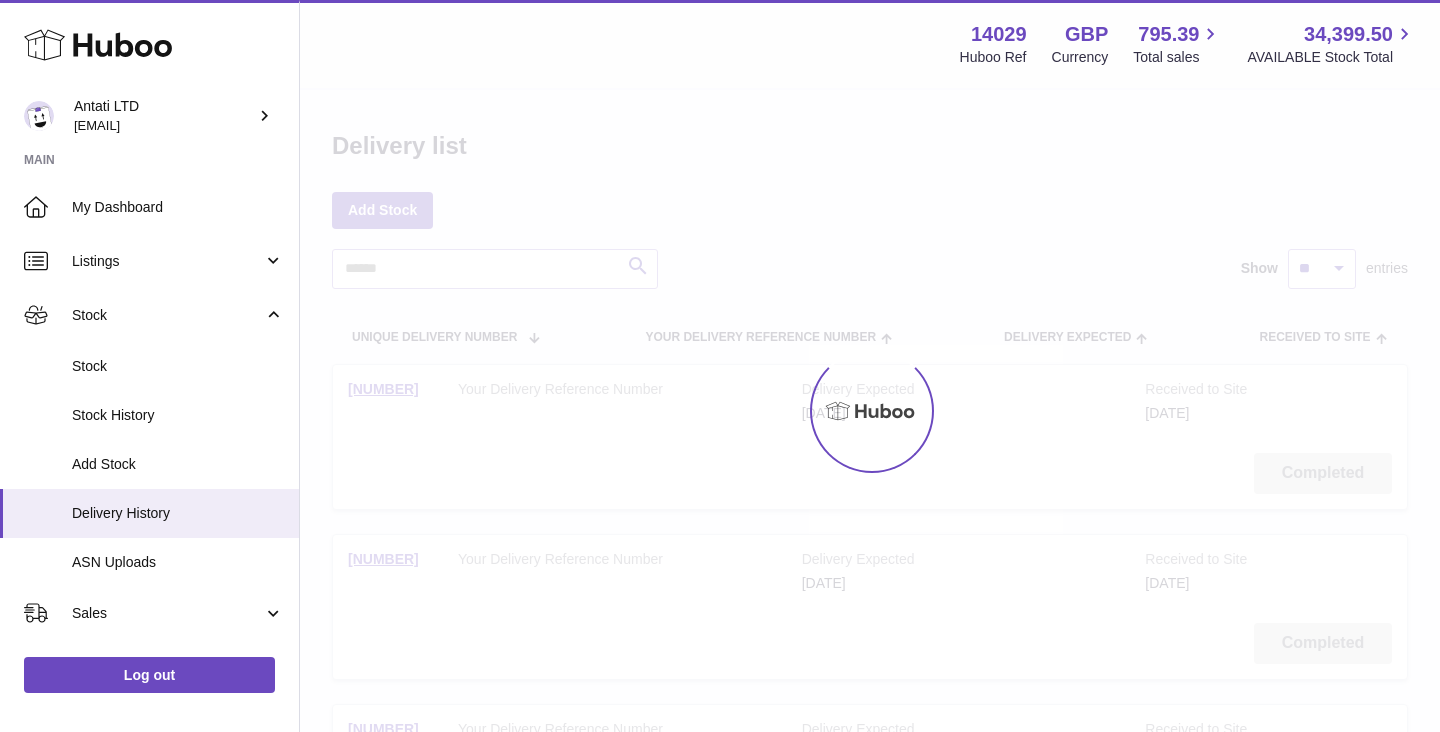scroll, scrollTop: 0, scrollLeft: 0, axis: both 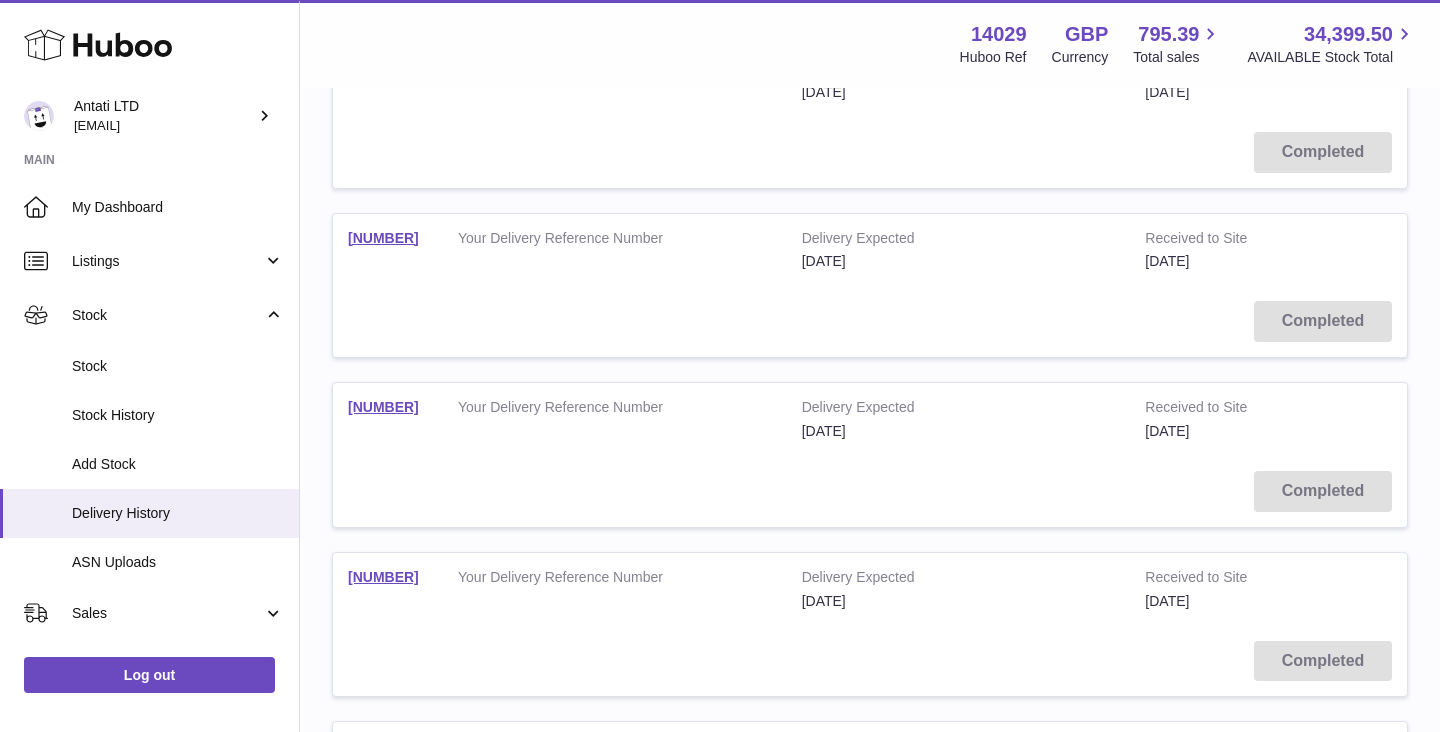 click on "[NUMBER]" at bounding box center [388, 250] 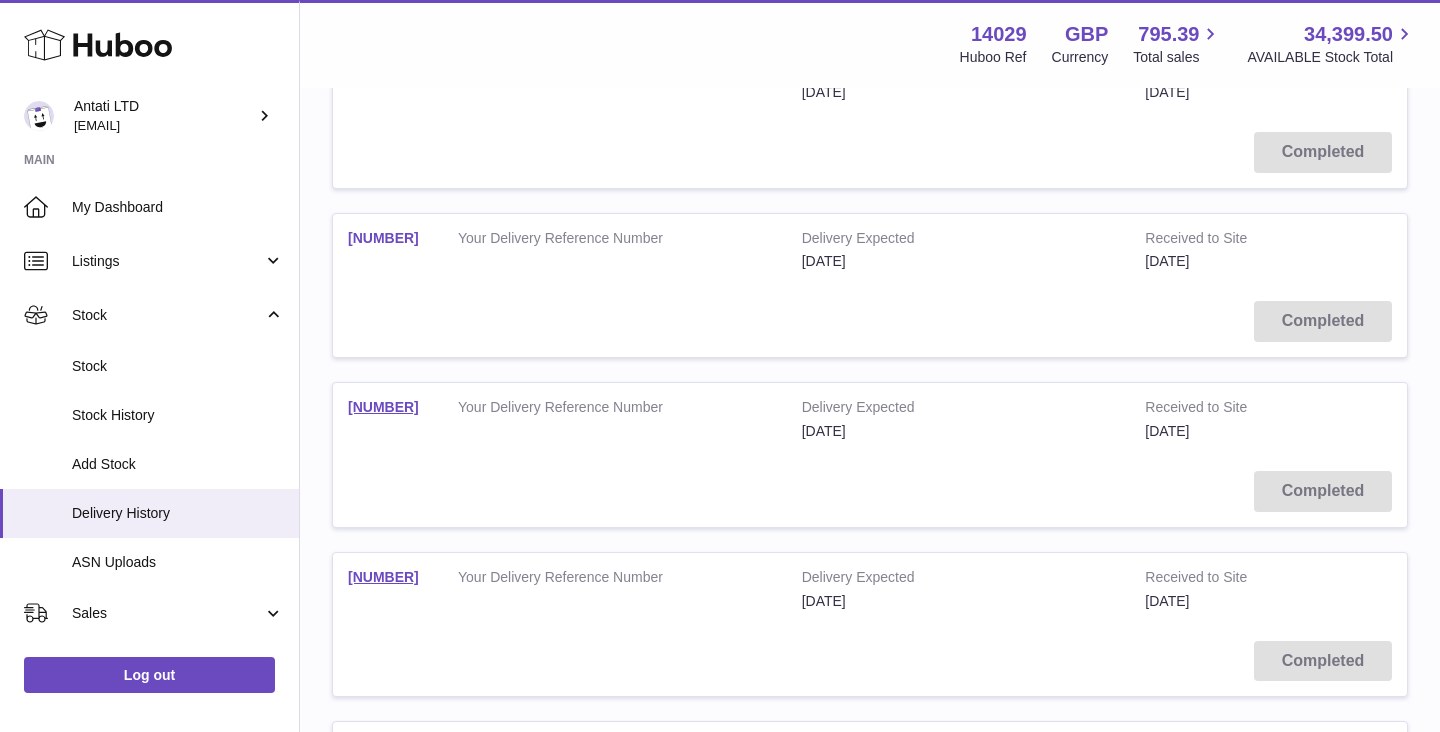 click on "14029-197228" at bounding box center (383, 238) 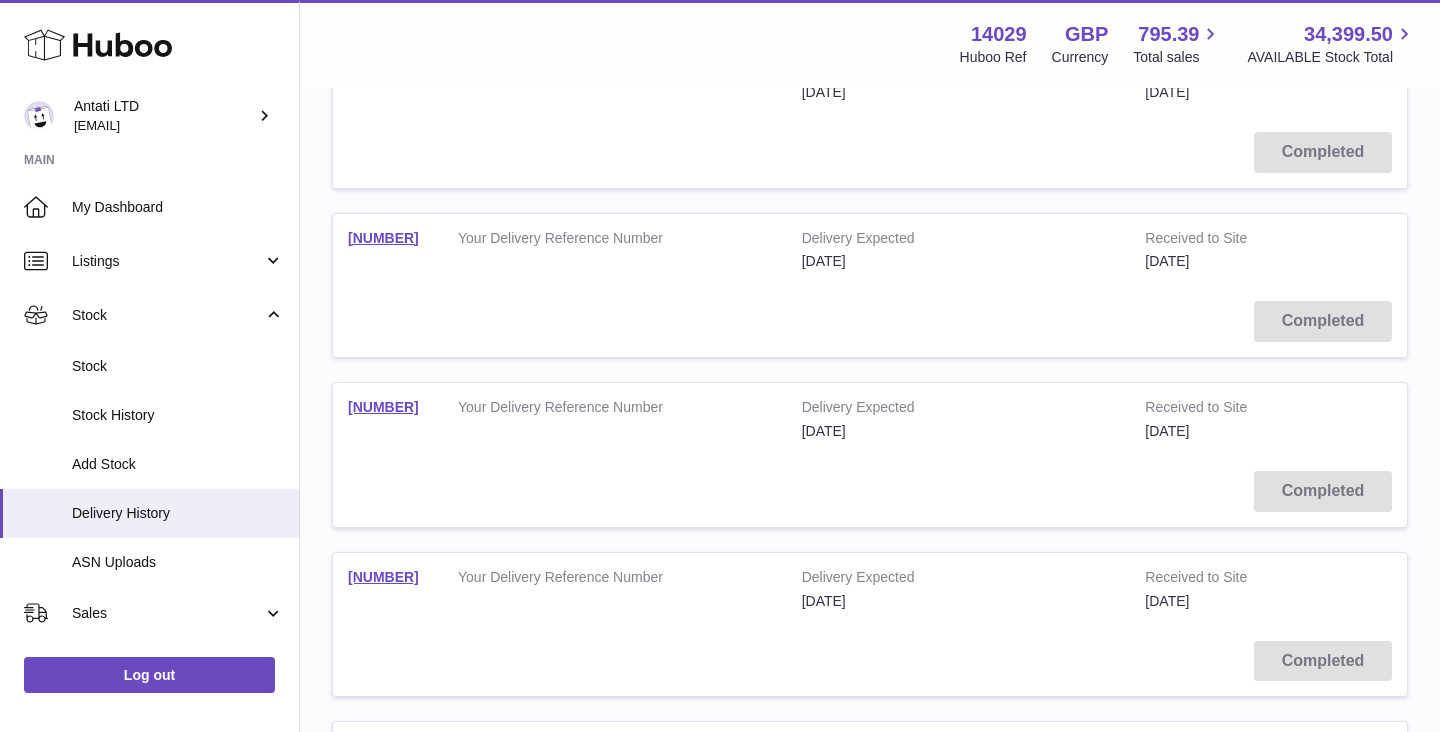 click on "14029-196668" at bounding box center (388, 419) 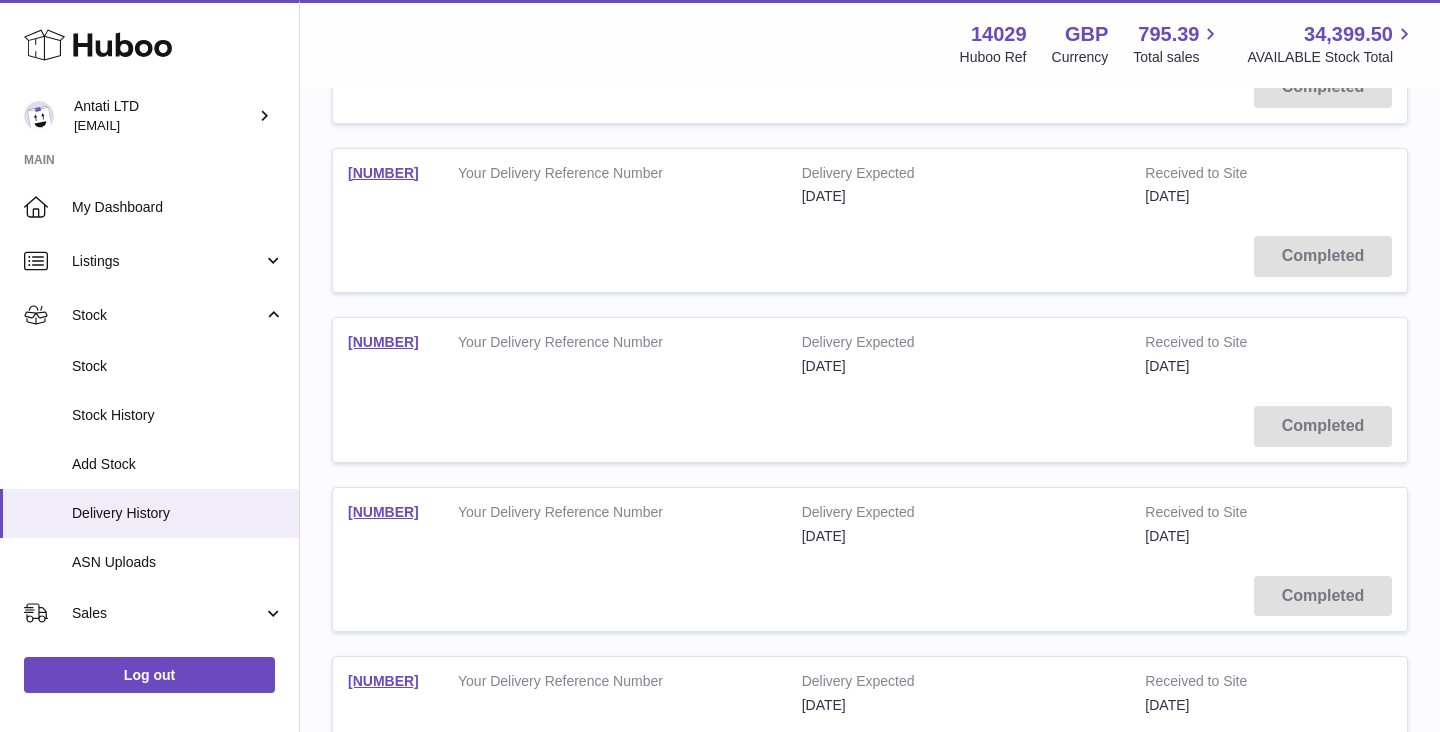 scroll, scrollTop: 572, scrollLeft: 0, axis: vertical 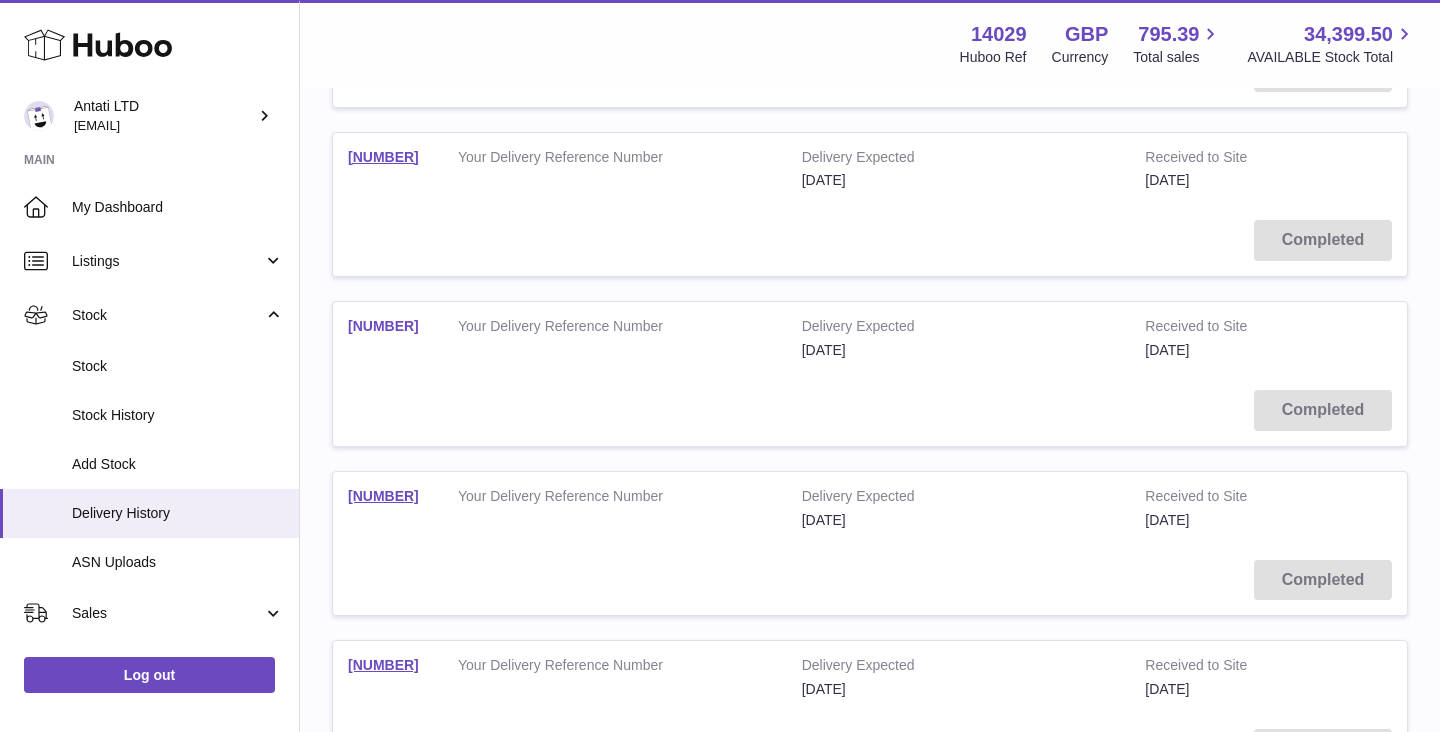 click on "[NUMBER]" at bounding box center [383, 326] 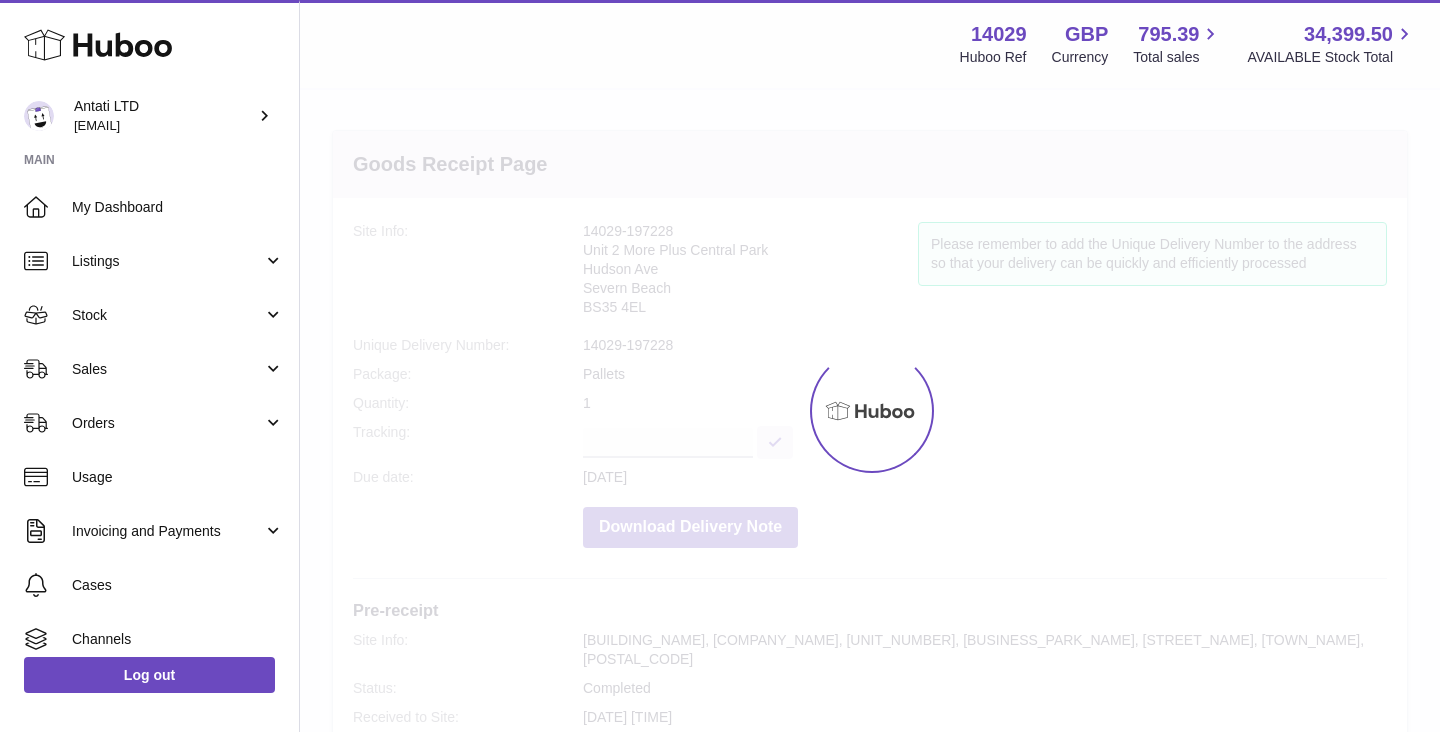 scroll, scrollTop: 0, scrollLeft: 0, axis: both 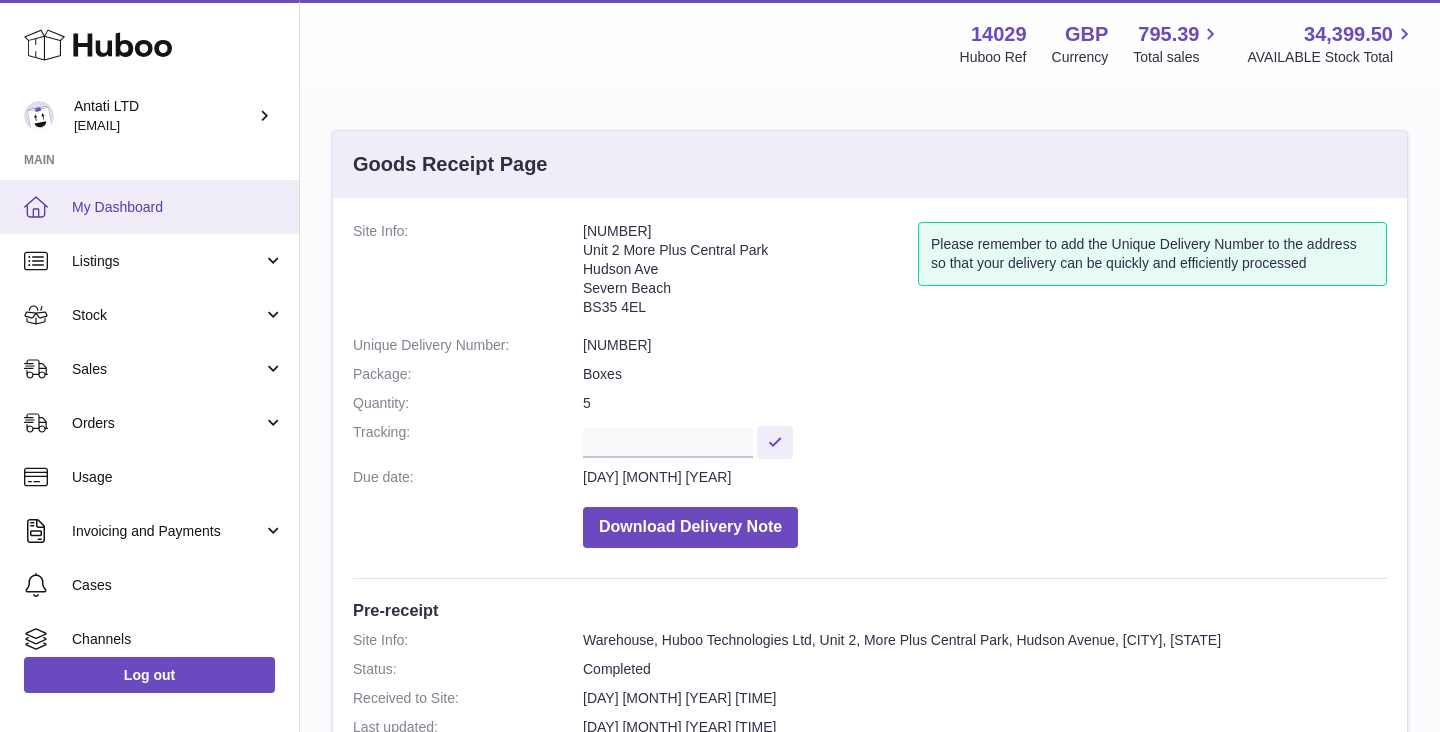 click on "My Dashboard" at bounding box center (149, 207) 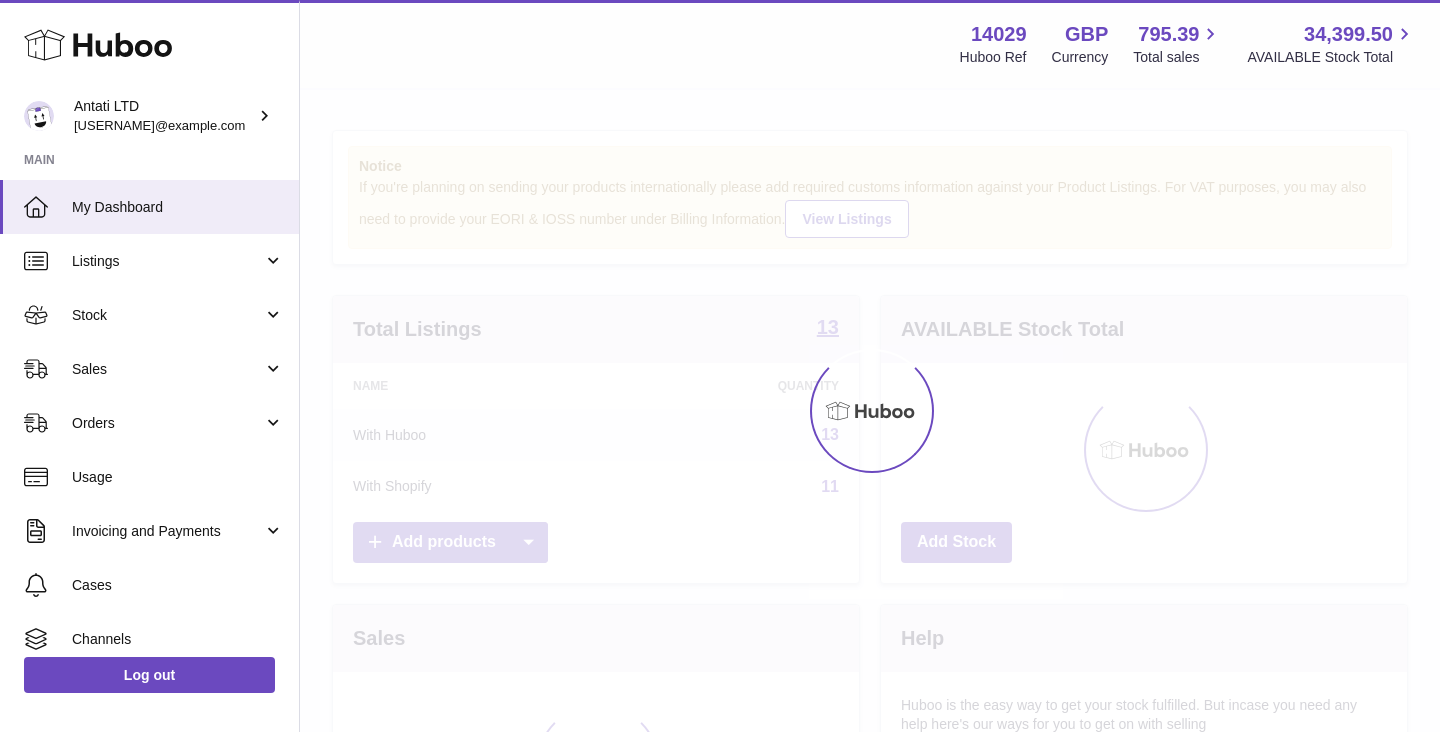 scroll, scrollTop: 0, scrollLeft: 0, axis: both 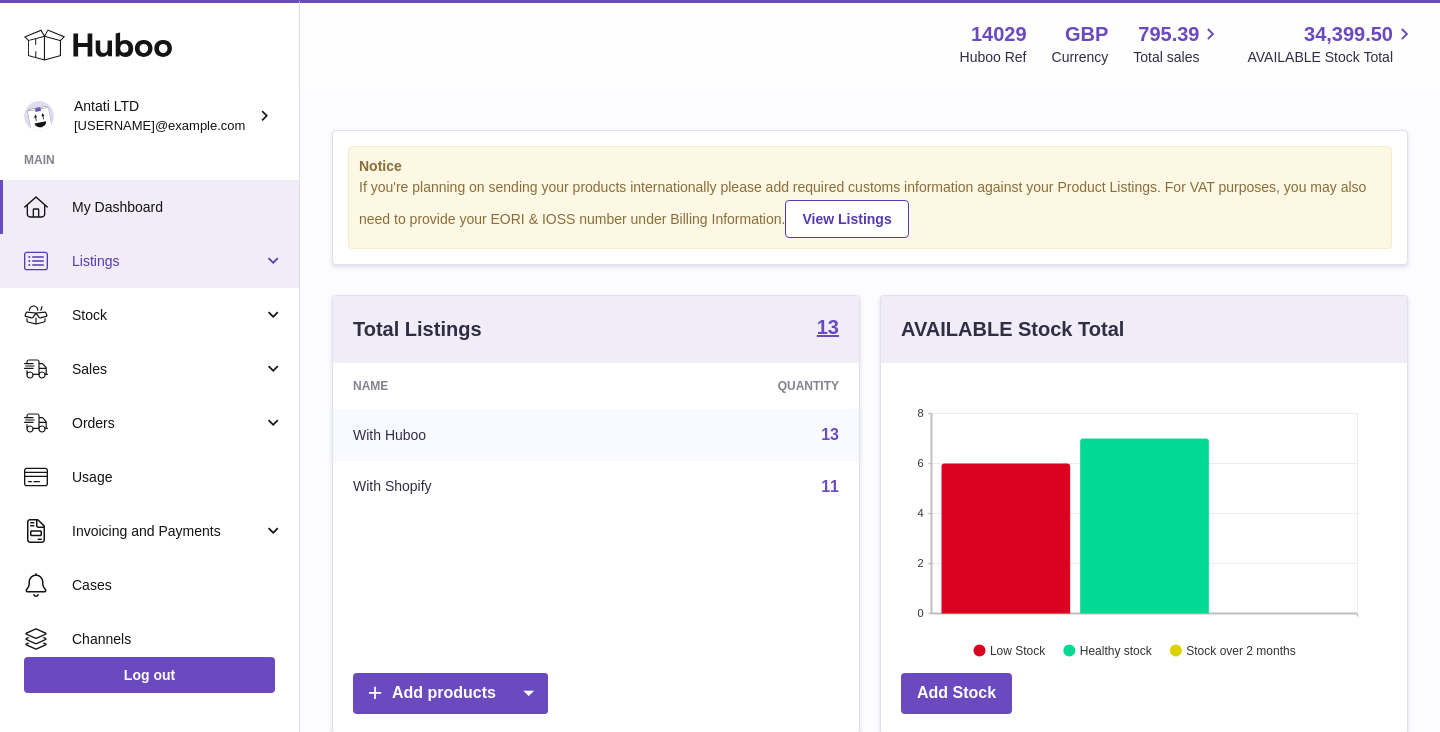 click on "Listings" at bounding box center [167, 261] 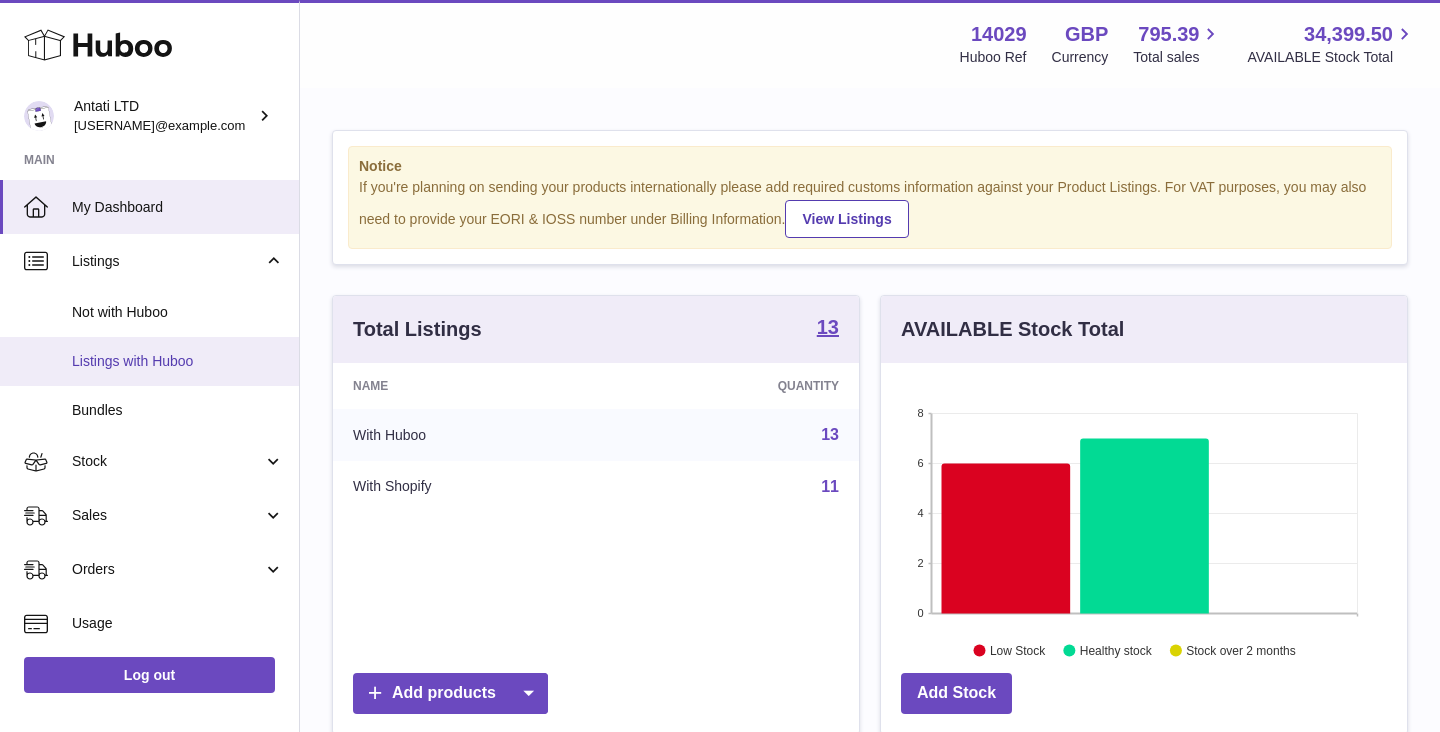 click on "Listings with Huboo" at bounding box center [178, 361] 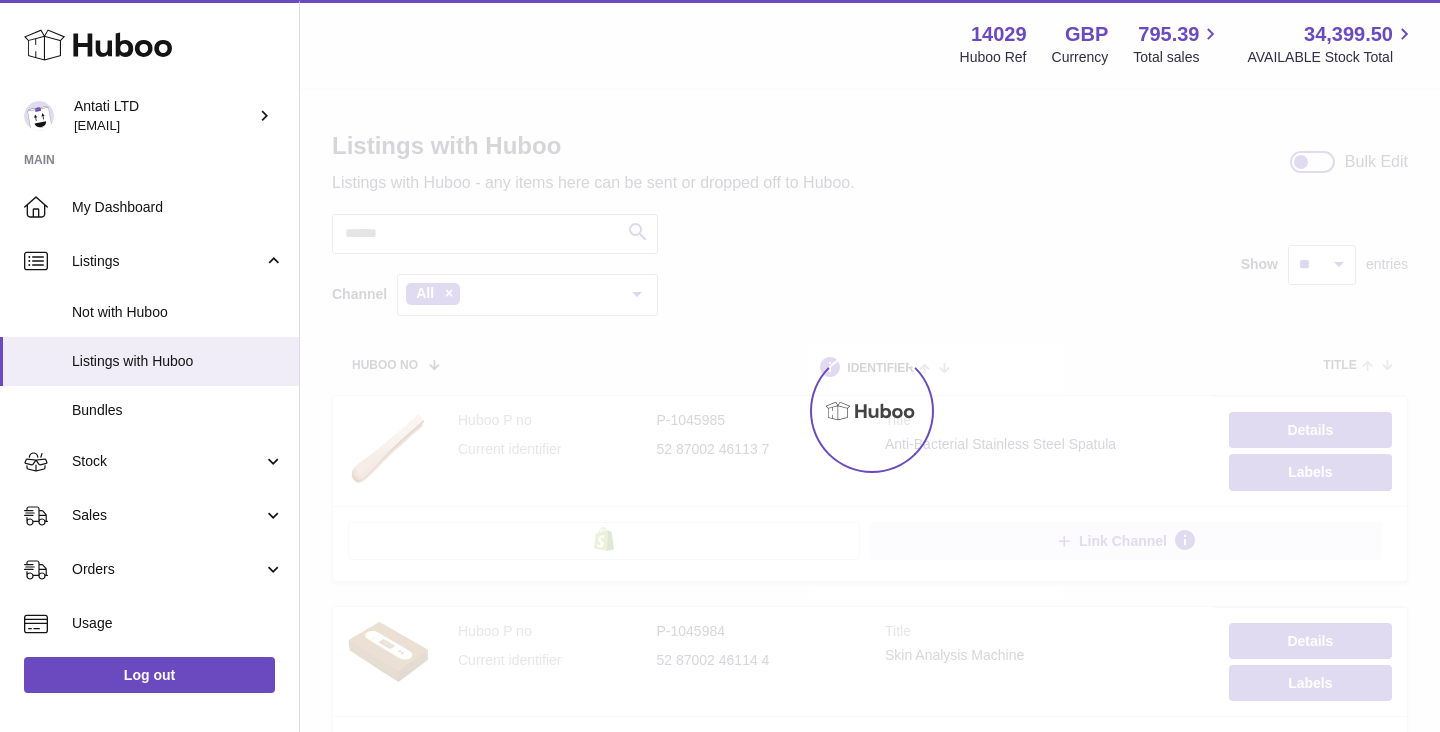 scroll, scrollTop: 0, scrollLeft: 0, axis: both 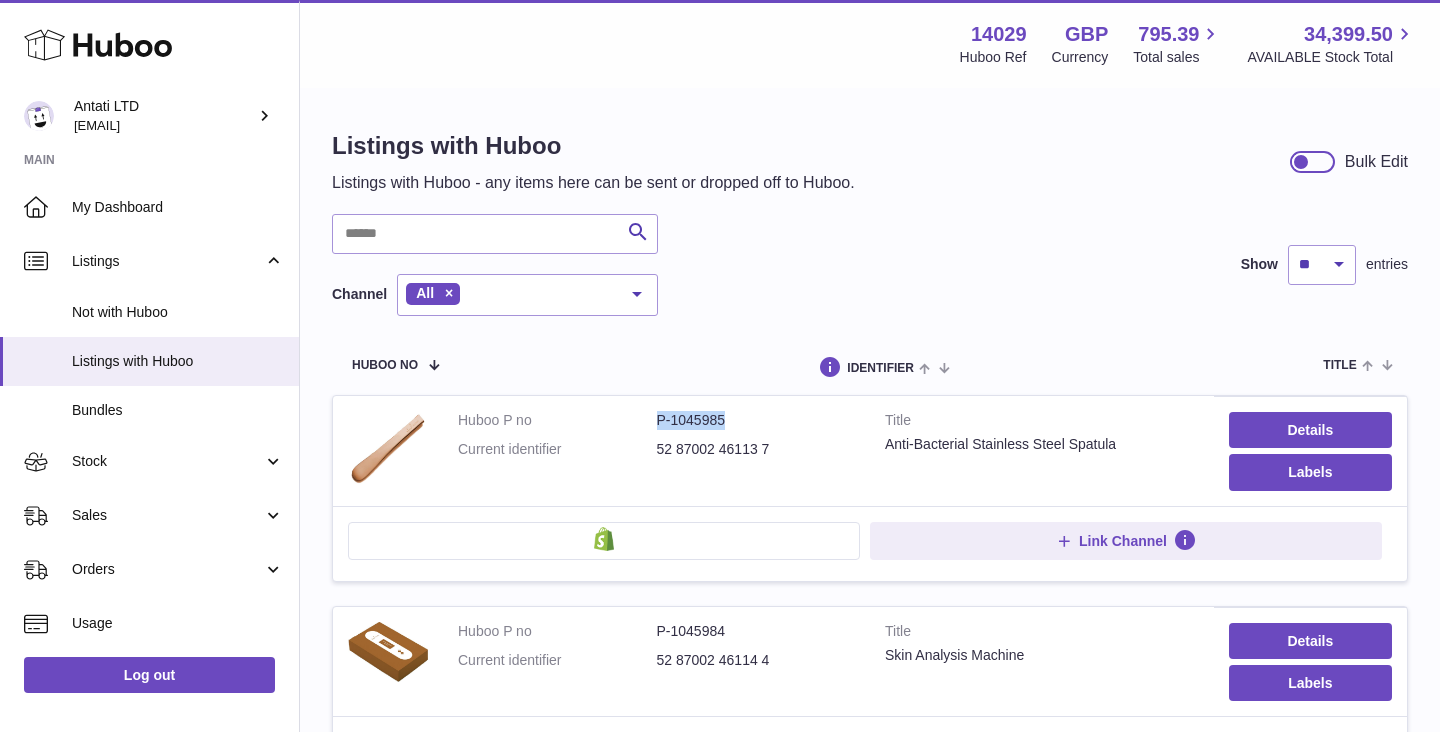 drag, startPoint x: 733, startPoint y: 425, endPoint x: 646, endPoint y: 425, distance: 87 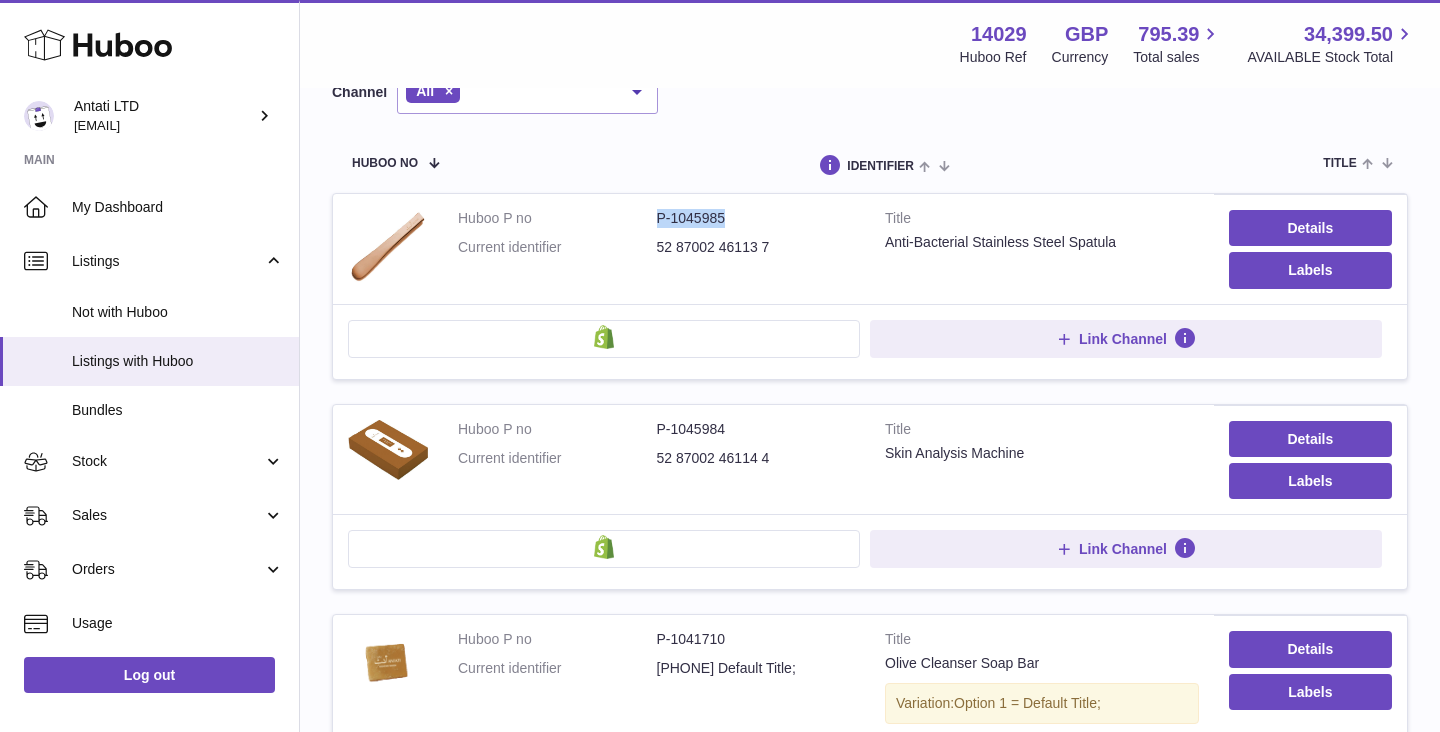 scroll, scrollTop: 224, scrollLeft: 0, axis: vertical 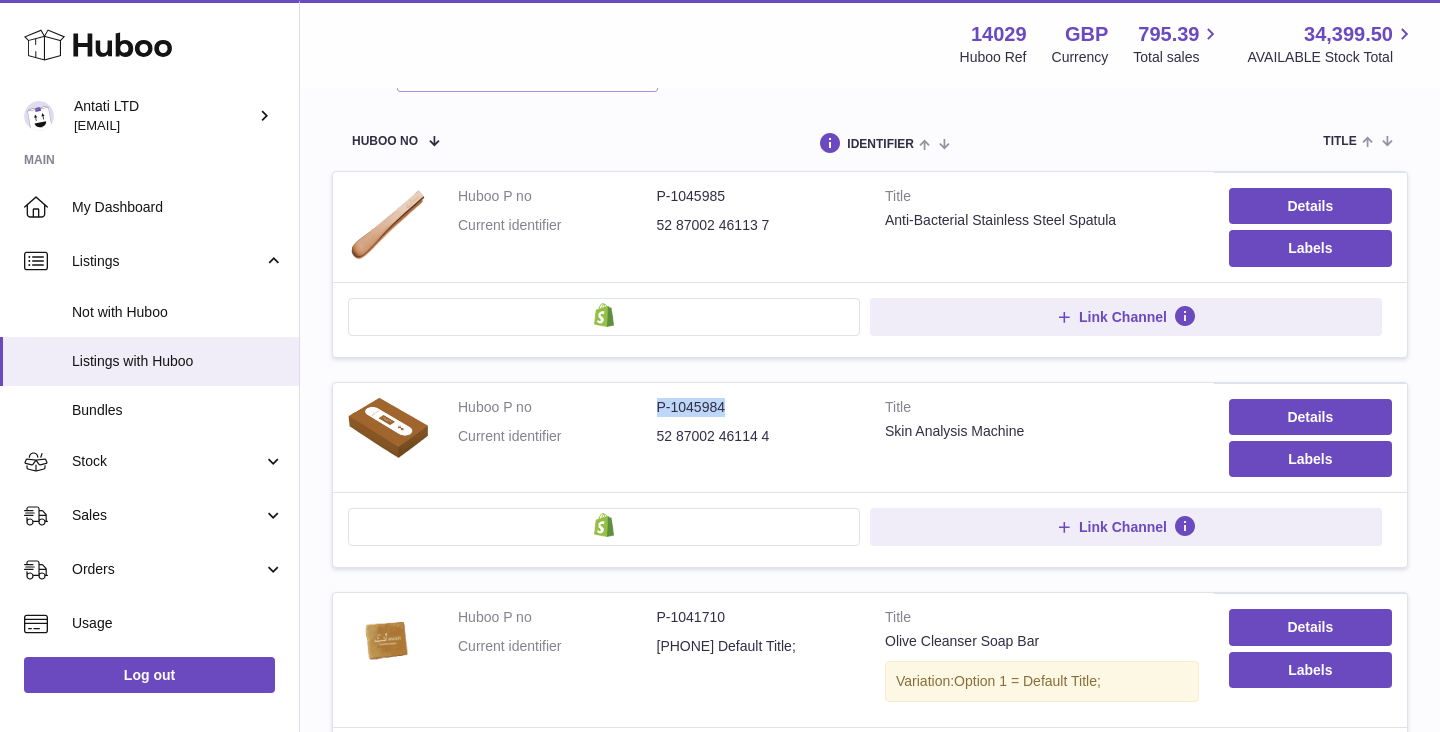 drag, startPoint x: 729, startPoint y: 411, endPoint x: 652, endPoint y: 408, distance: 77.05842 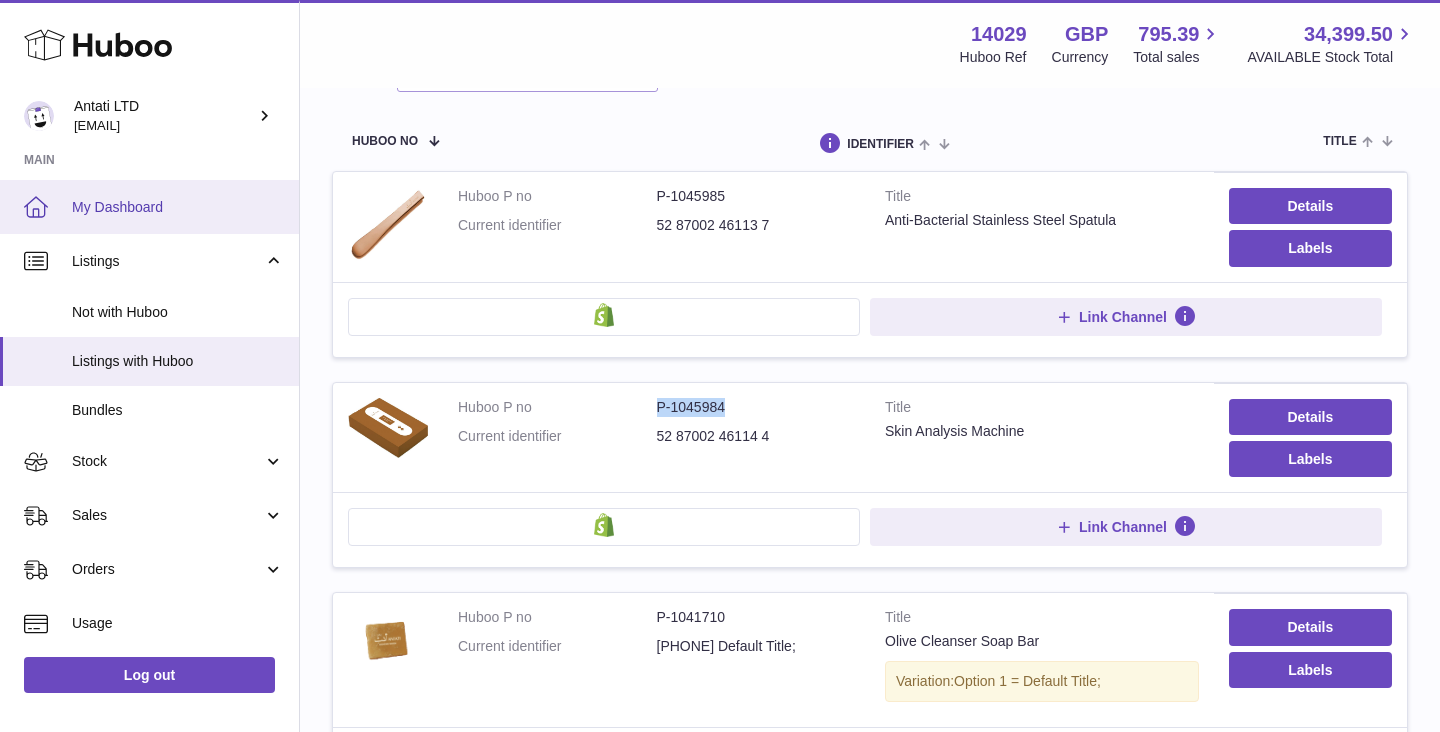 click on "My Dashboard" at bounding box center [178, 207] 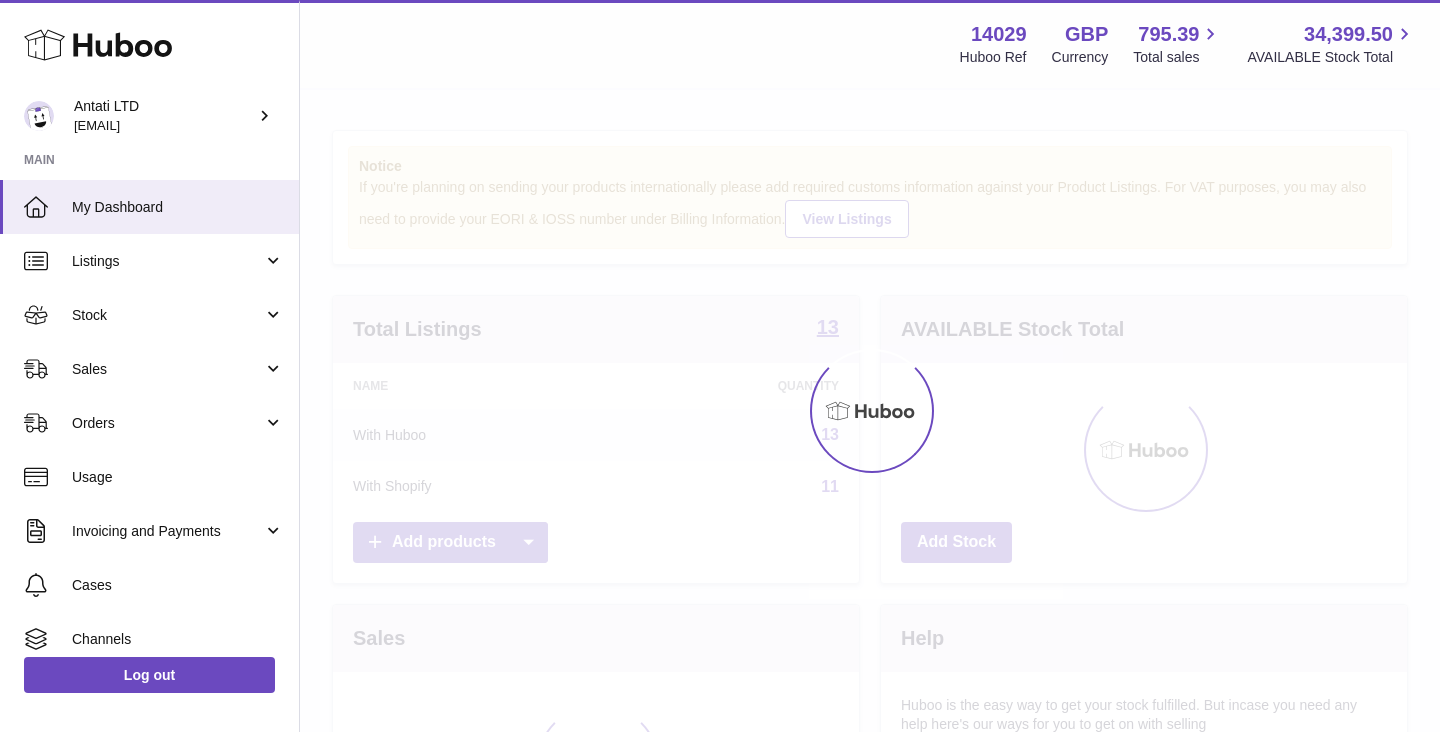 scroll, scrollTop: 0, scrollLeft: 0, axis: both 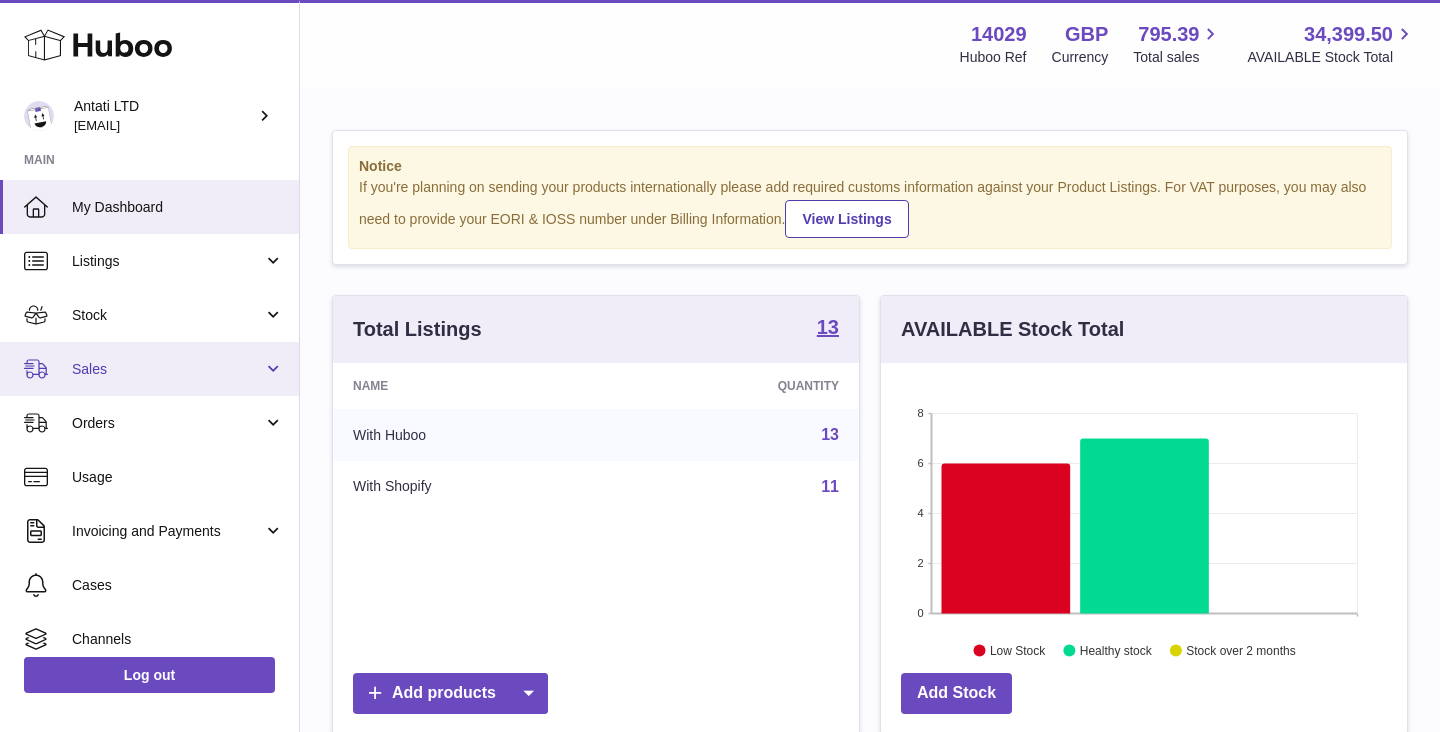 click on "Sales" at bounding box center (167, 369) 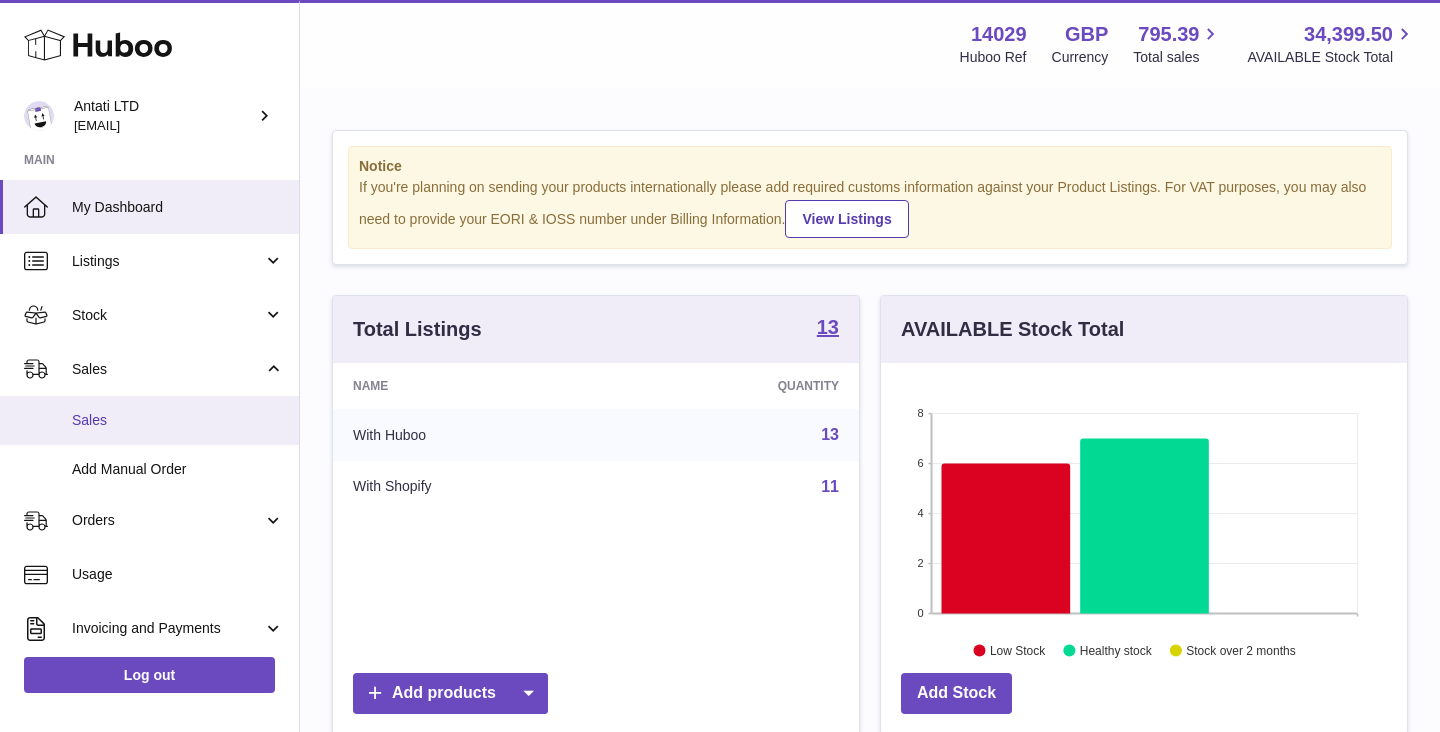 click on "Sales" at bounding box center [178, 420] 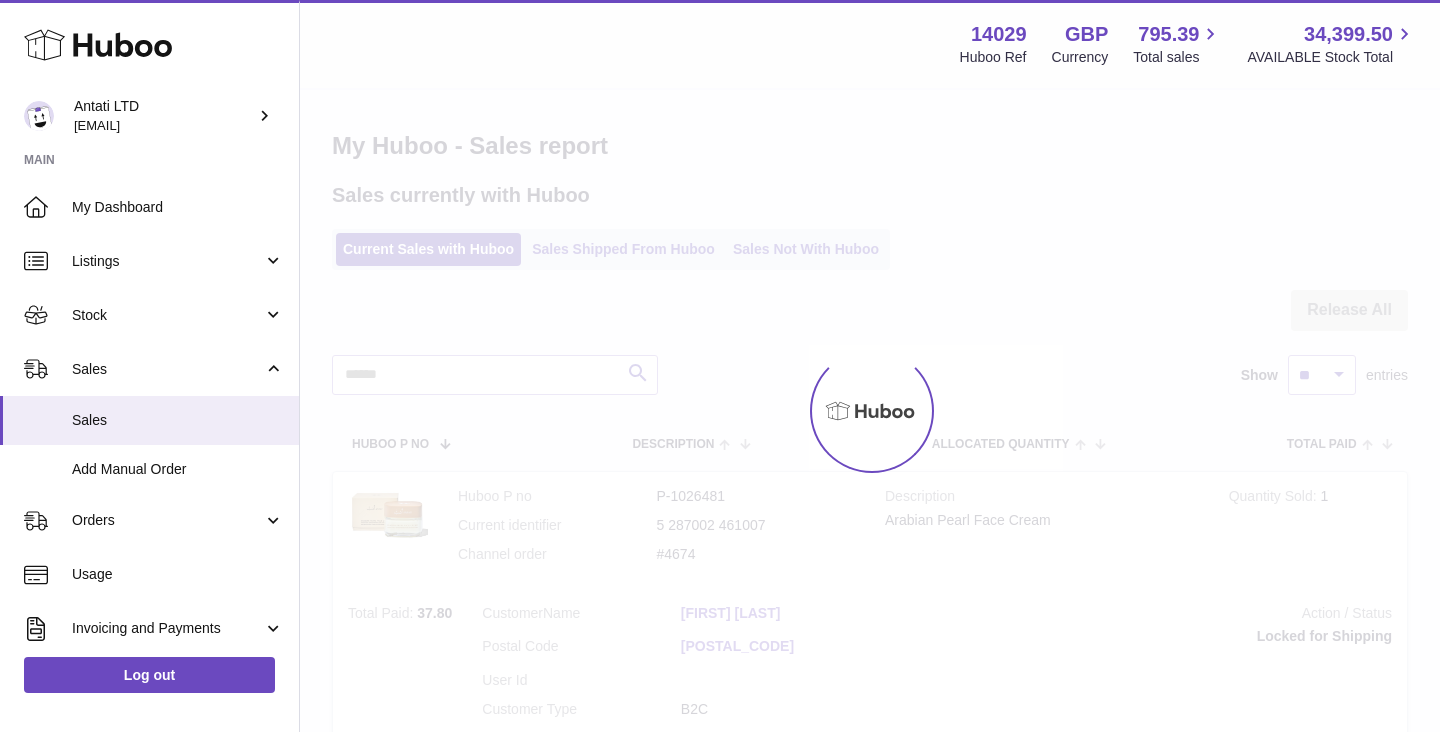 scroll, scrollTop: 0, scrollLeft: 0, axis: both 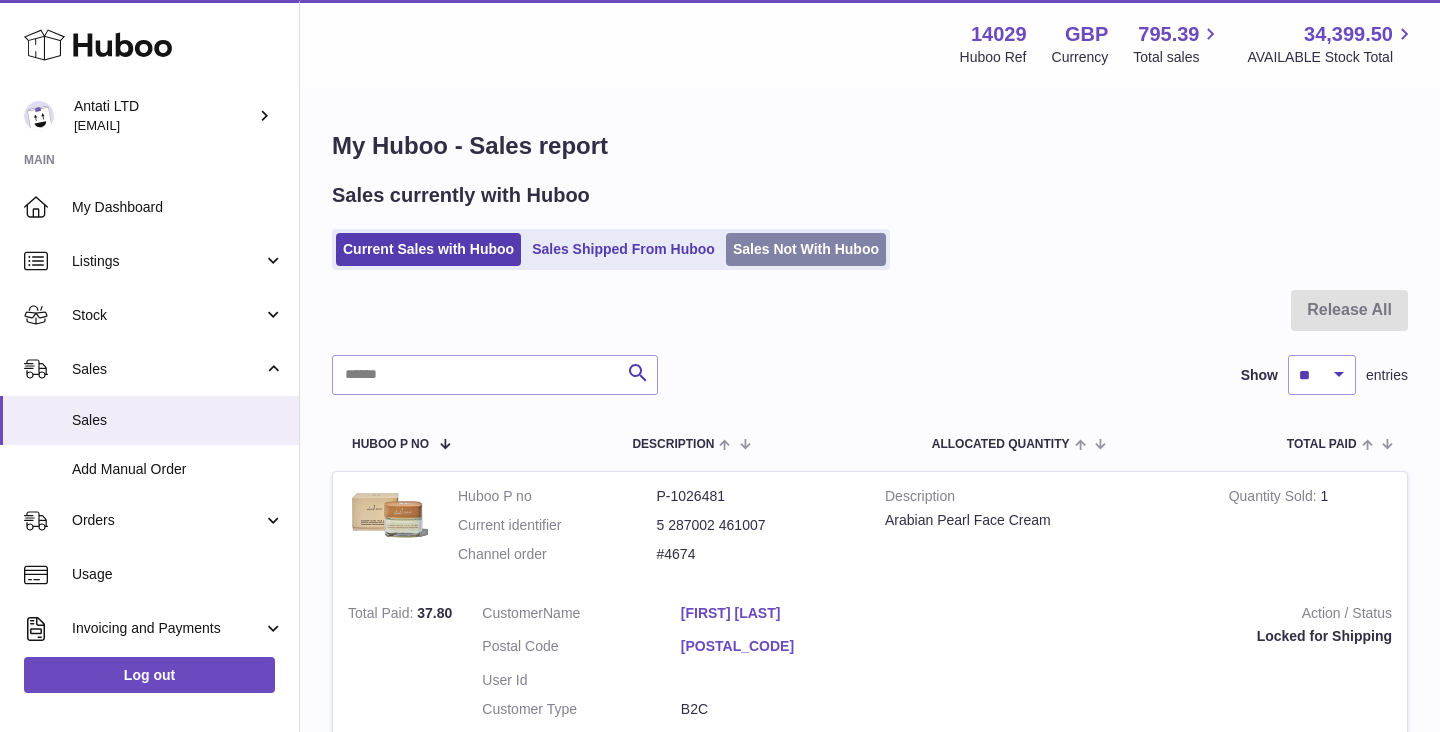 click on "Sales Not With Huboo" at bounding box center (806, 249) 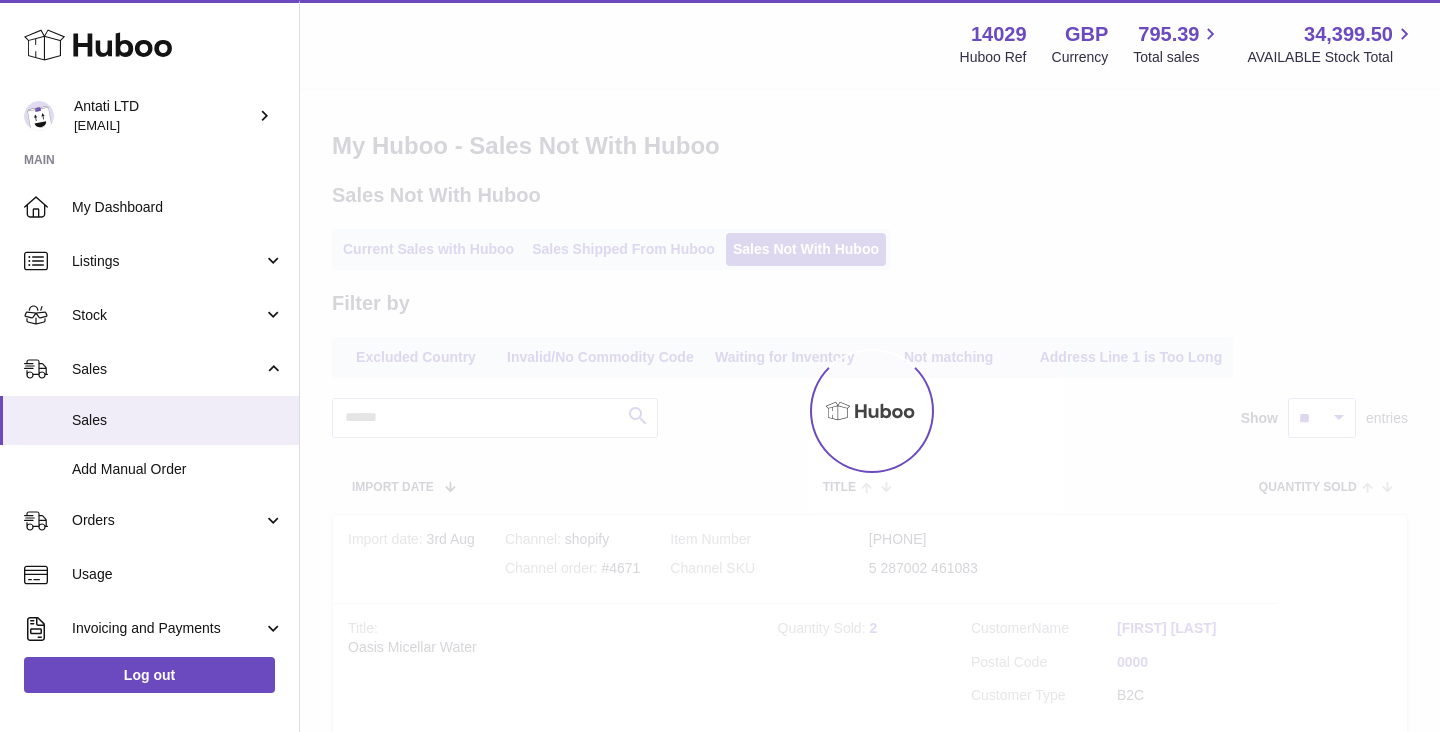 scroll, scrollTop: 0, scrollLeft: 0, axis: both 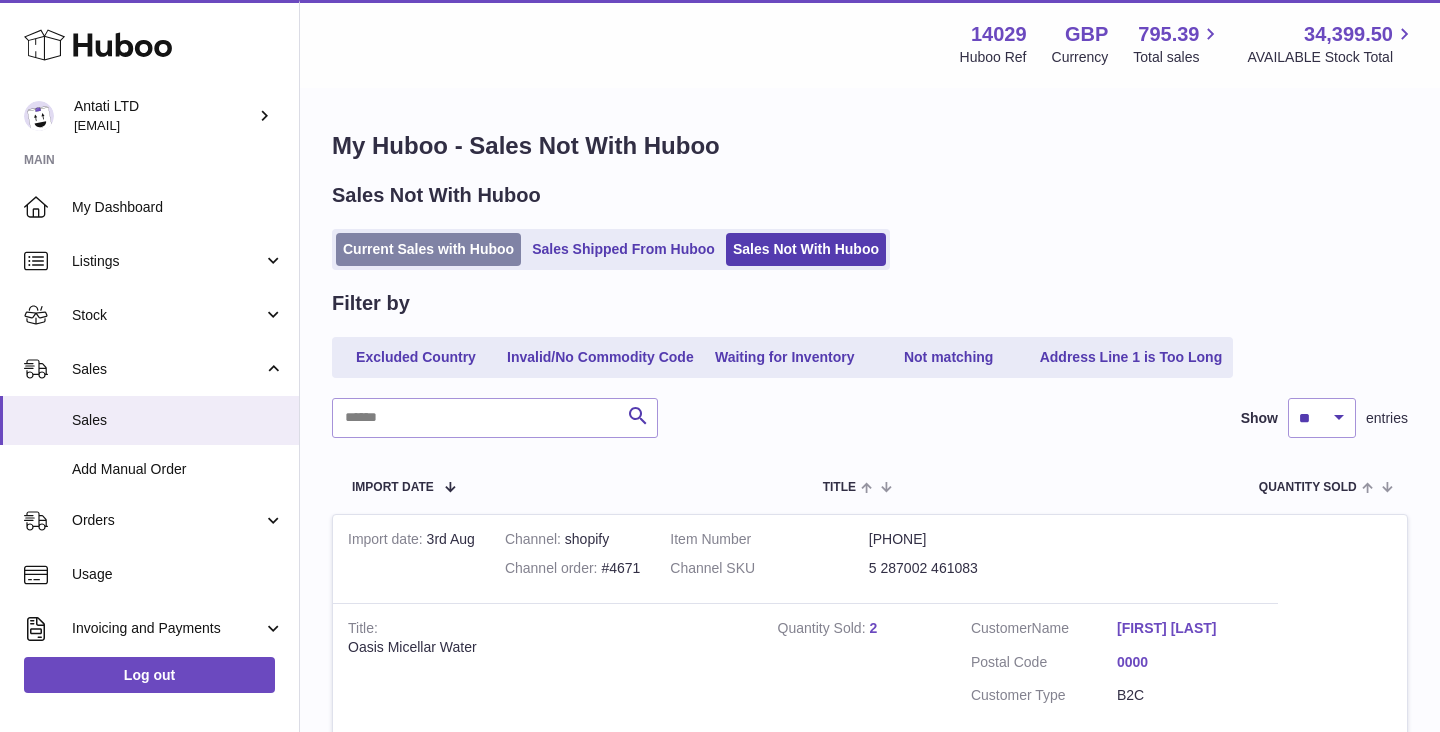 click on "Current Sales with Huboo" at bounding box center (428, 249) 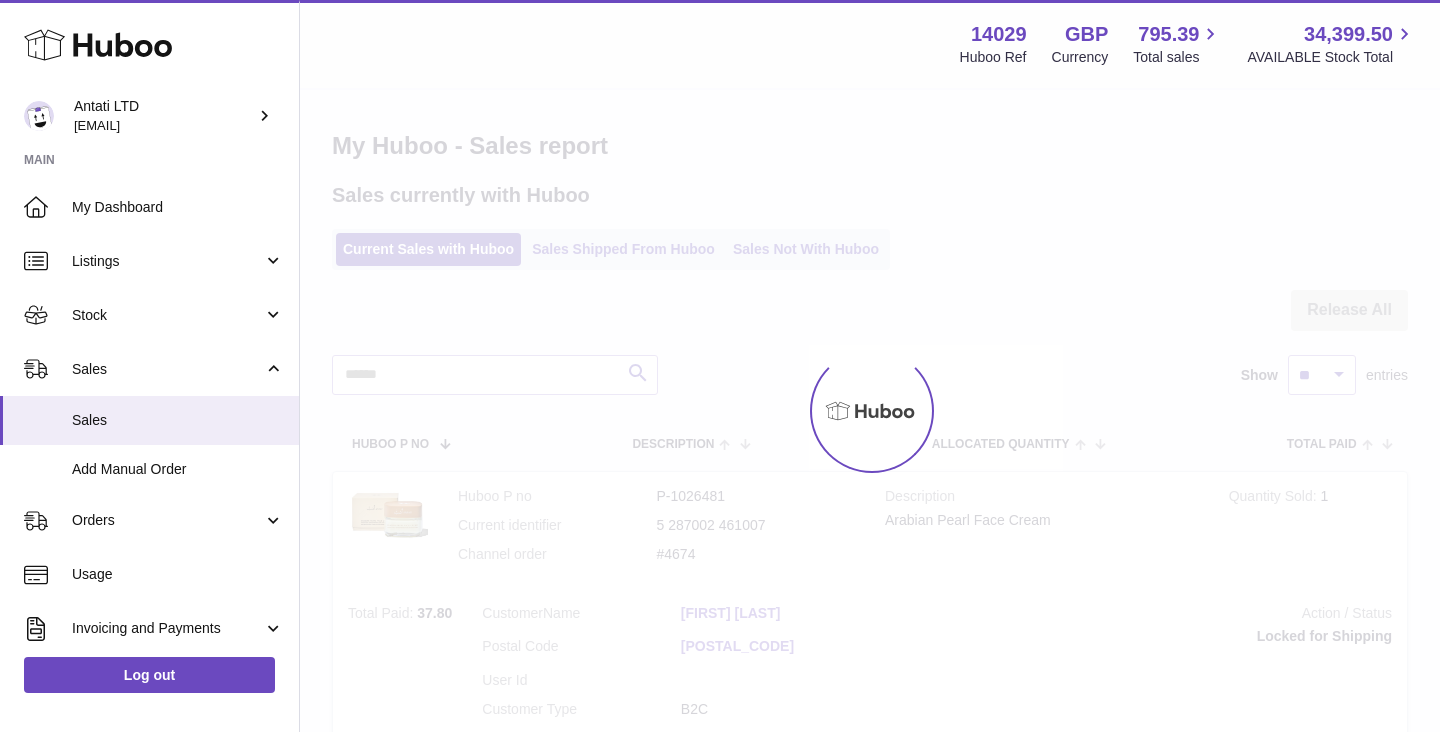 scroll, scrollTop: 0, scrollLeft: 0, axis: both 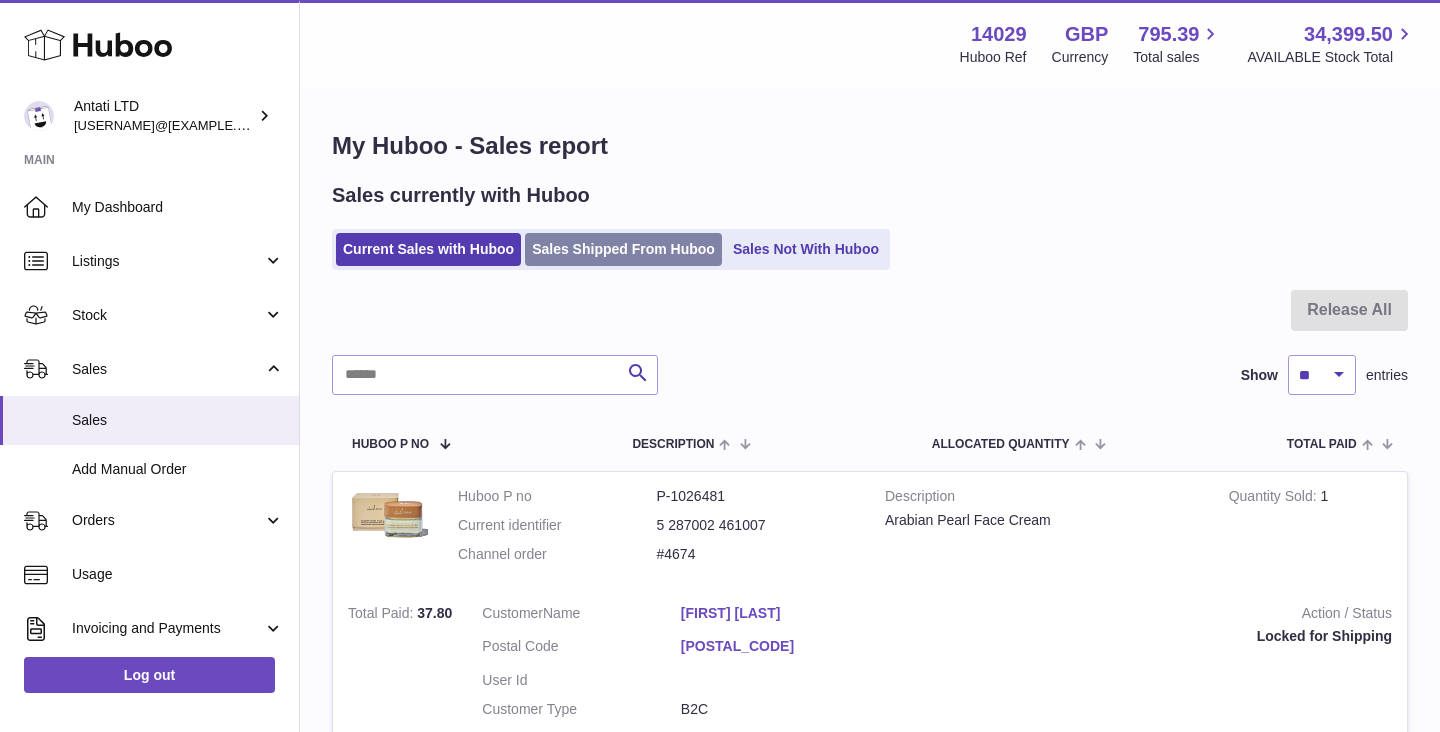 click on "Sales Shipped From Huboo" at bounding box center [623, 249] 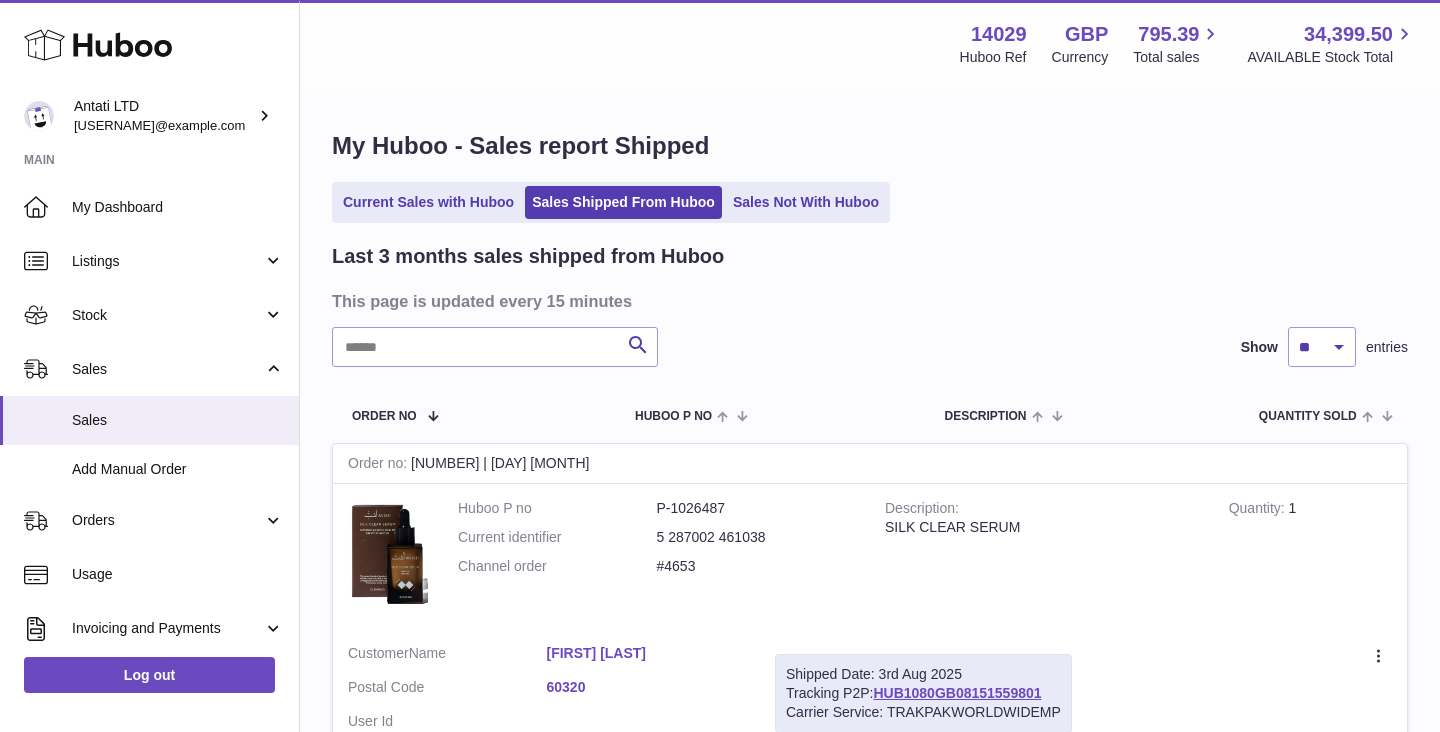 scroll, scrollTop: 0, scrollLeft: 0, axis: both 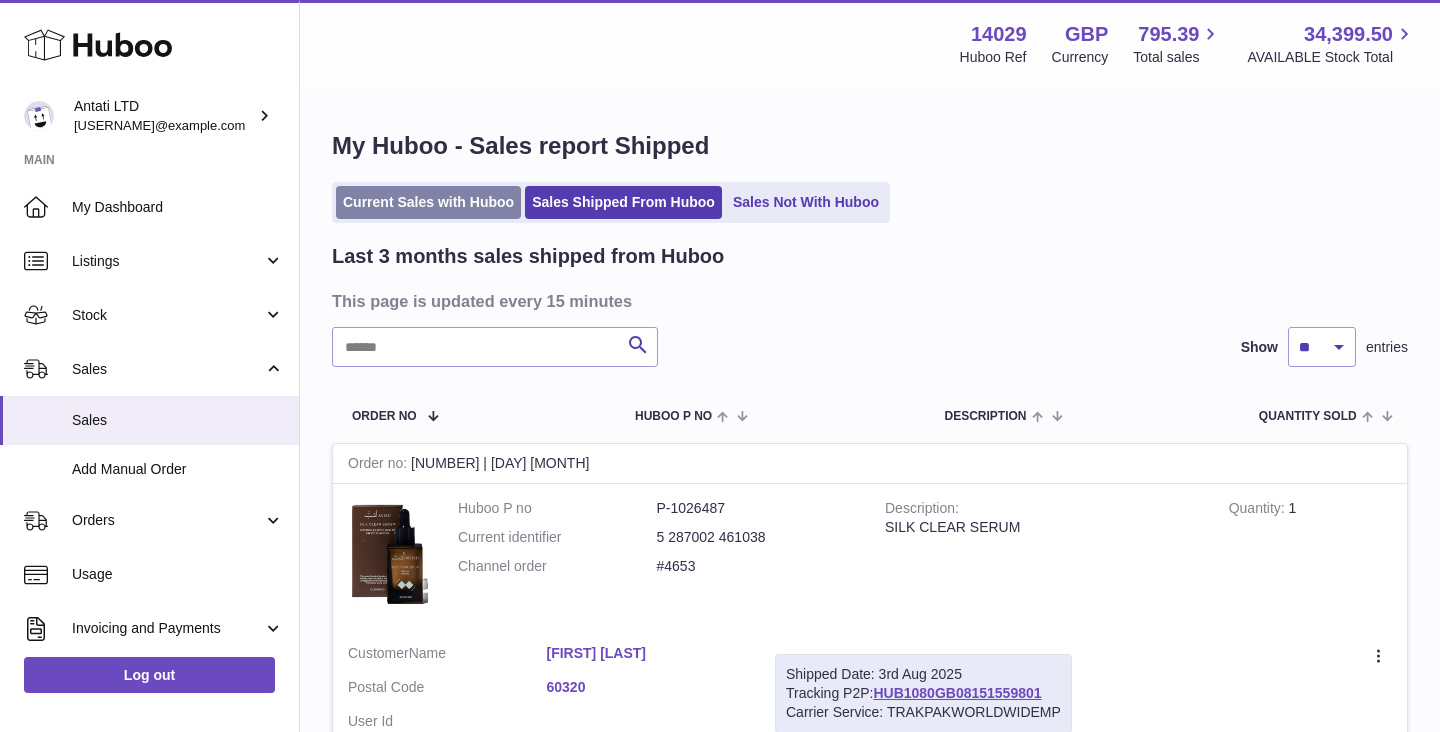 click on "Current Sales with Huboo" at bounding box center [428, 202] 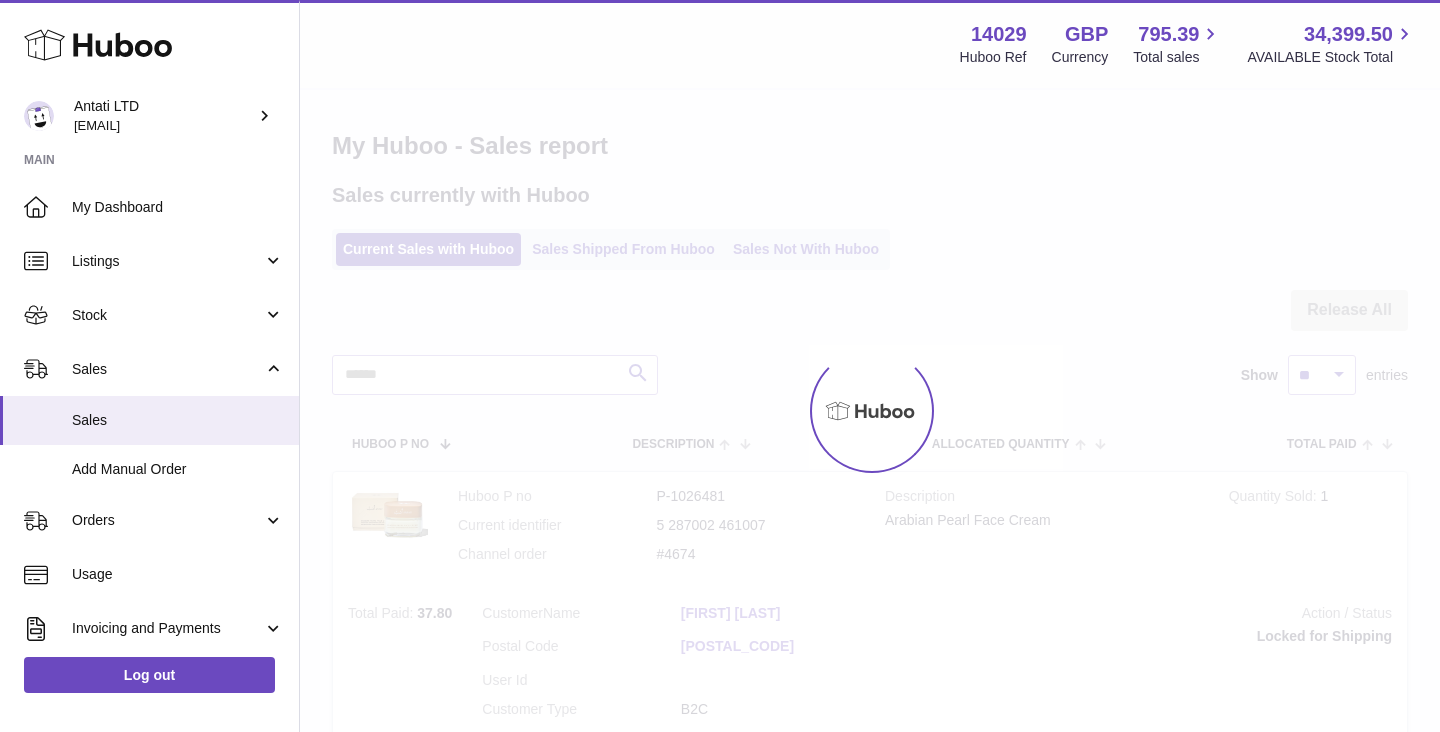 scroll, scrollTop: 0, scrollLeft: 0, axis: both 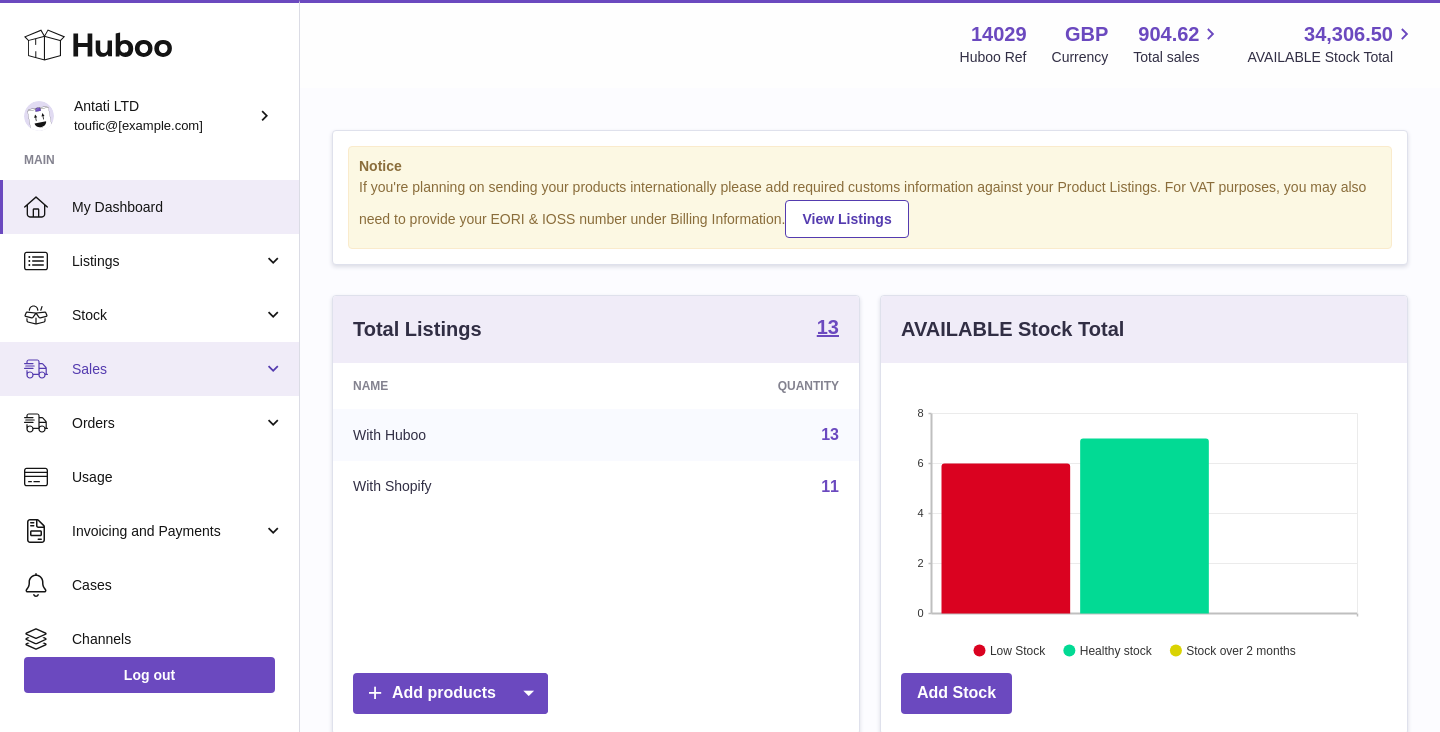 click on "Sales" at bounding box center [167, 369] 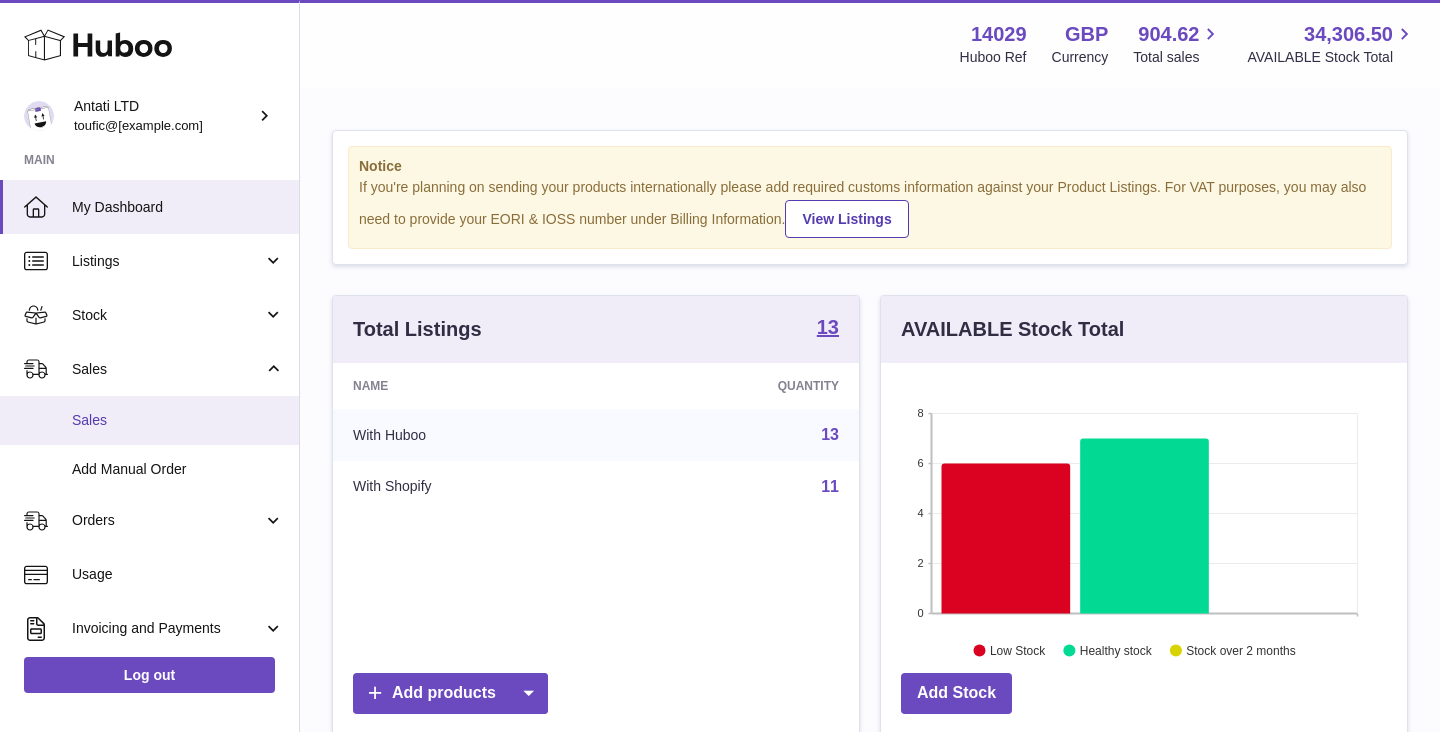 click on "Sales" at bounding box center [178, 420] 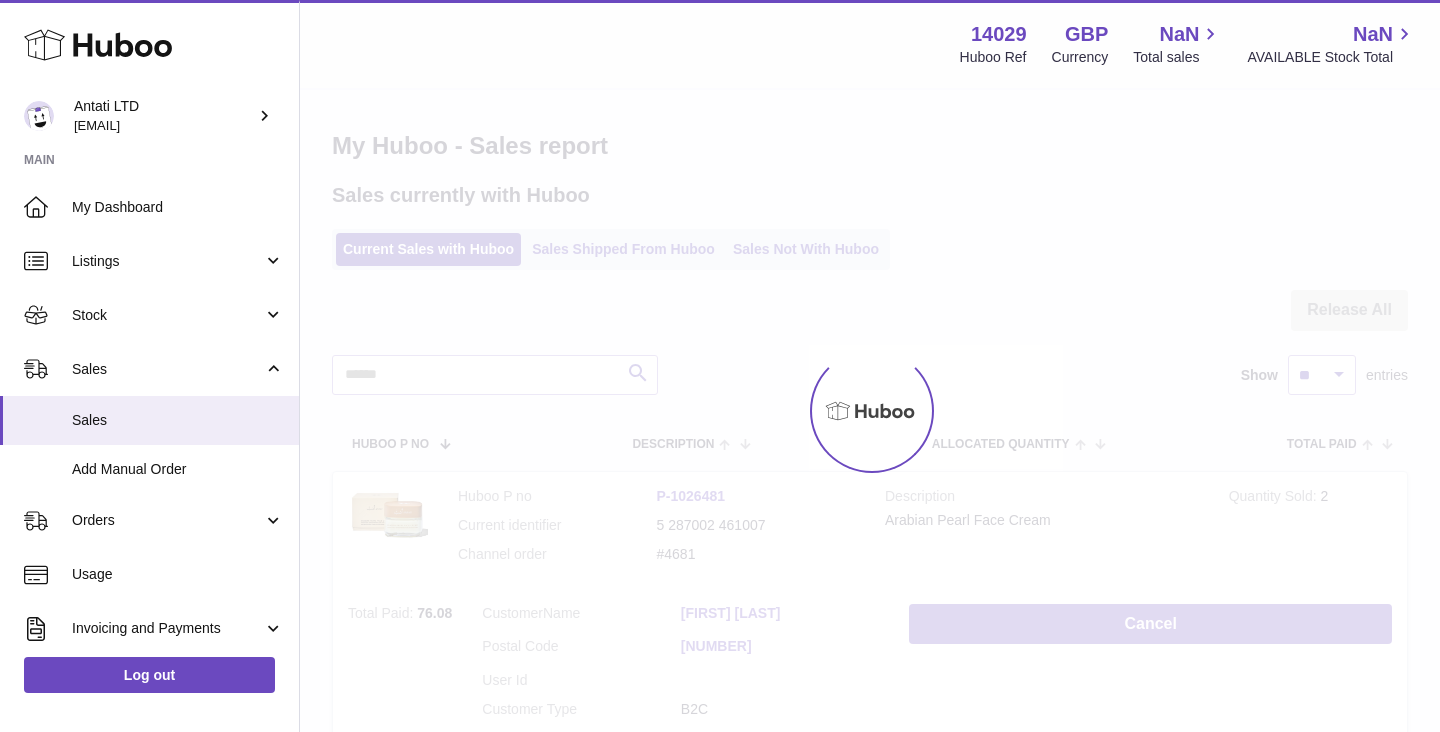 scroll, scrollTop: 0, scrollLeft: 0, axis: both 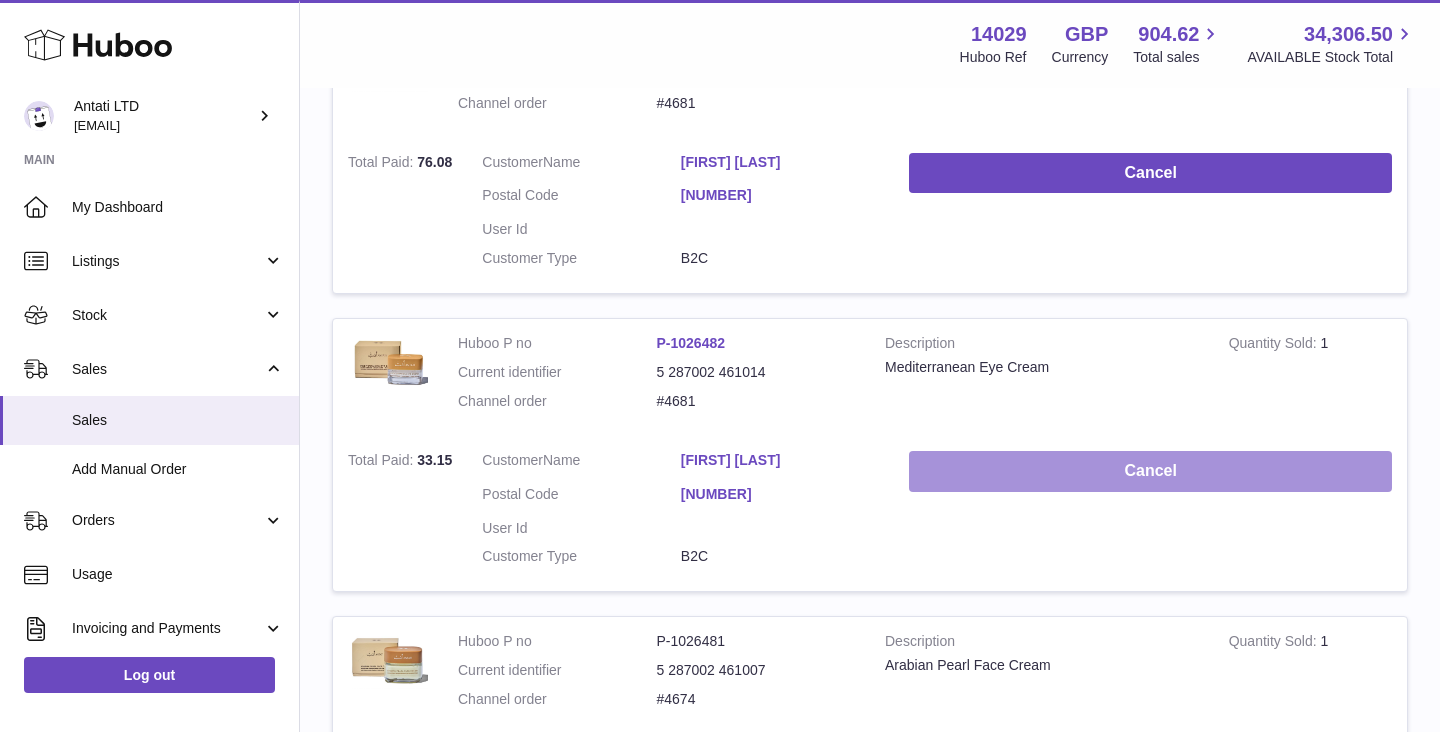 click on "Cancel" at bounding box center (1150, 471) 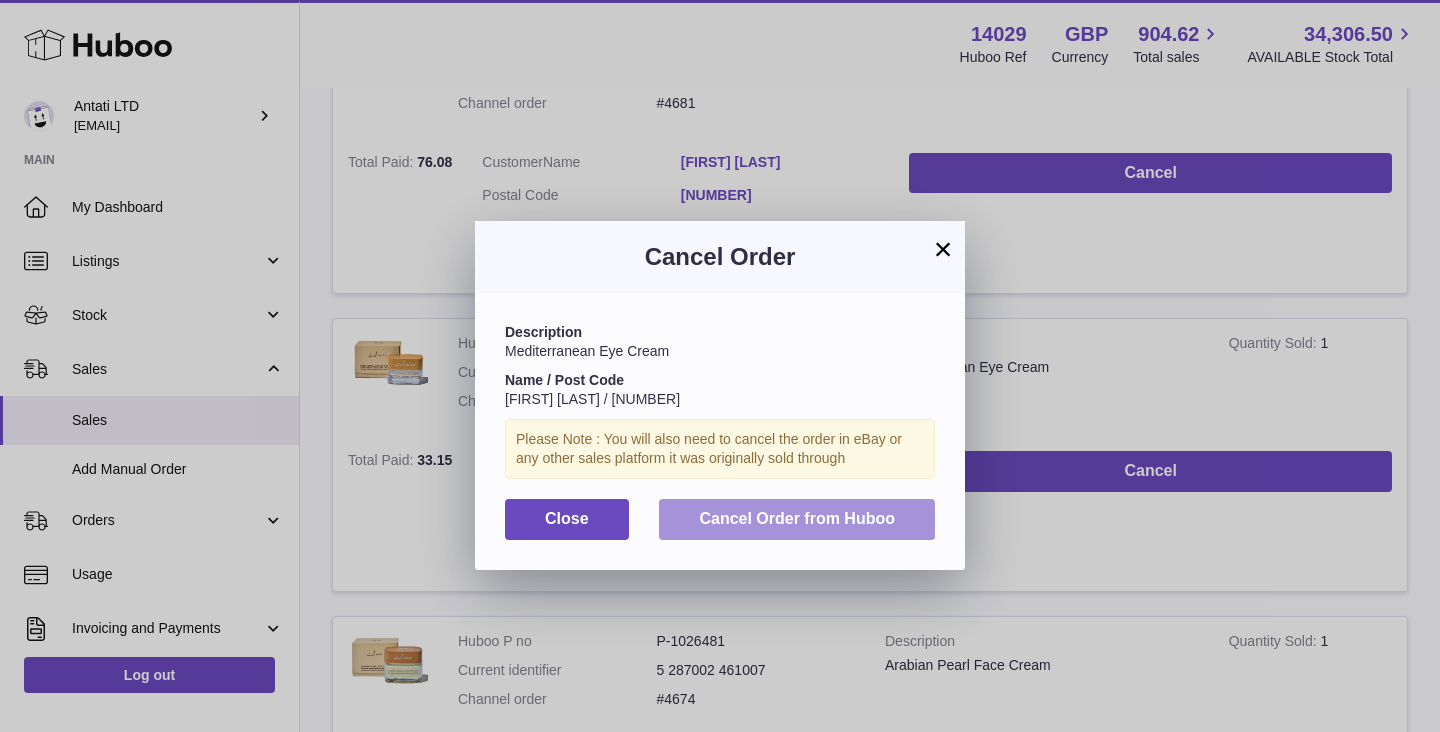 click on "Cancel Order from Huboo" at bounding box center [797, 518] 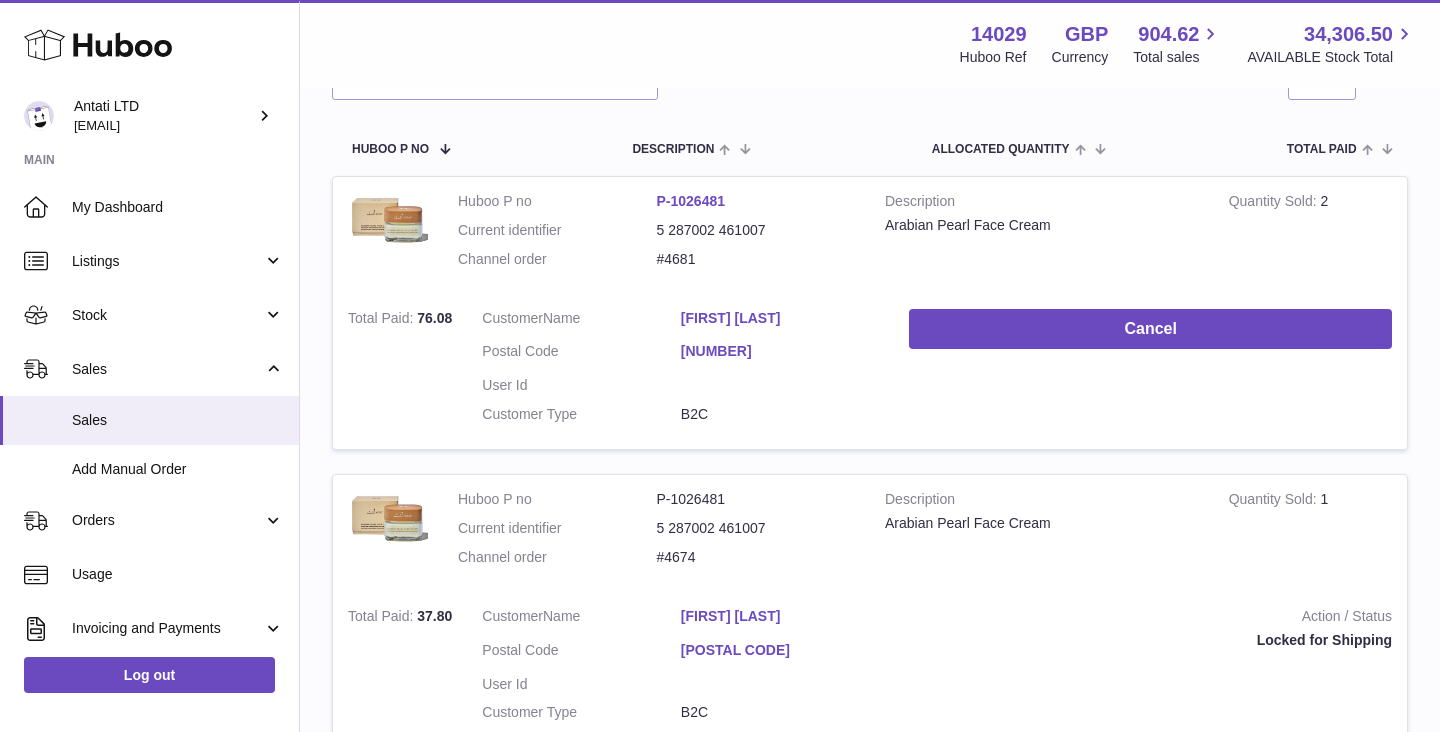scroll, scrollTop: 290, scrollLeft: 0, axis: vertical 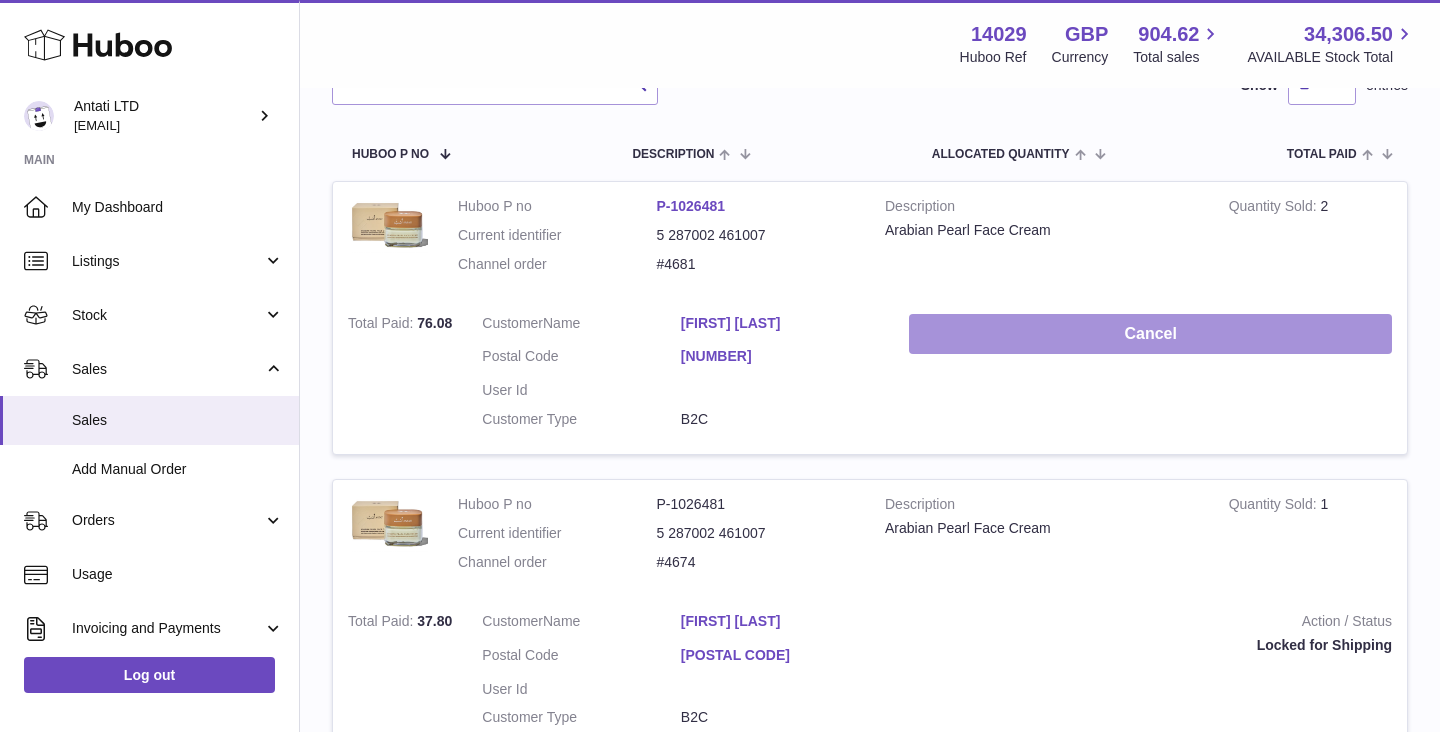 click on "Cancel" at bounding box center [1150, 334] 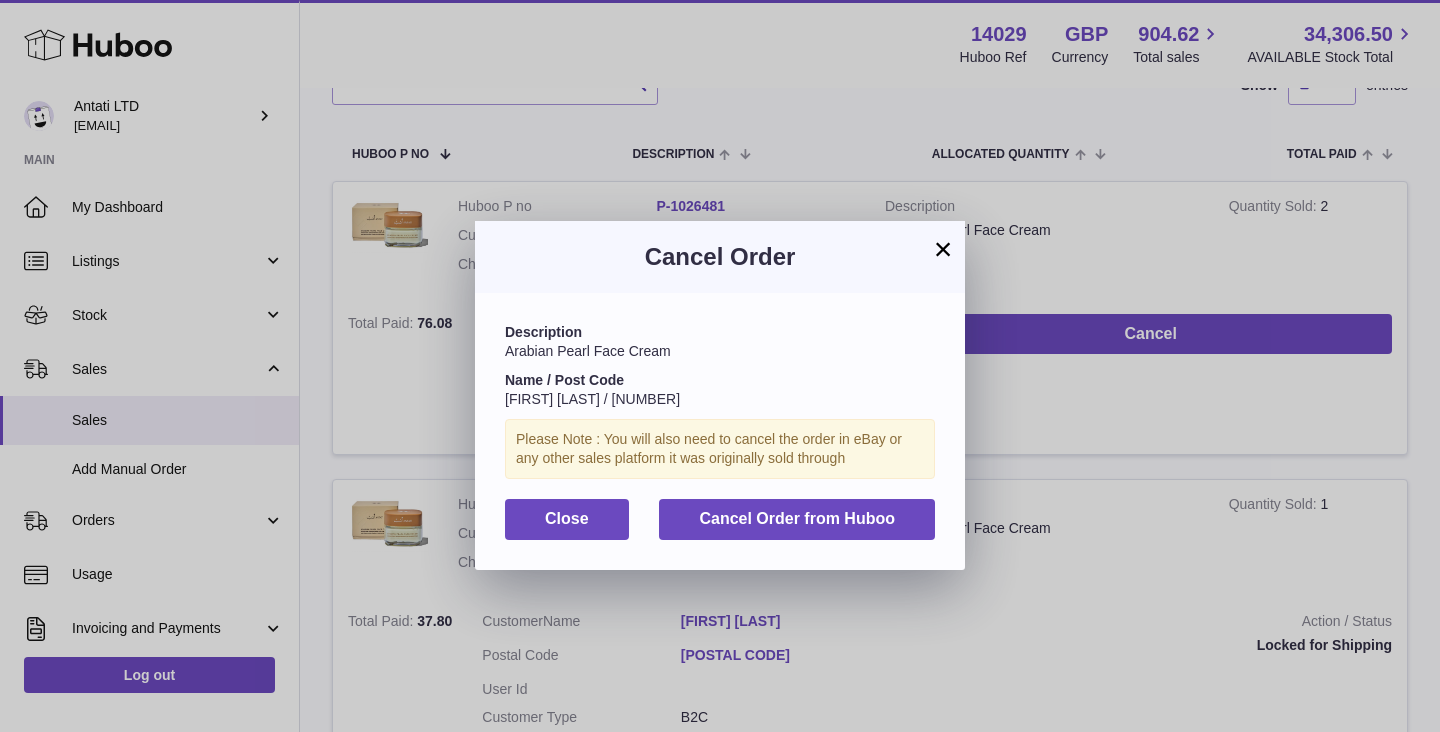 click on "×" at bounding box center (943, 249) 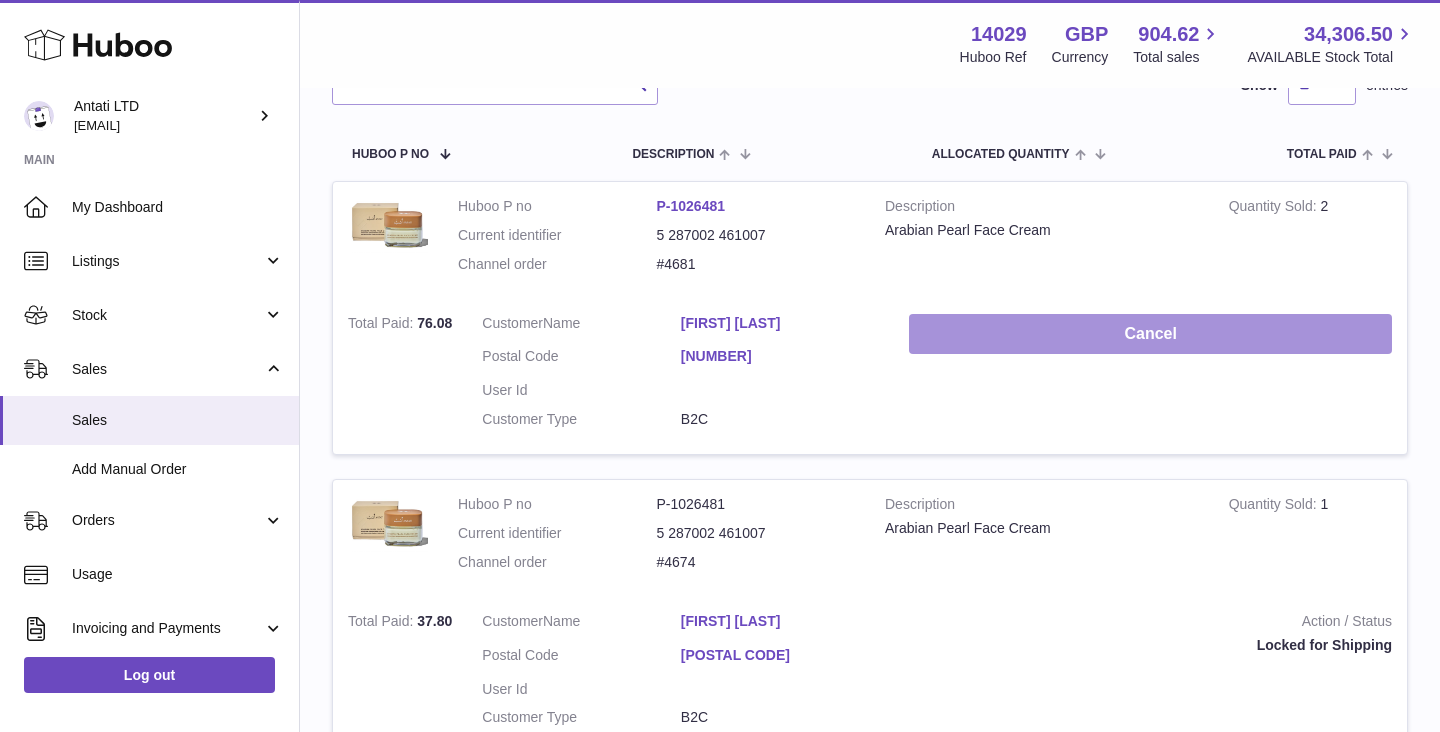 click on "Cancel" at bounding box center (1150, 334) 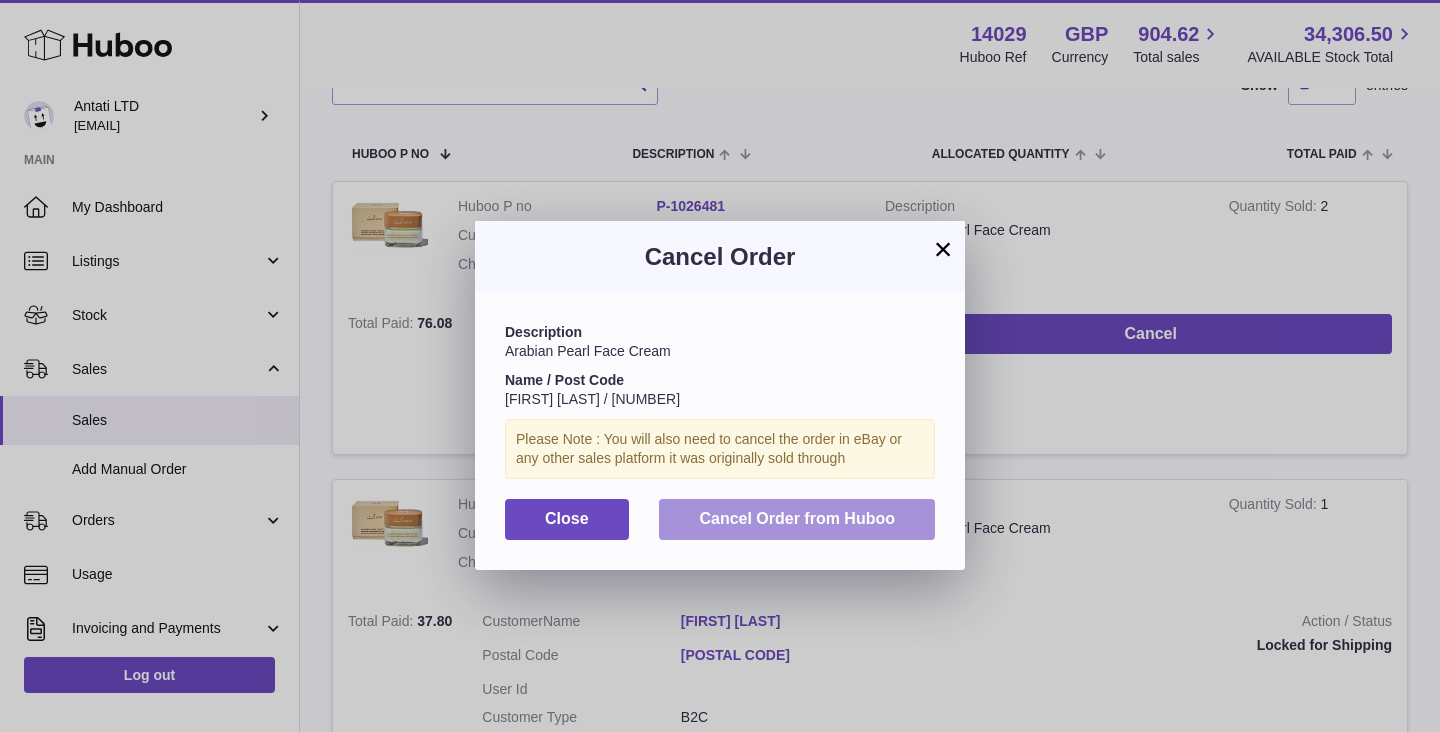 click on "Cancel Order from Huboo" at bounding box center (797, 518) 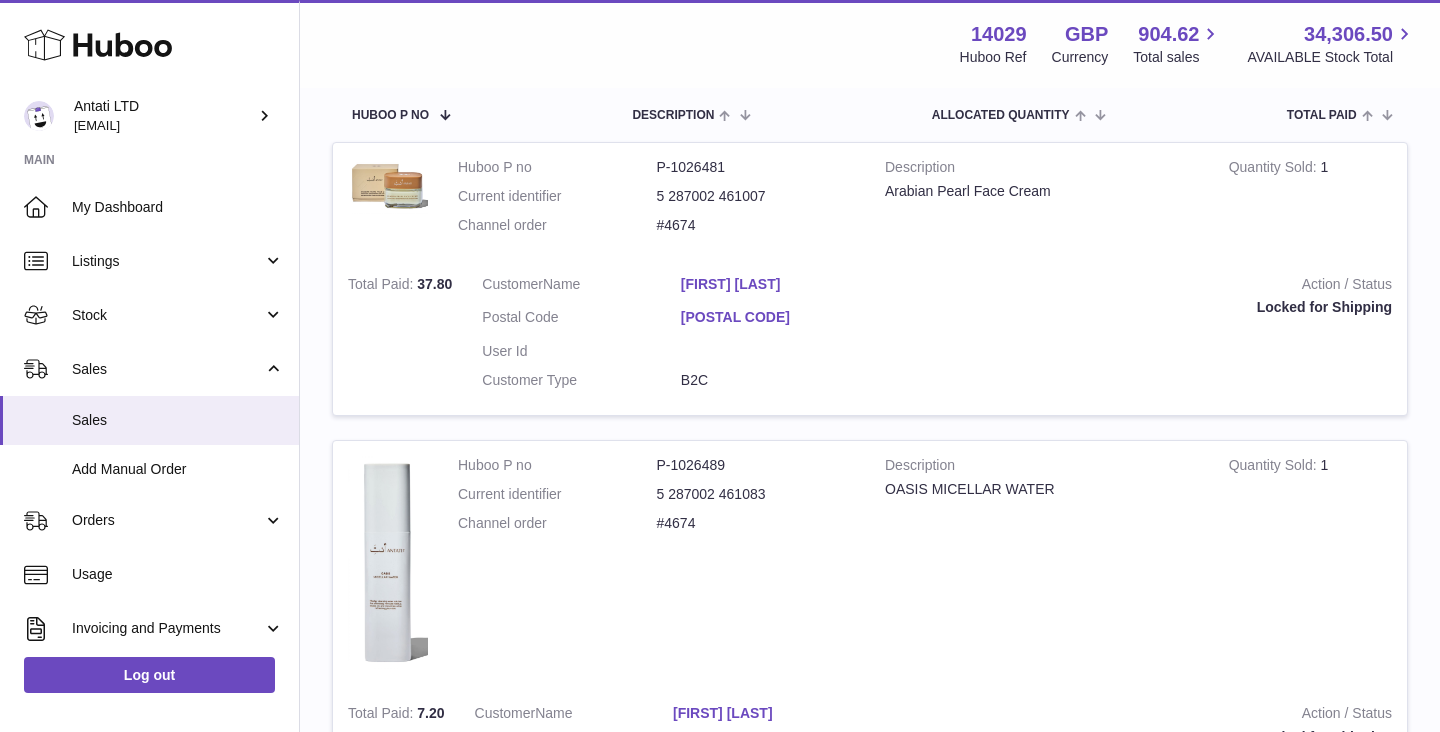 scroll, scrollTop: 0, scrollLeft: 0, axis: both 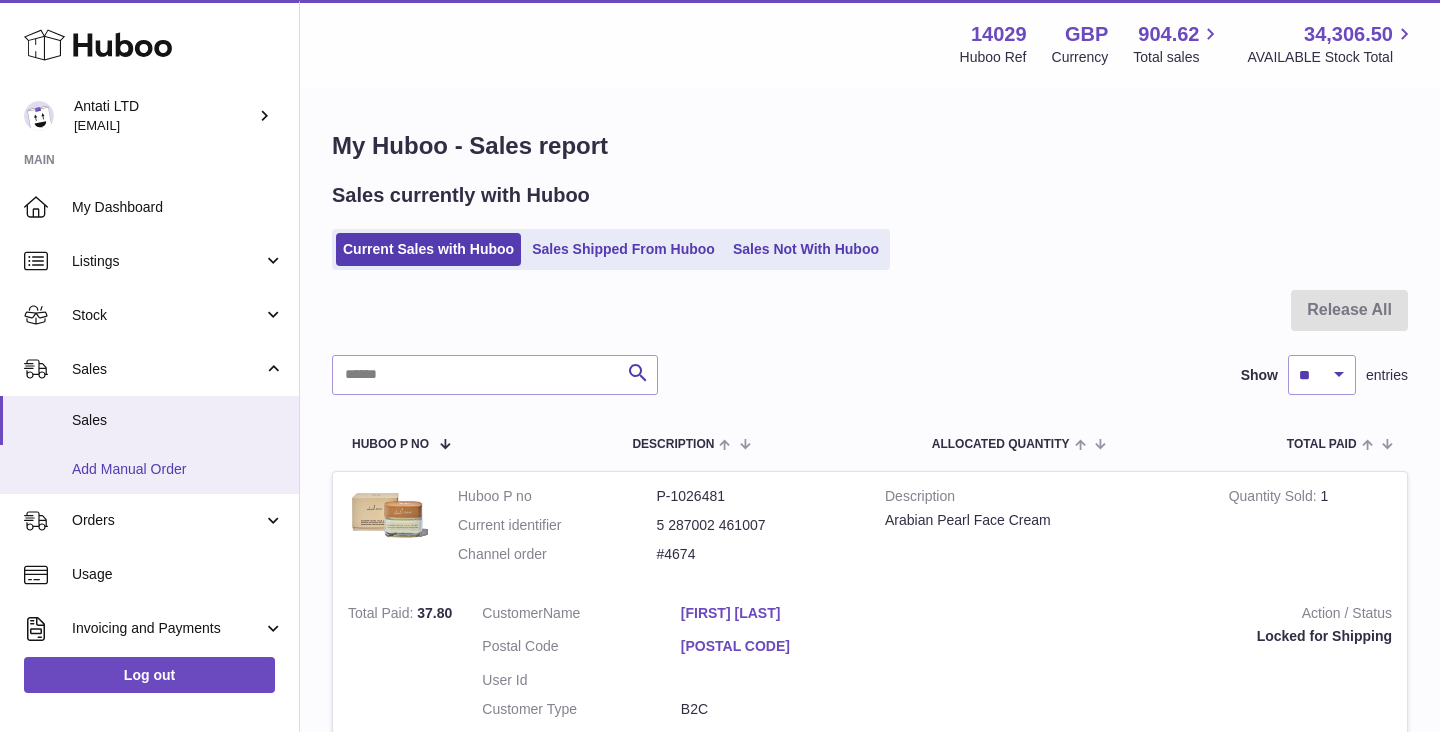 click on "Add Manual Order" at bounding box center [178, 469] 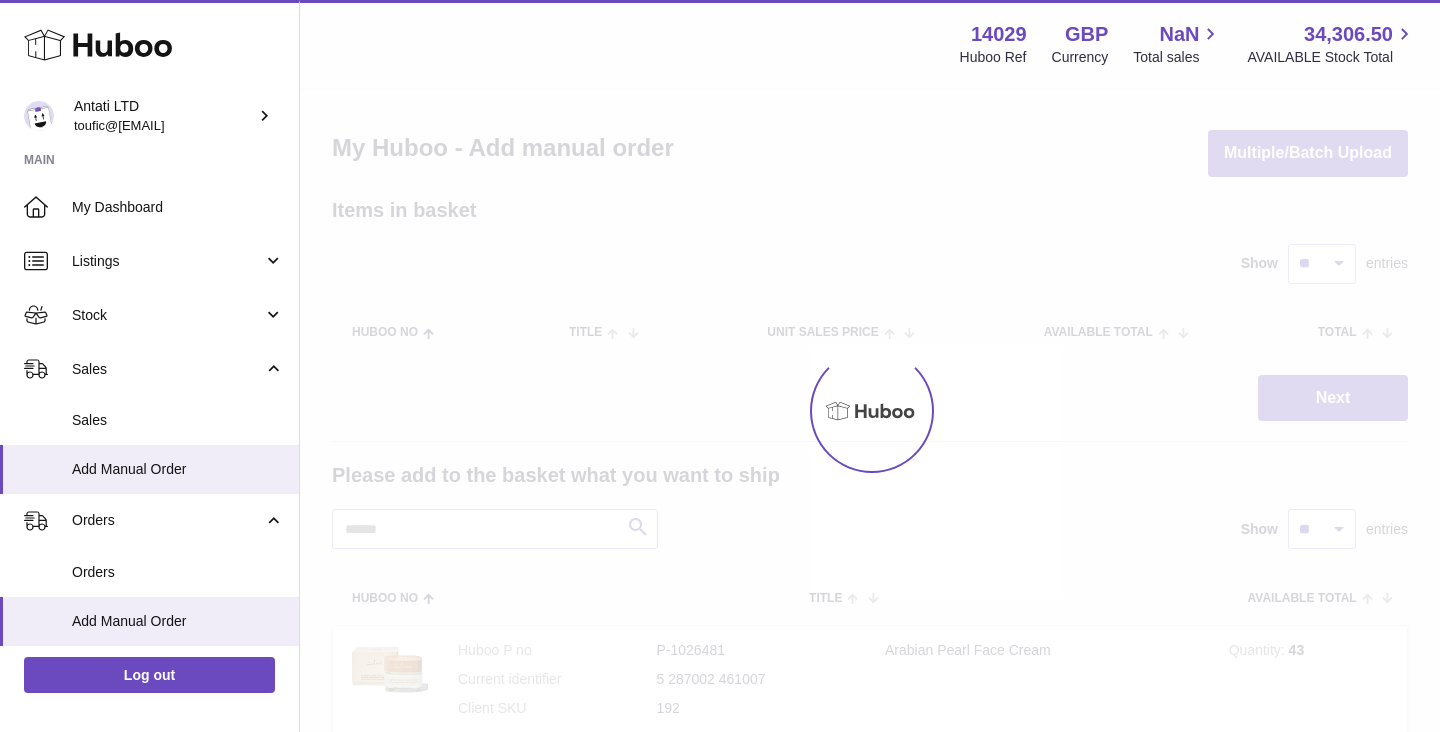 scroll, scrollTop: 0, scrollLeft: 0, axis: both 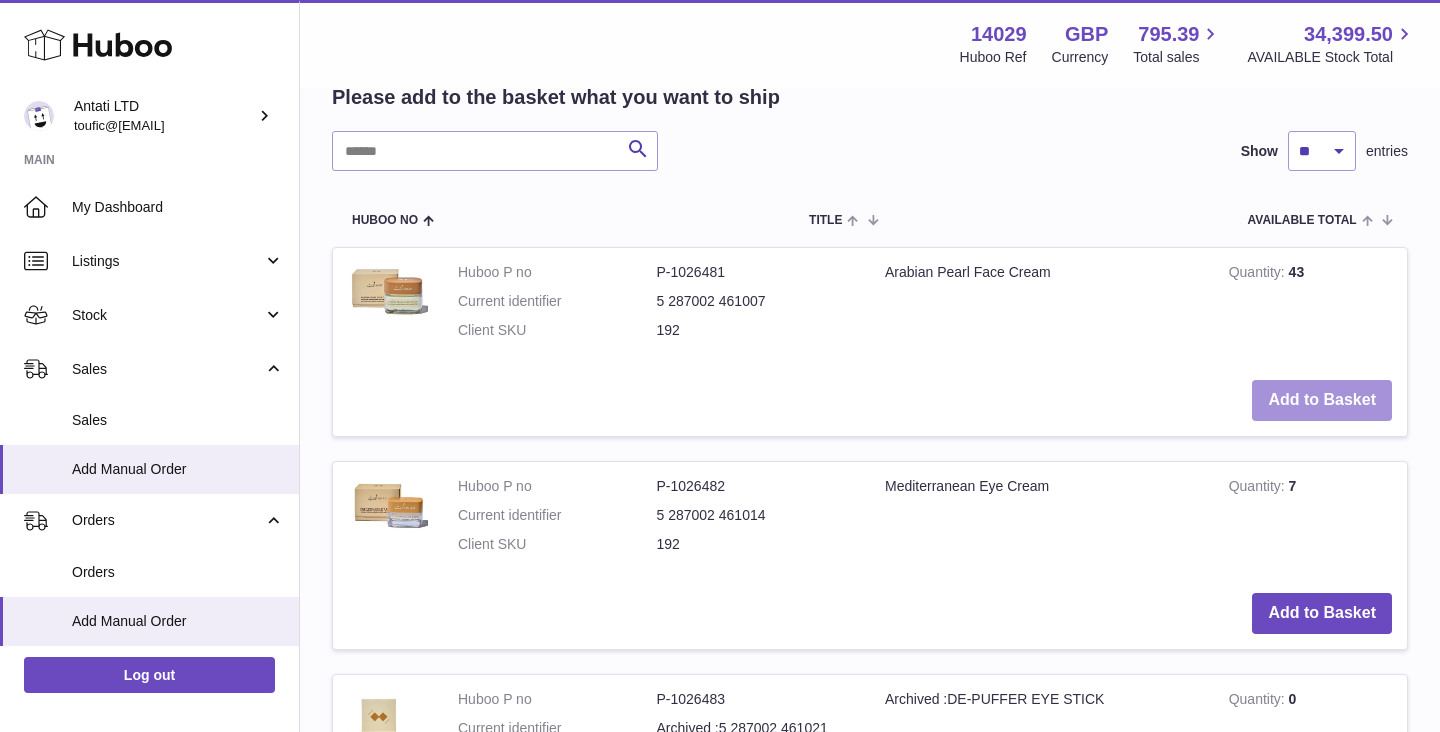 click on "Add to Basket" at bounding box center [1322, 400] 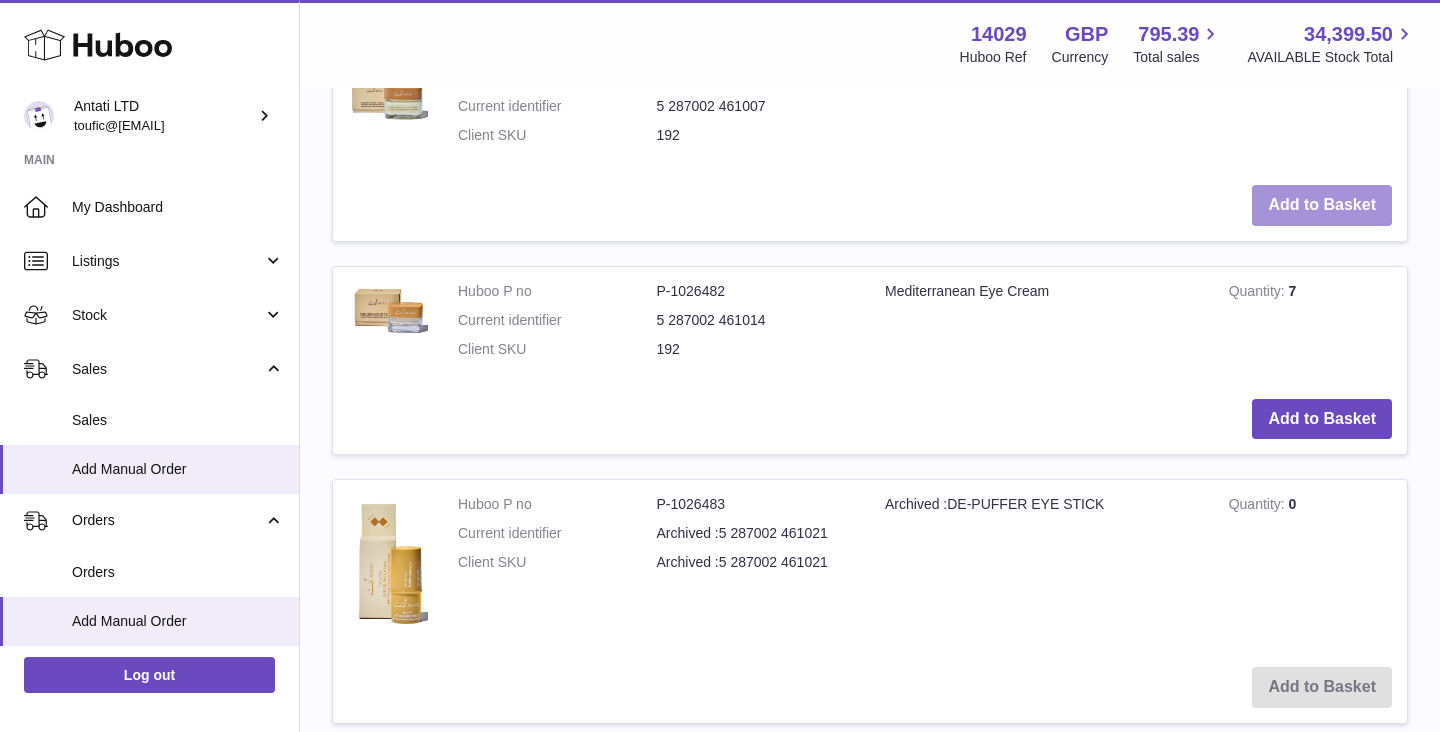 scroll, scrollTop: 796, scrollLeft: 0, axis: vertical 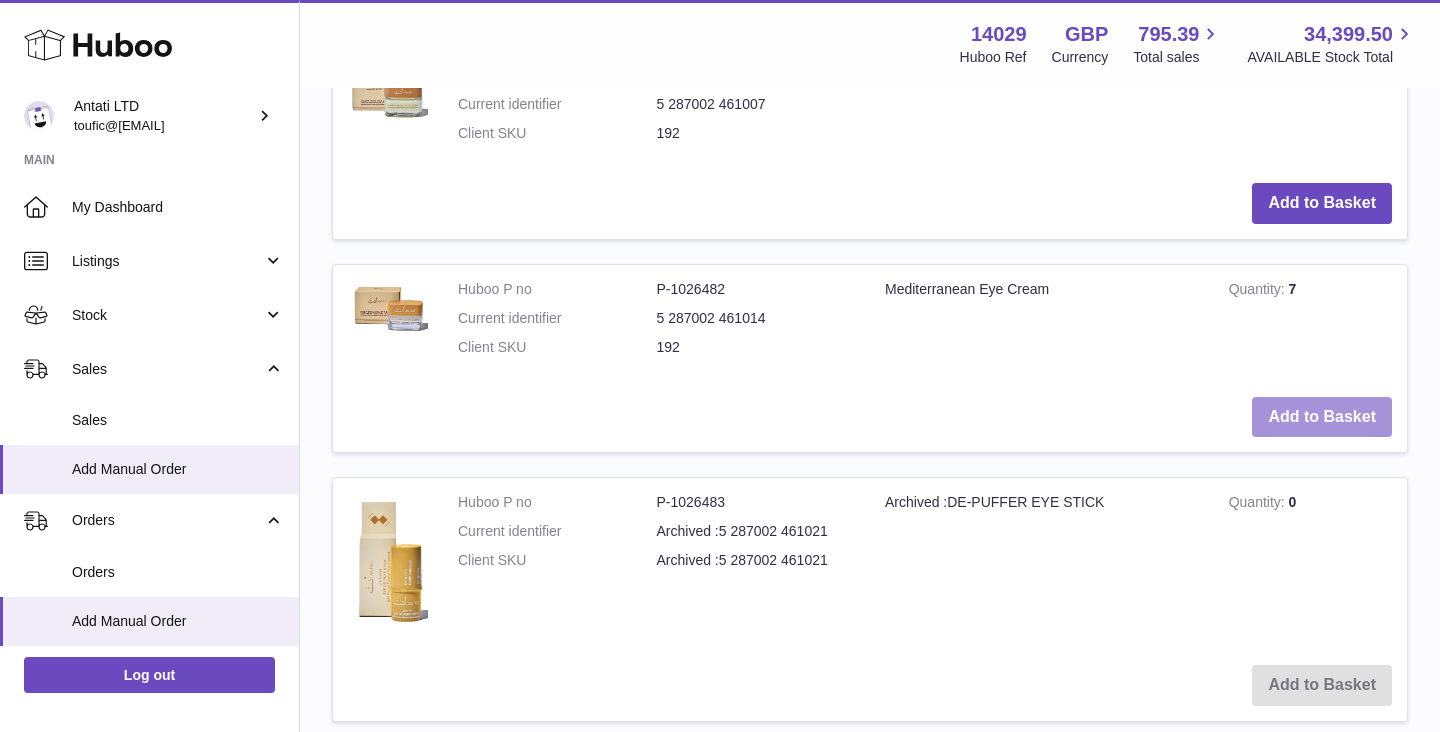 click on "Add to Basket" at bounding box center (1322, 417) 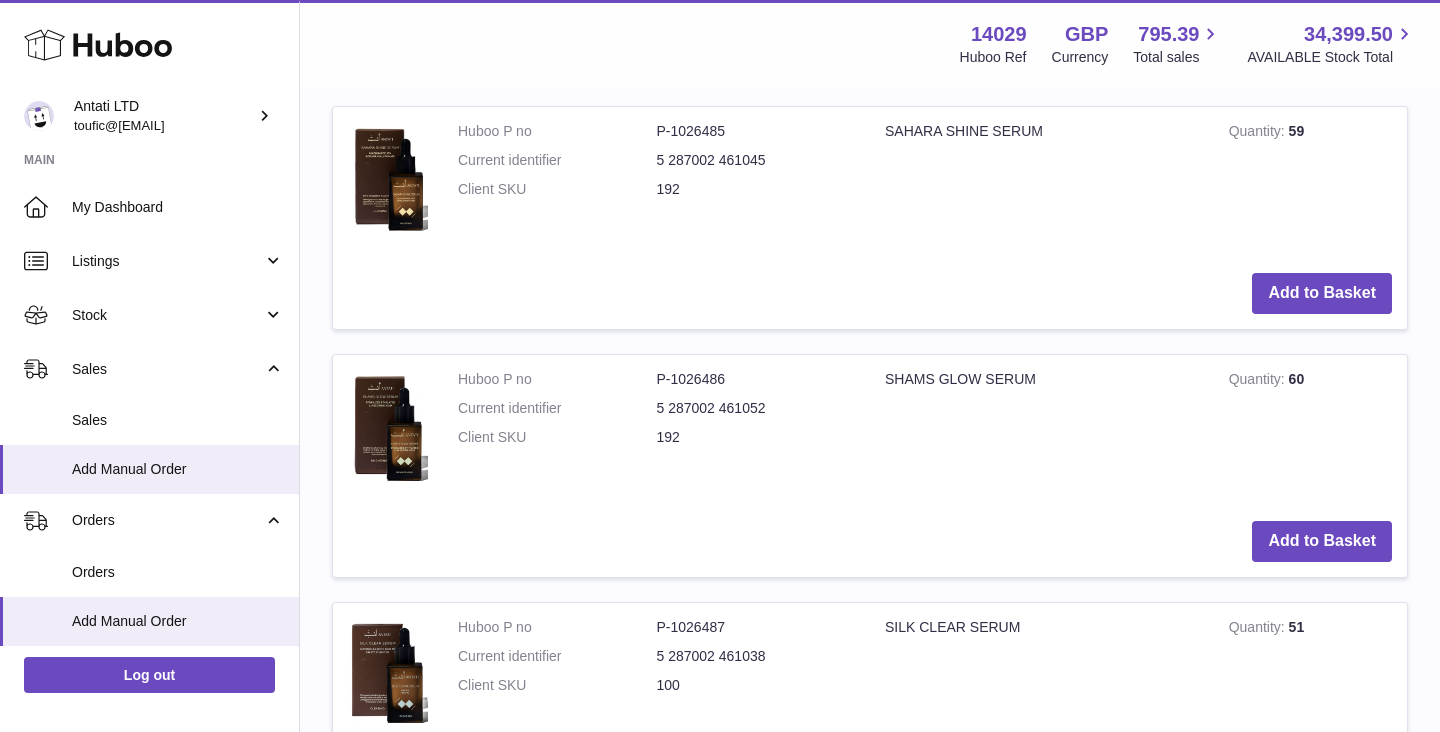 scroll, scrollTop: 1962, scrollLeft: 0, axis: vertical 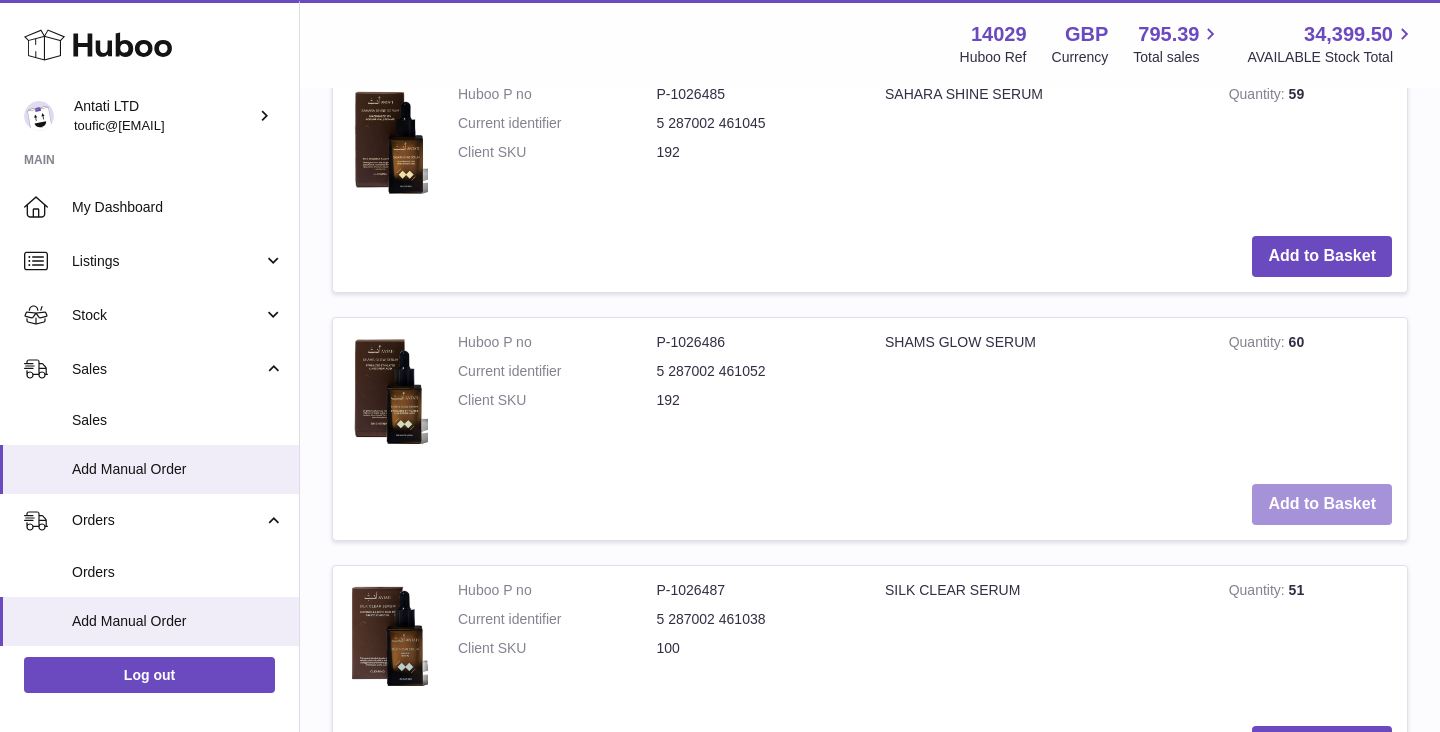 click on "Add to Basket" at bounding box center [1322, 504] 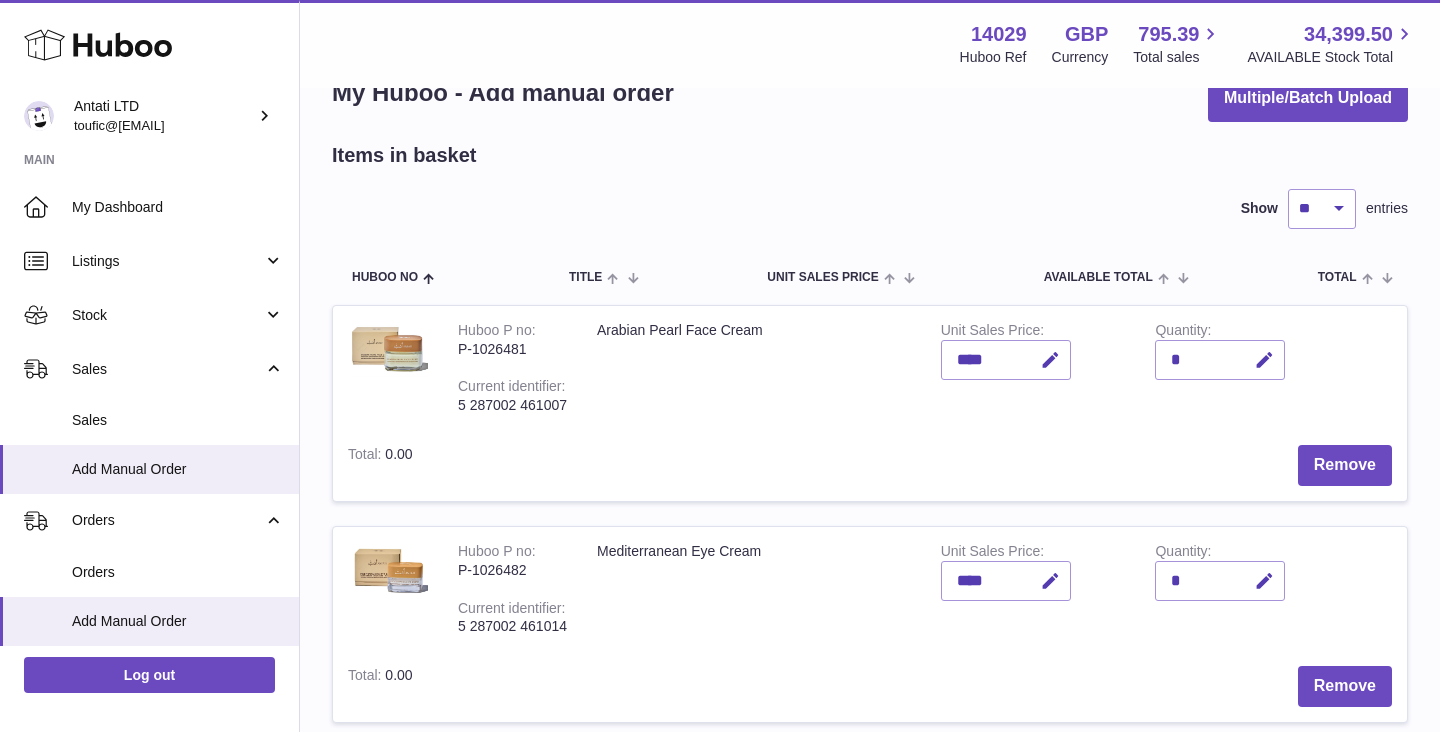 scroll, scrollTop: 127, scrollLeft: 0, axis: vertical 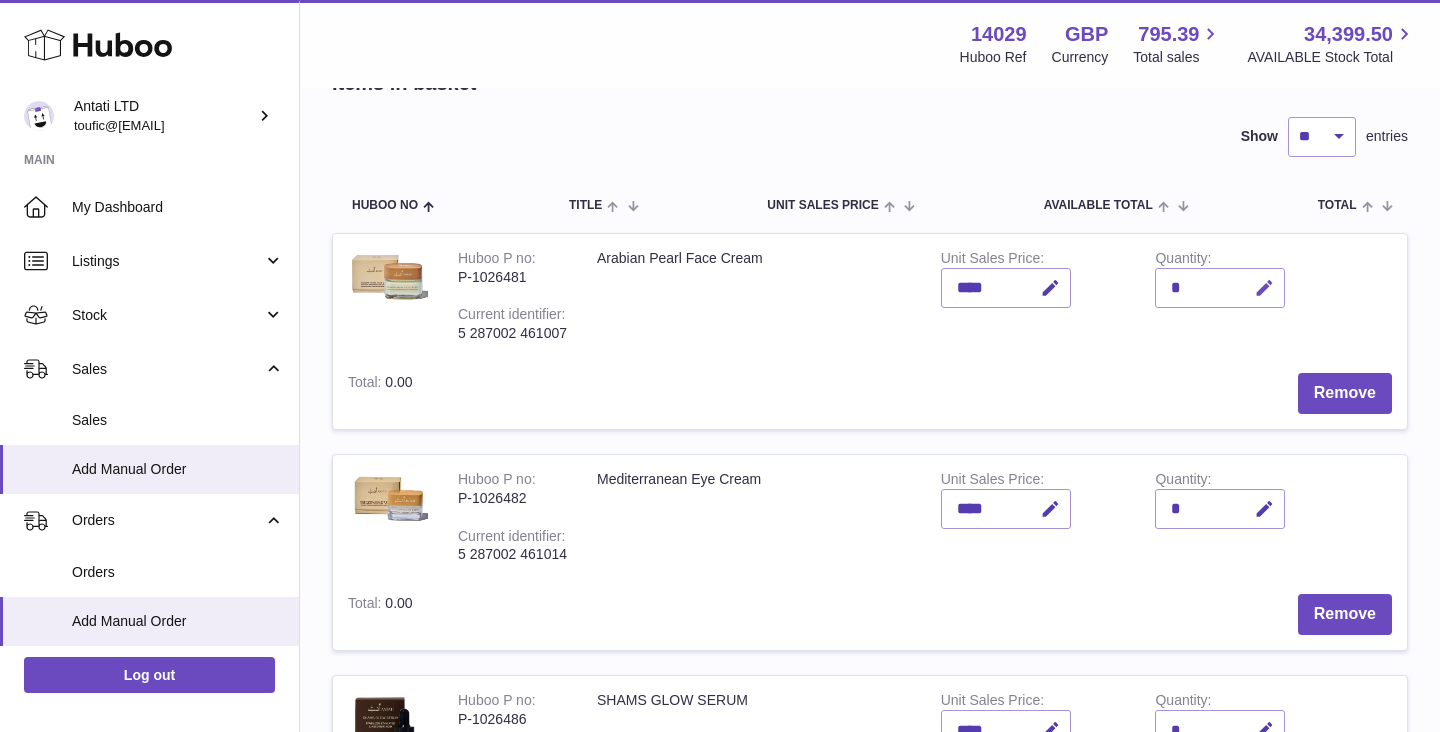click at bounding box center (1264, 288) 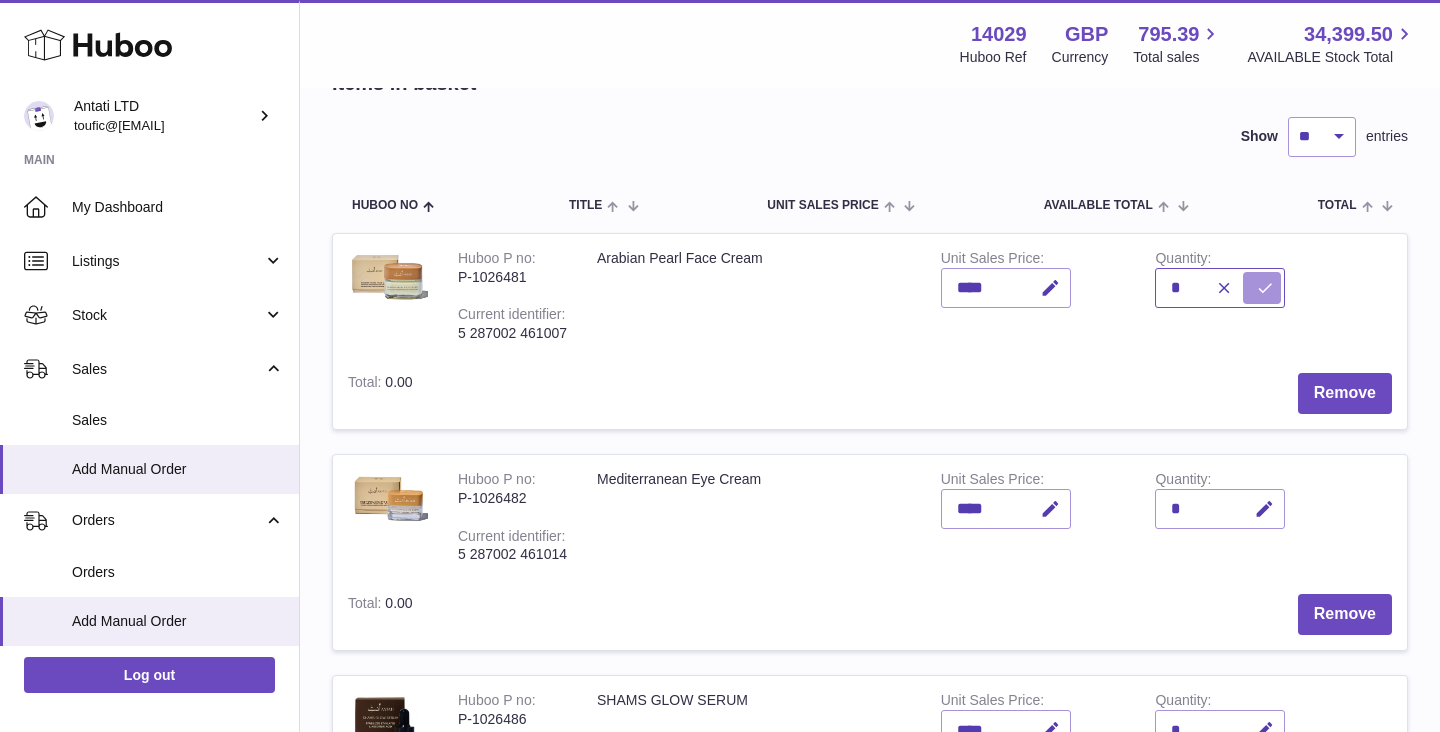type on "*" 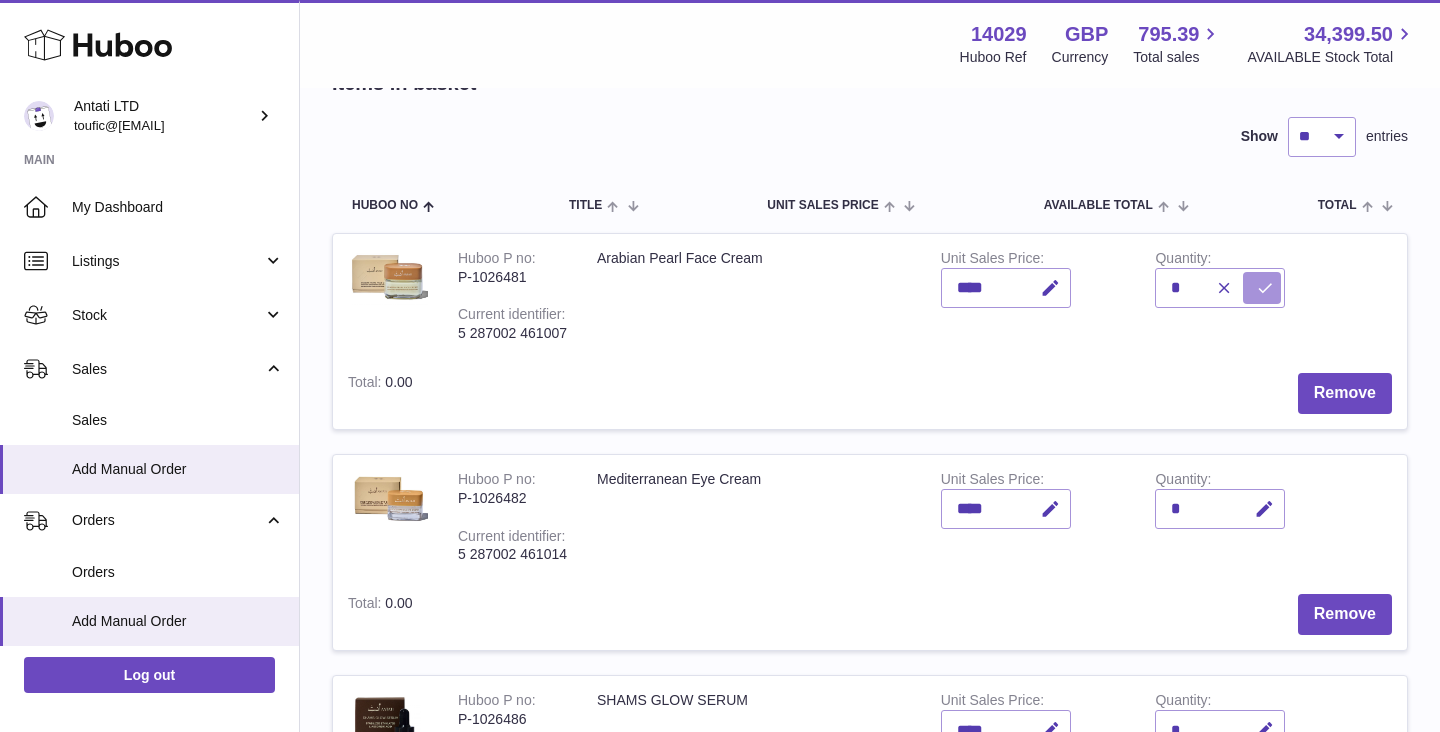 click at bounding box center [1265, 288] 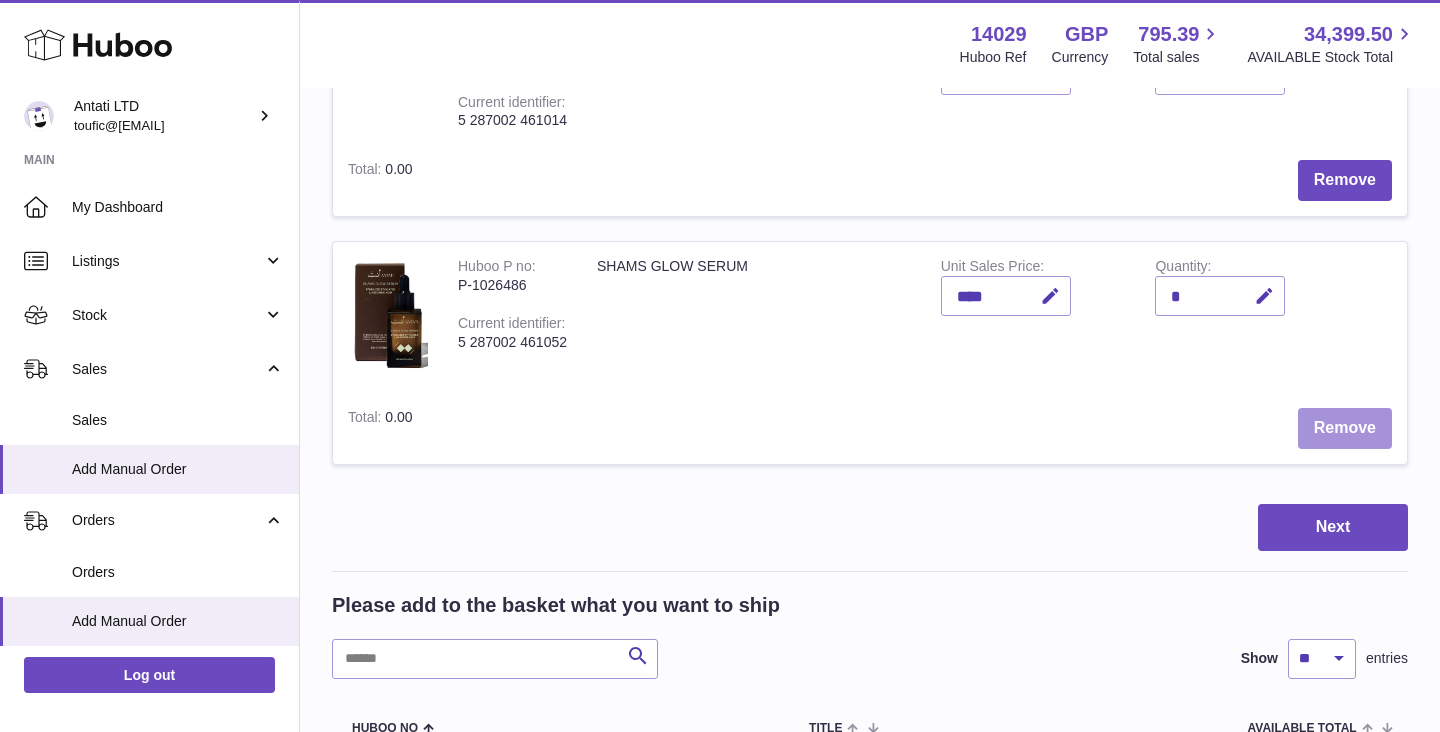 scroll, scrollTop: 573, scrollLeft: 0, axis: vertical 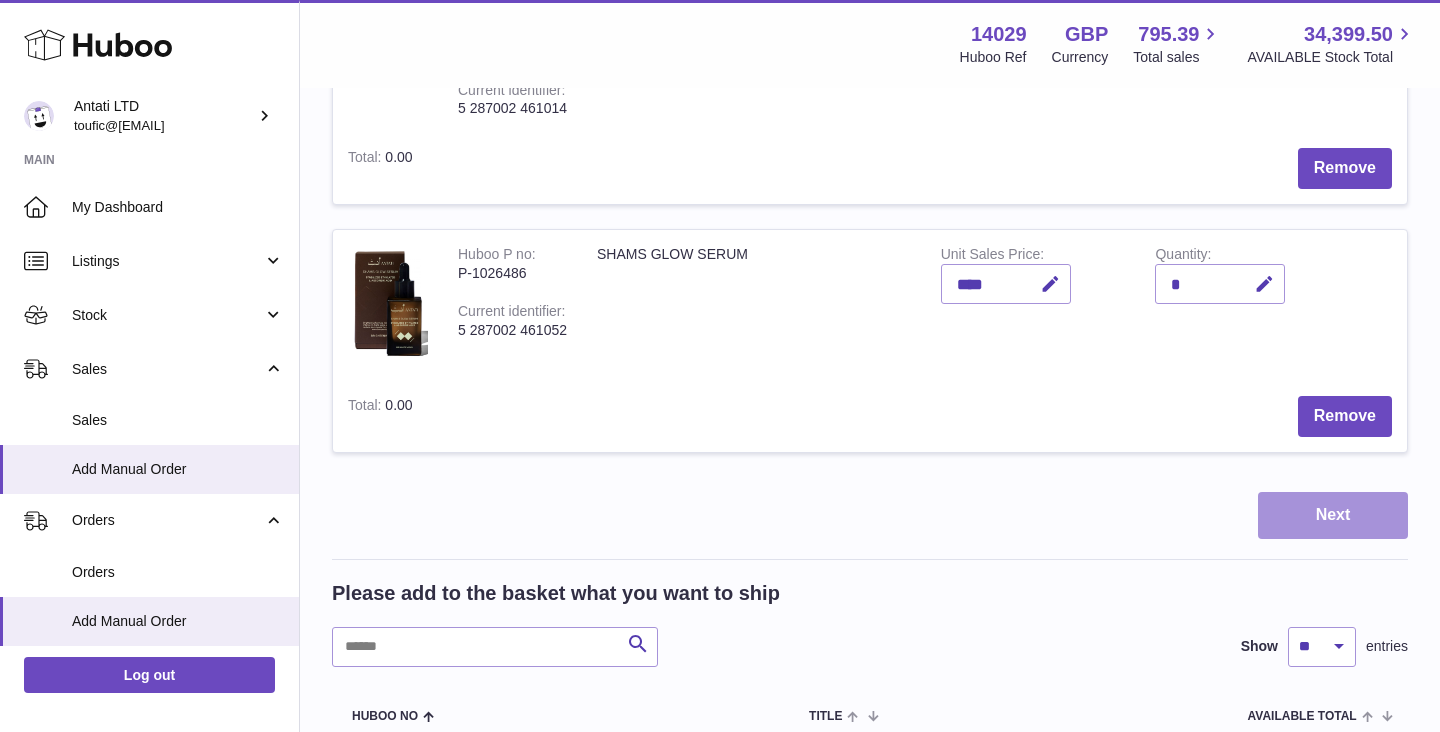click on "Next" at bounding box center (1333, 515) 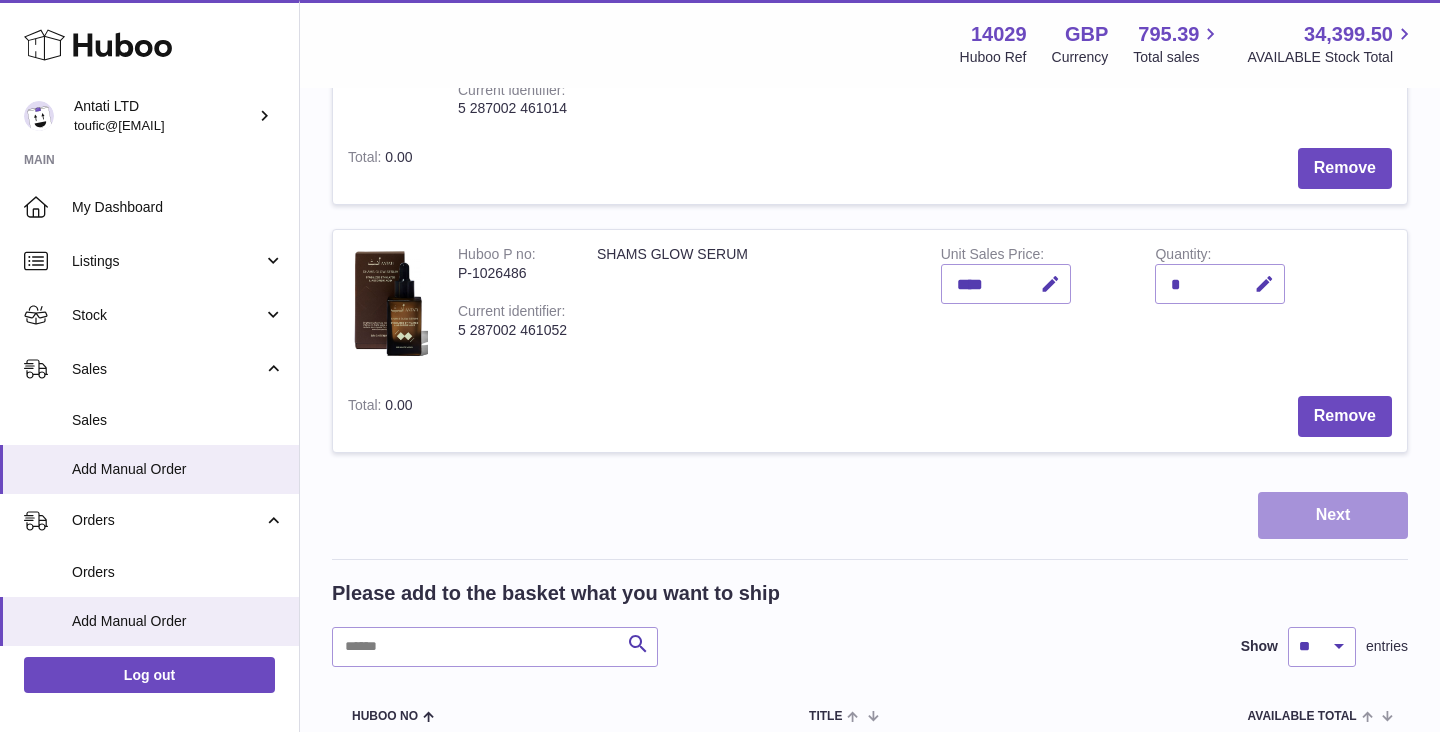 scroll, scrollTop: 0, scrollLeft: 0, axis: both 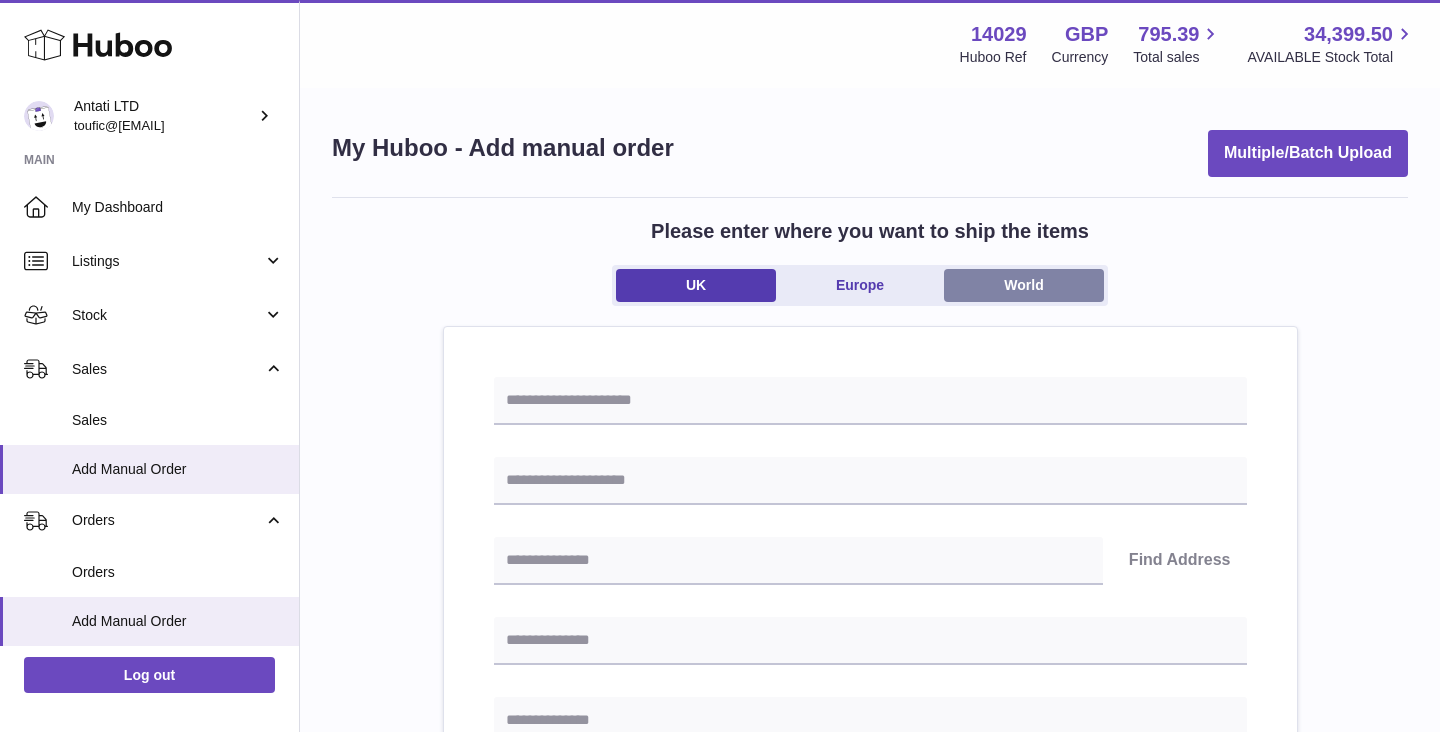 click on "World" at bounding box center [1024, 285] 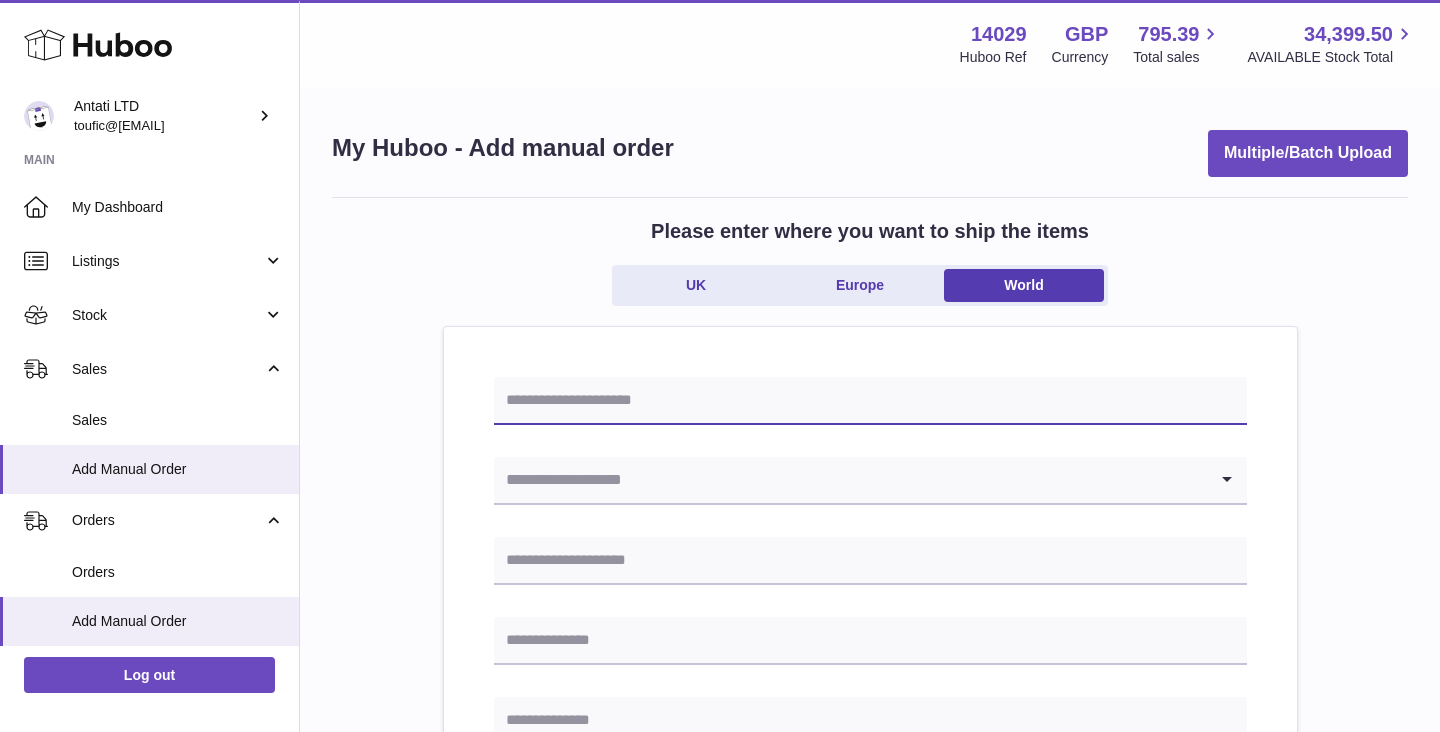 click at bounding box center [870, 401] 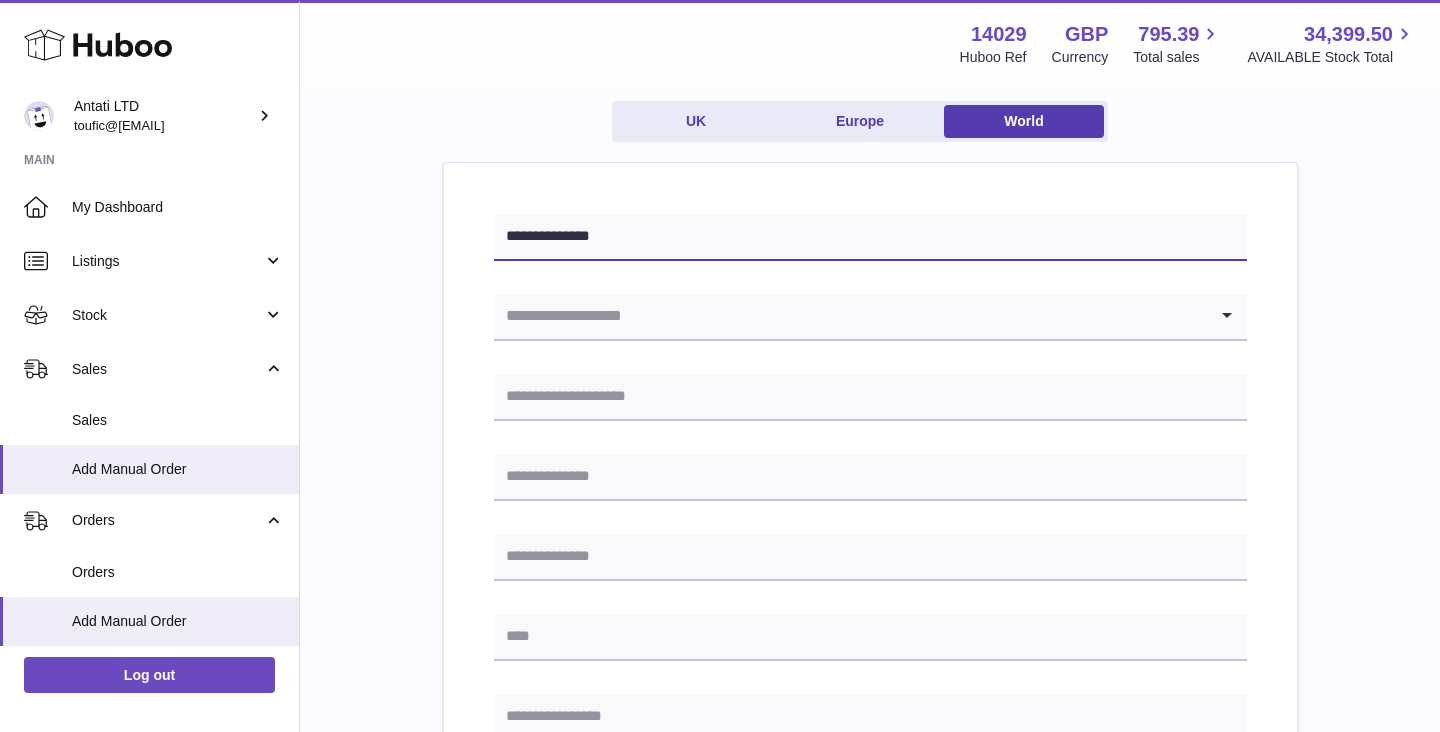 scroll, scrollTop: 187, scrollLeft: 0, axis: vertical 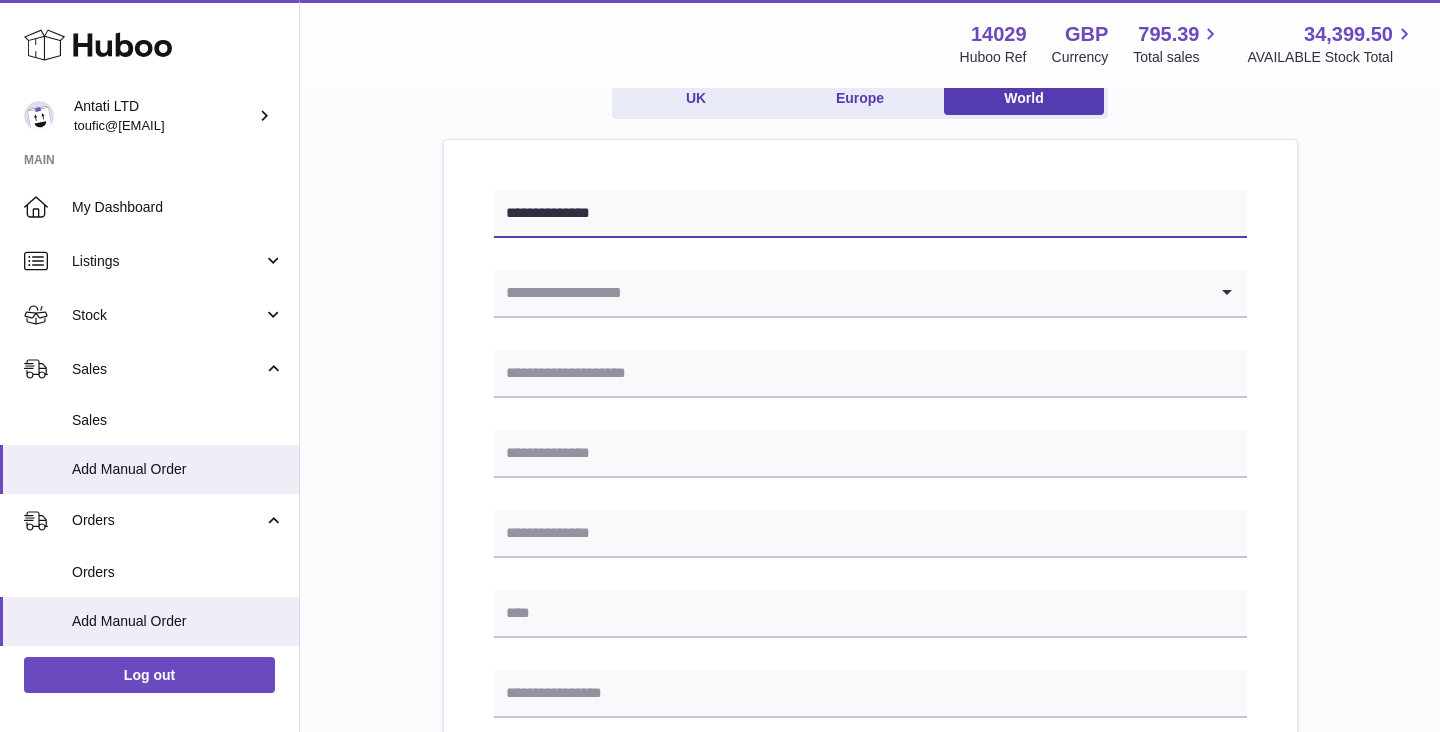 type on "**********" 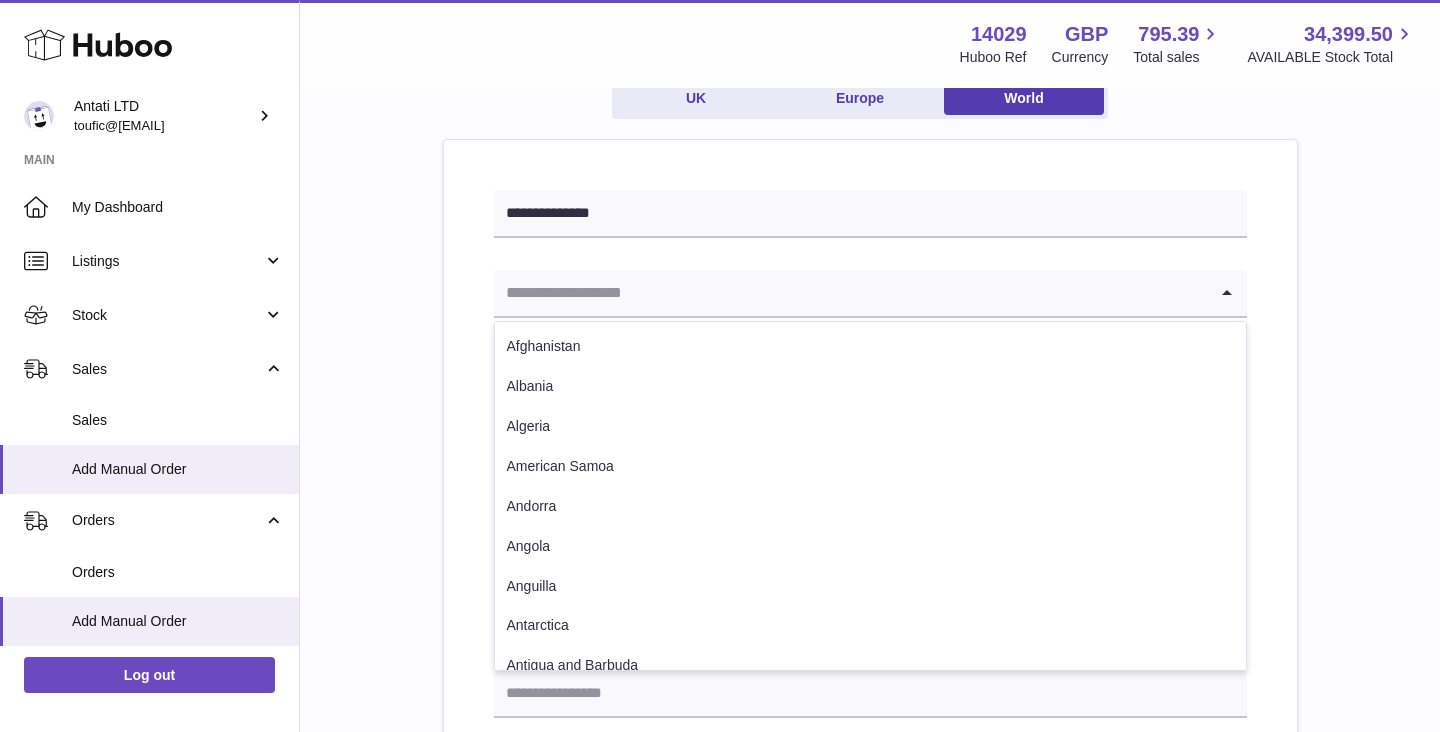 click at bounding box center [850, 293] 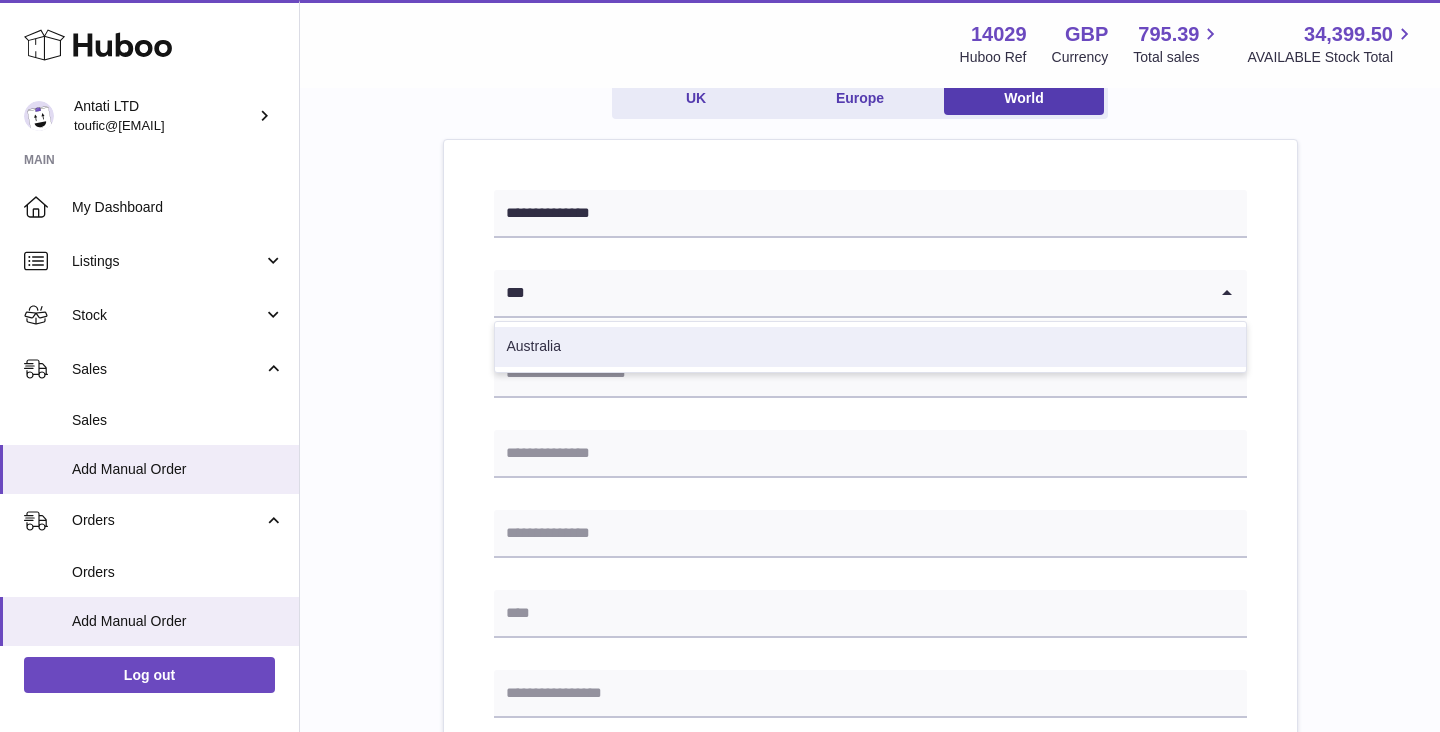 click on "Australia" at bounding box center [870, 347] 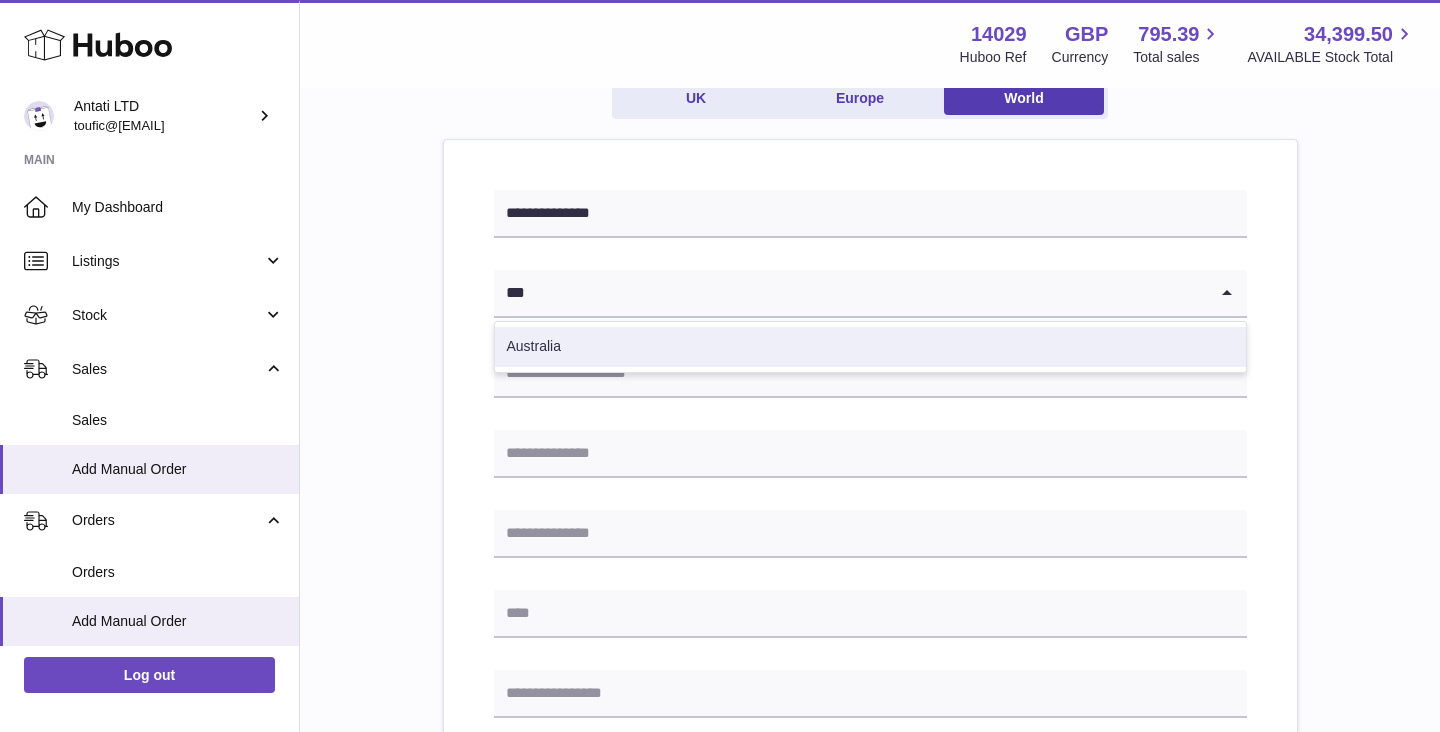 type 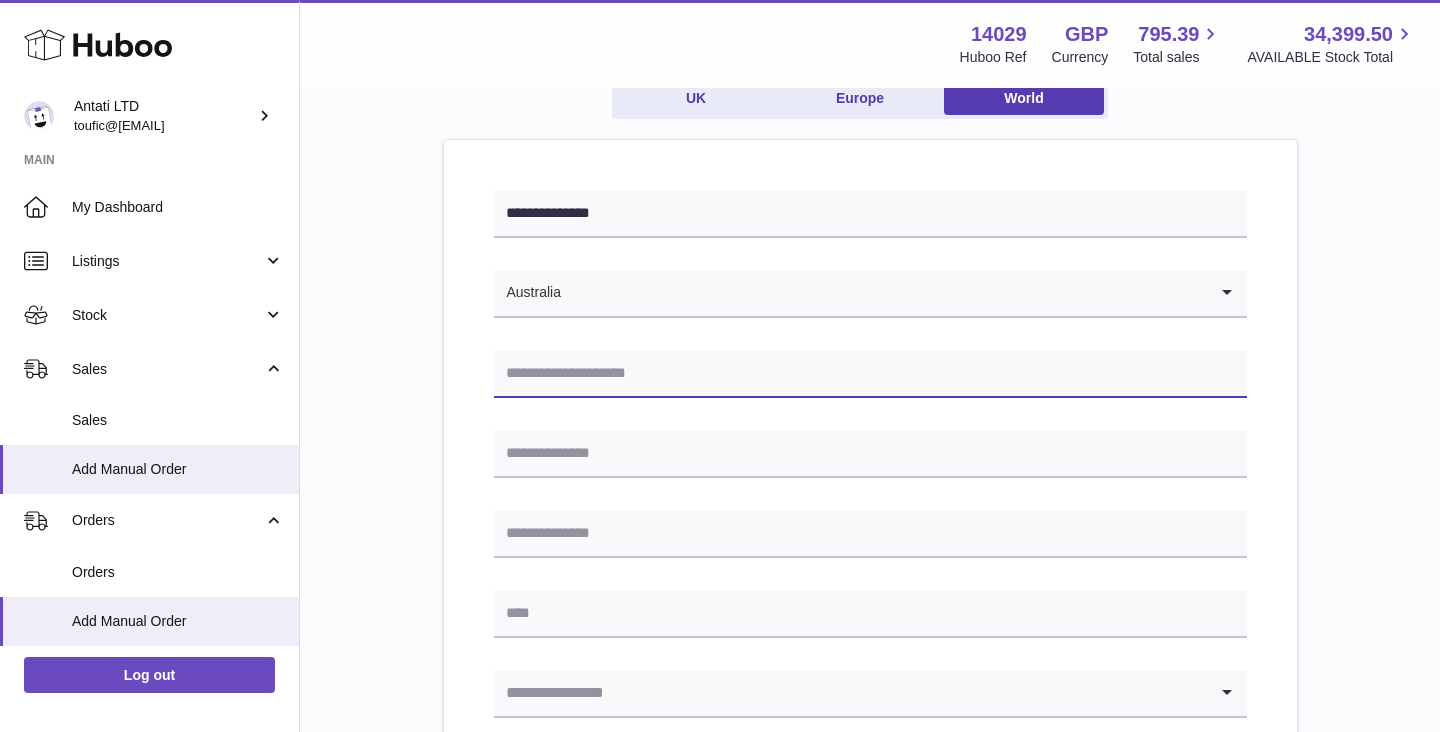 click at bounding box center (870, 374) 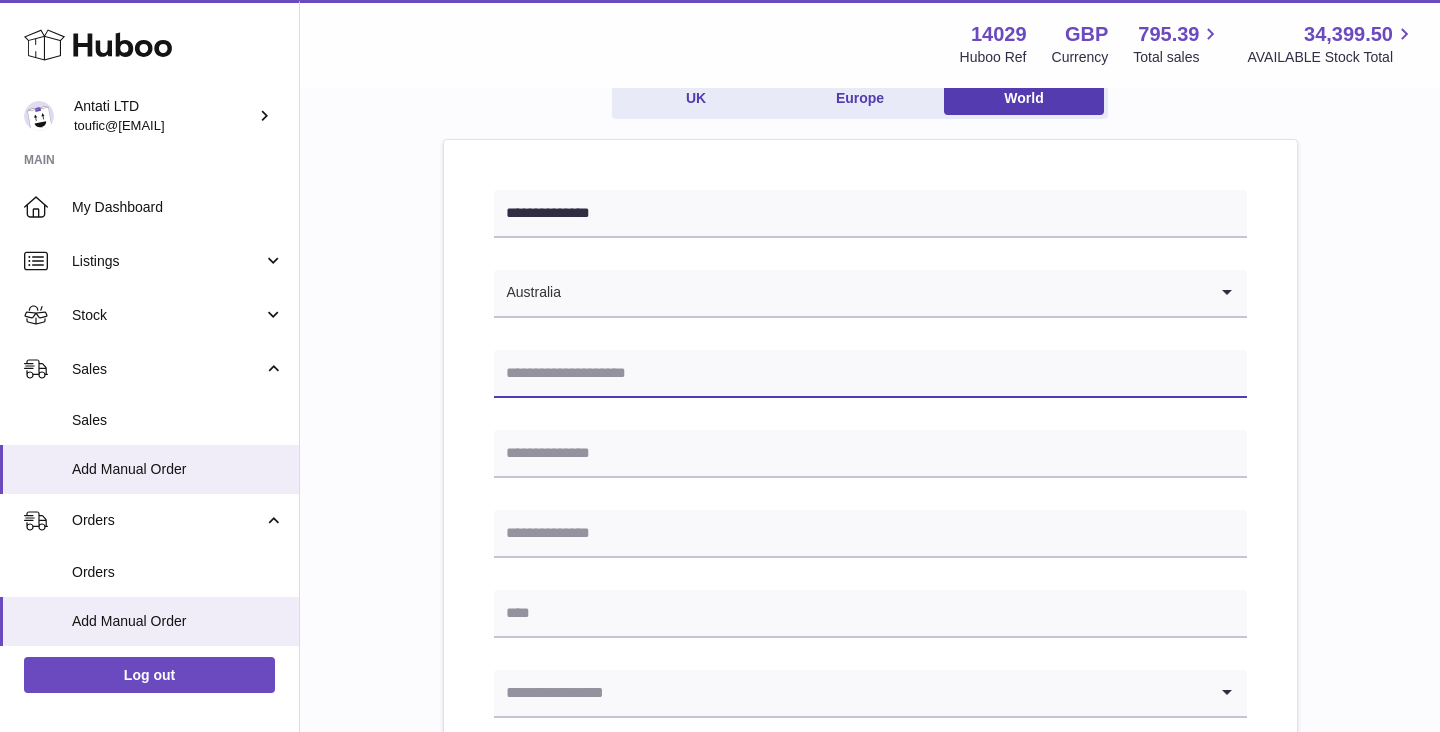 paste on "**********" 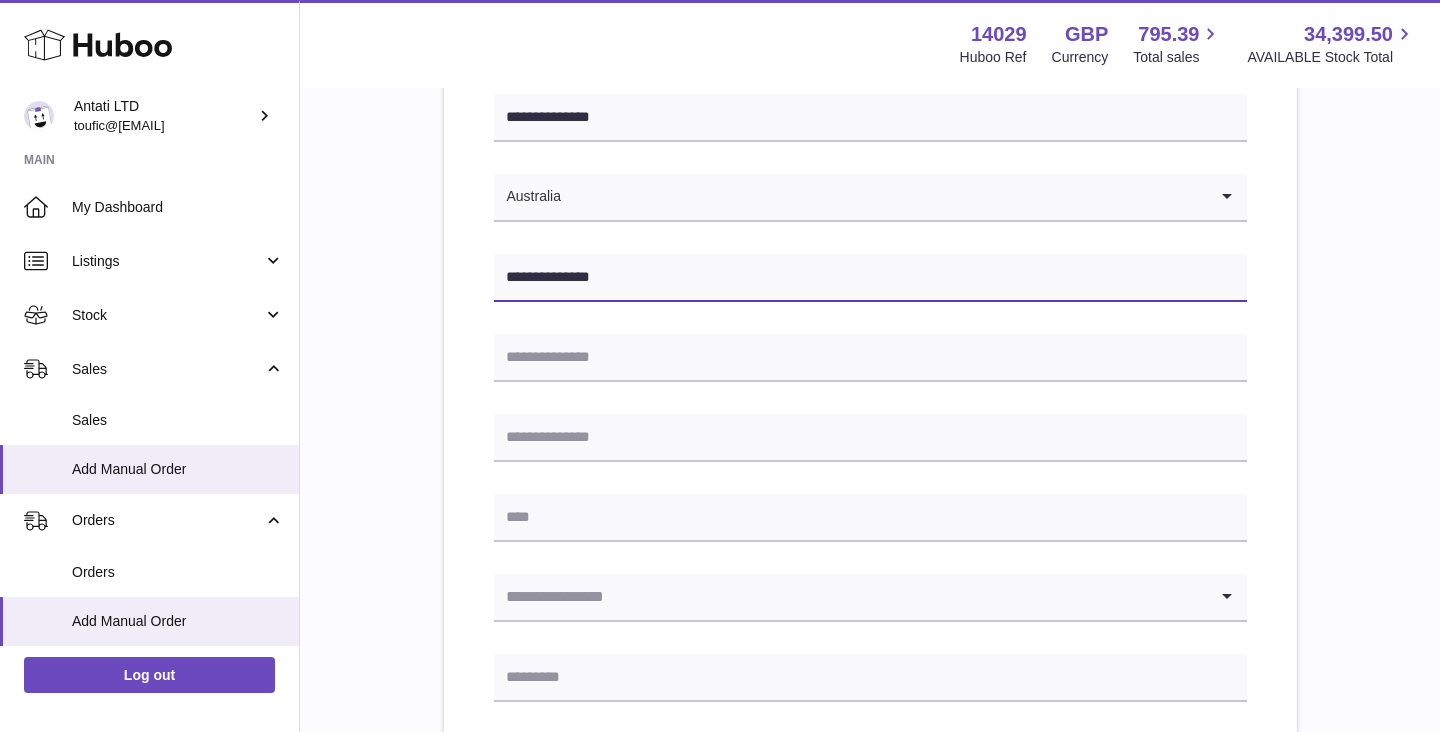 scroll, scrollTop: 295, scrollLeft: 0, axis: vertical 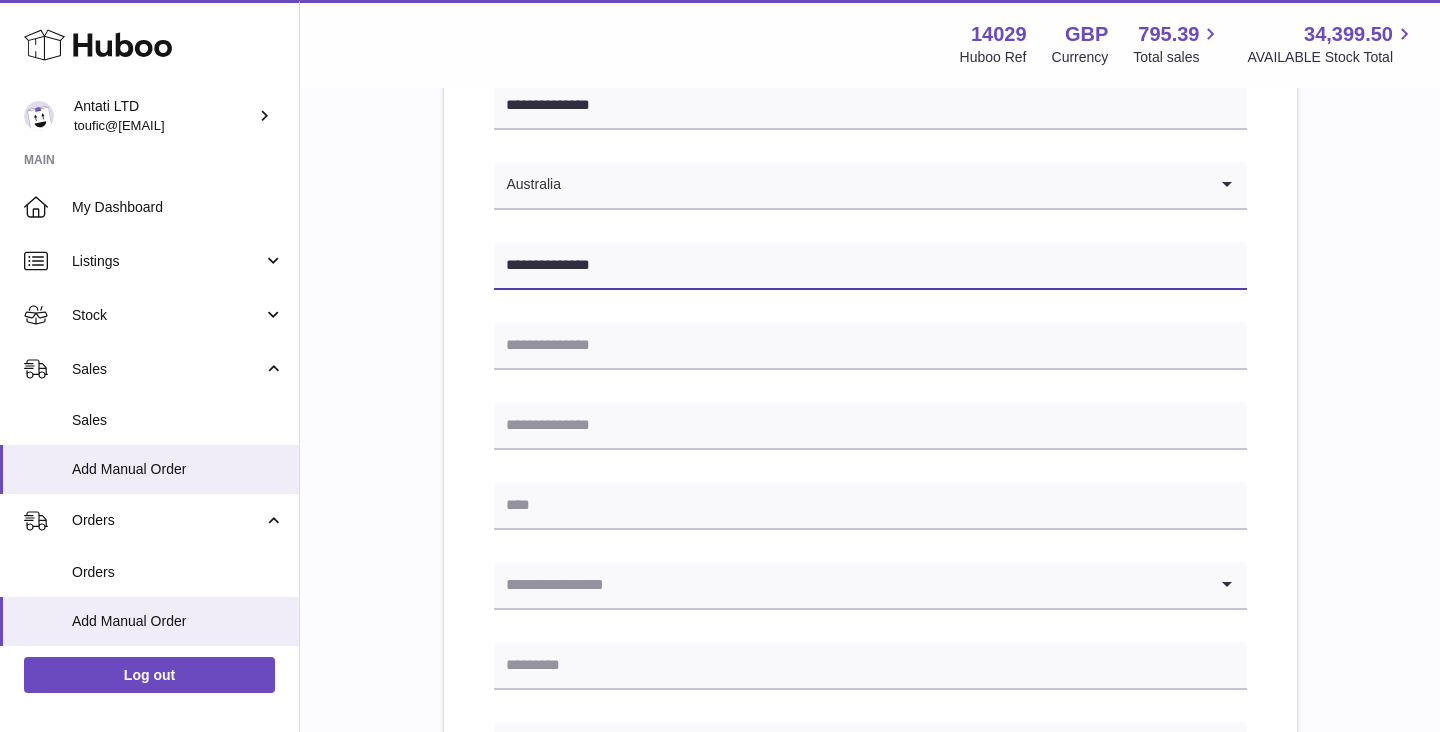 type on "**********" 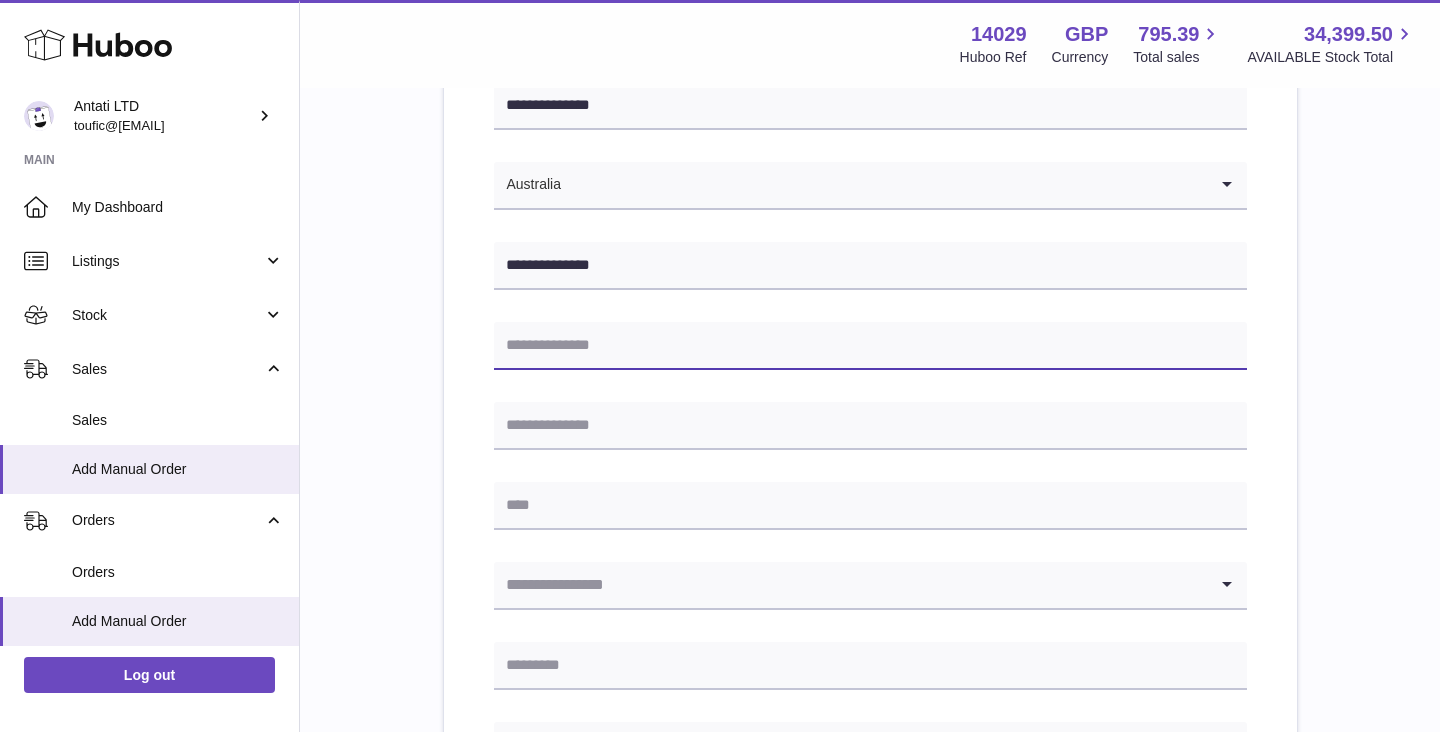 click at bounding box center (870, 346) 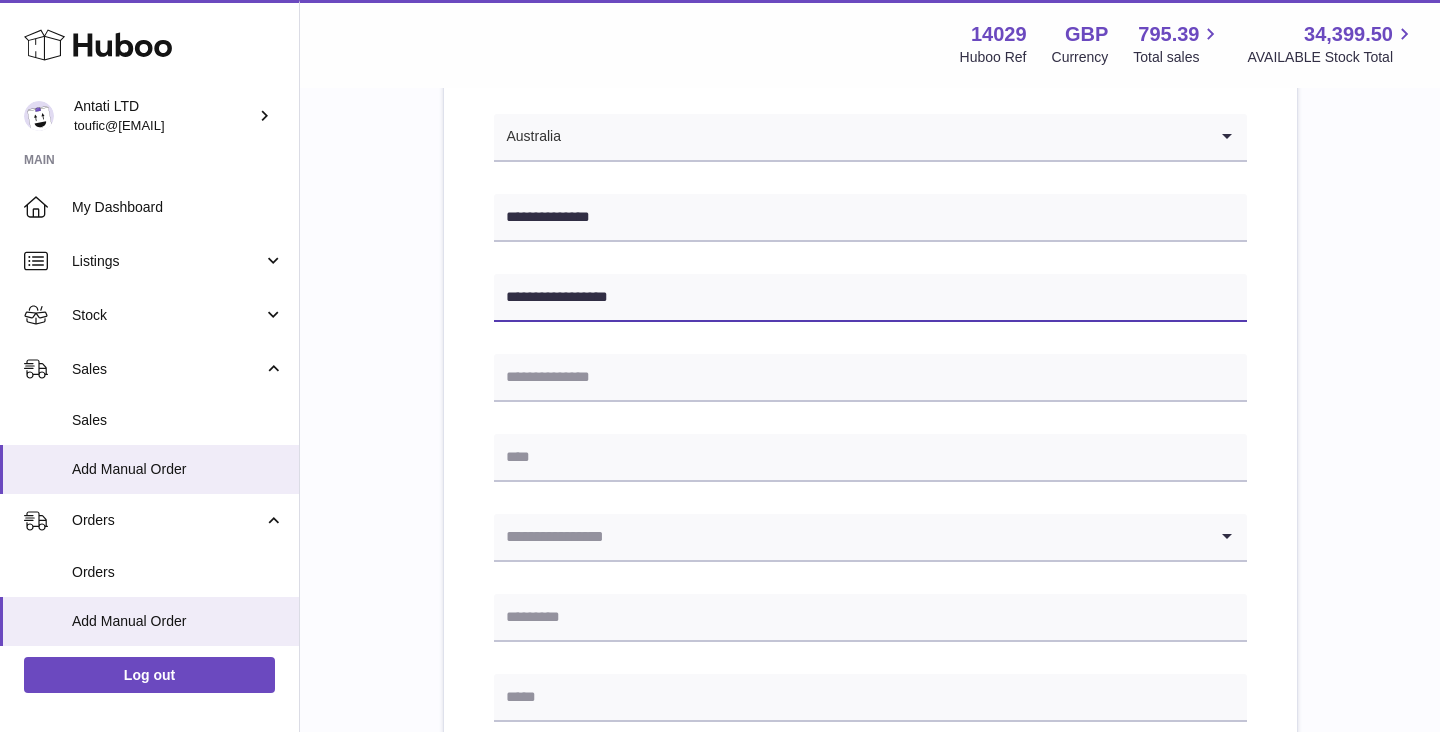 scroll, scrollTop: 361, scrollLeft: 0, axis: vertical 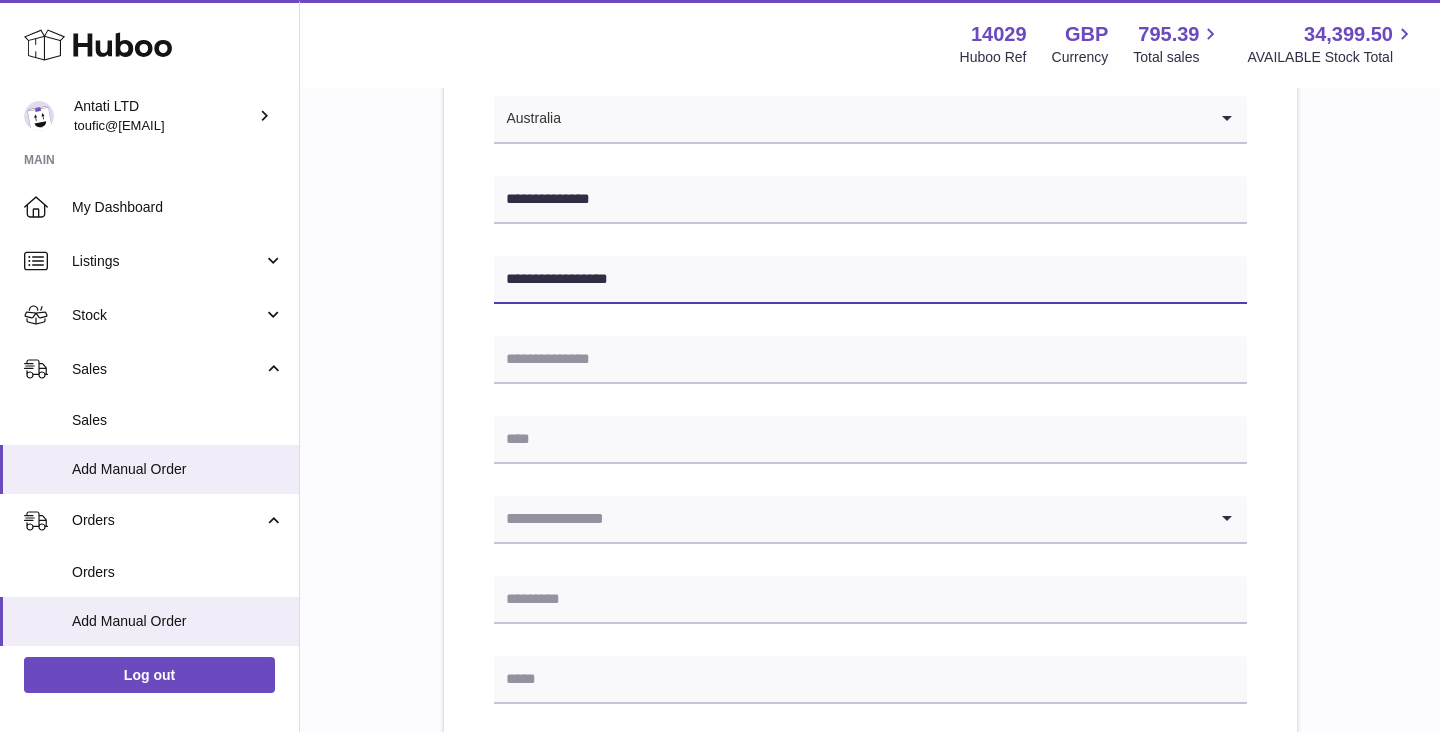 type on "**********" 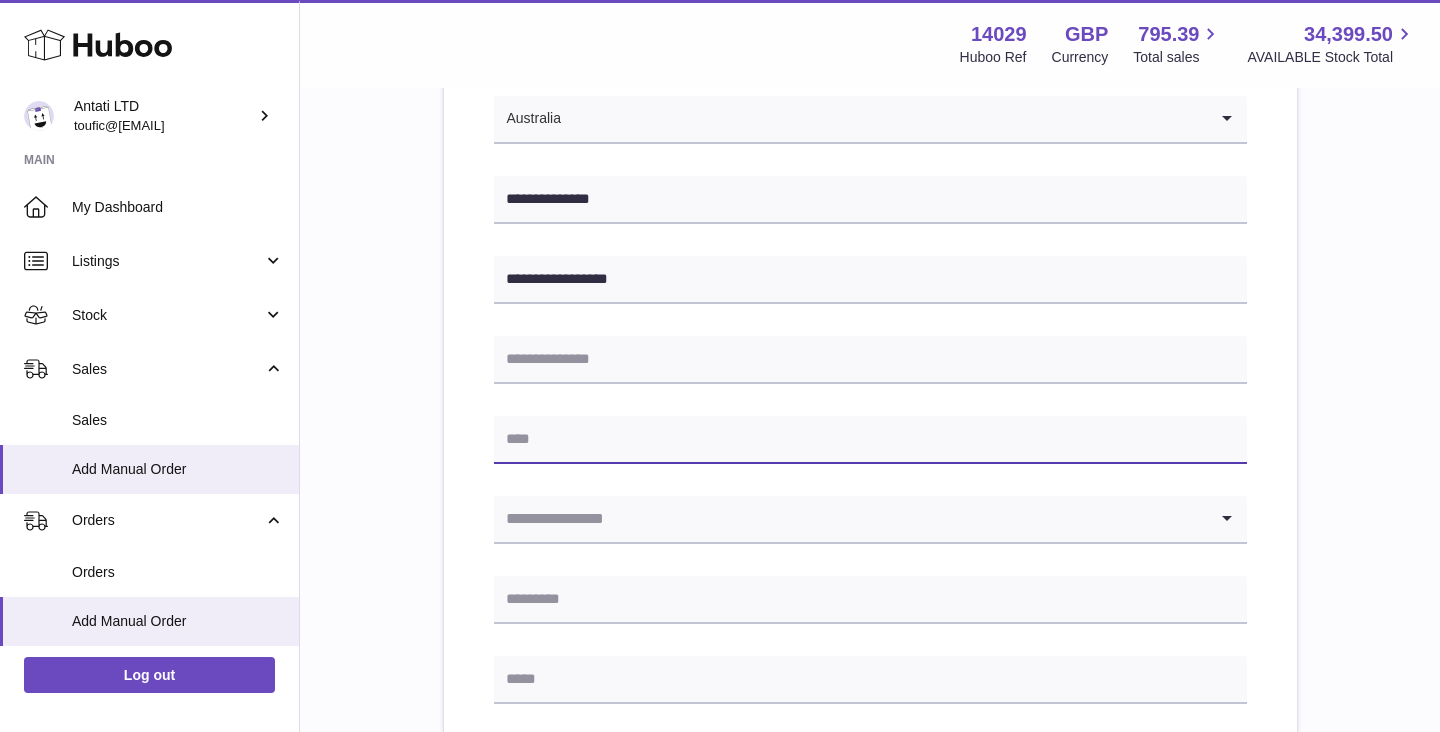 click at bounding box center [870, 440] 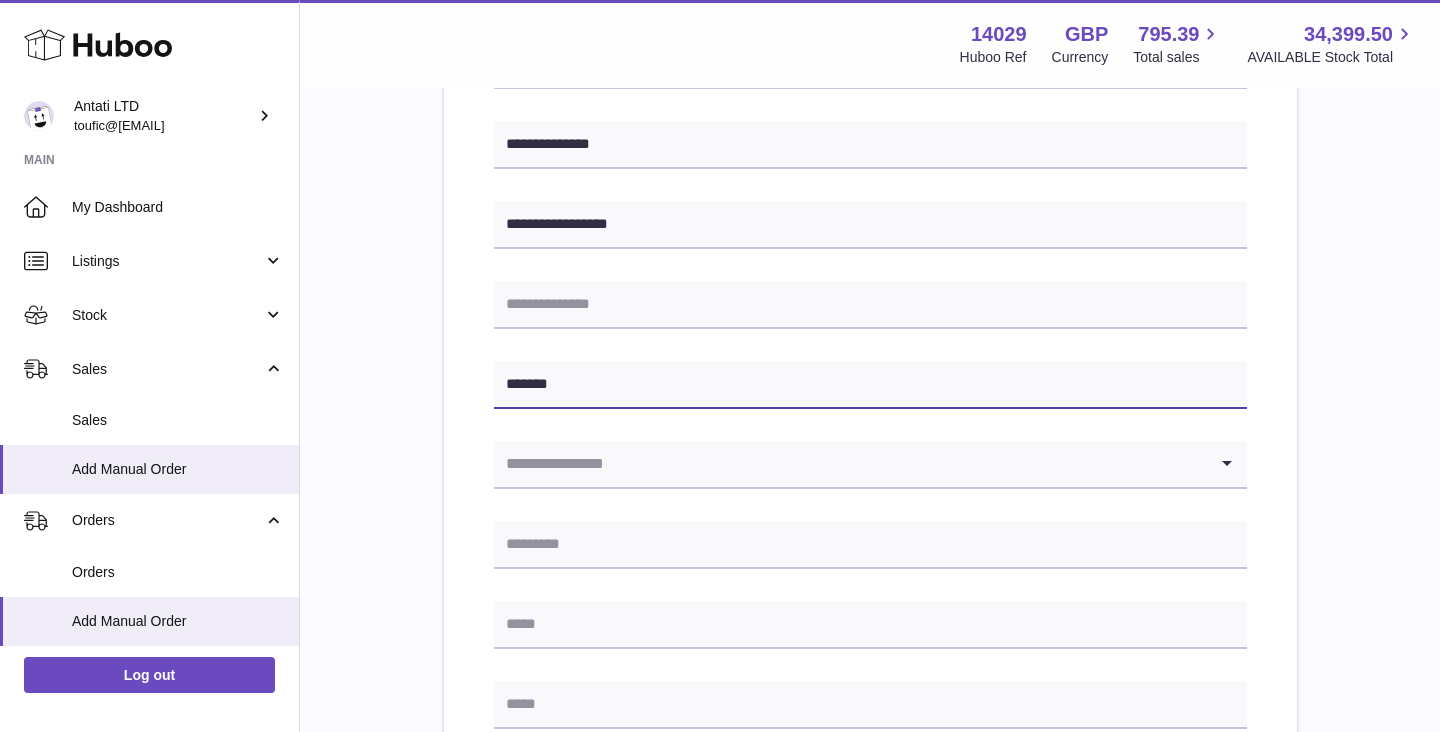 scroll, scrollTop: 463, scrollLeft: 0, axis: vertical 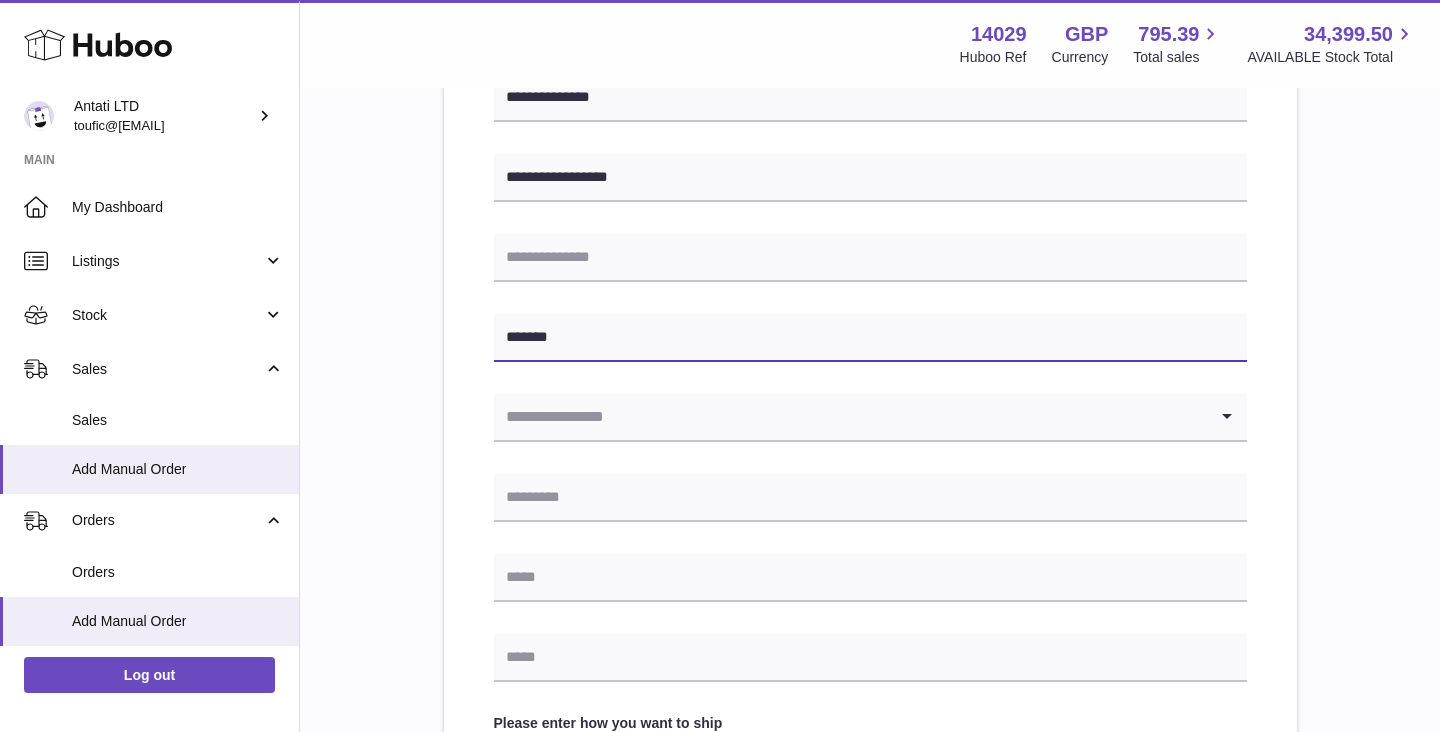 type on "*******" 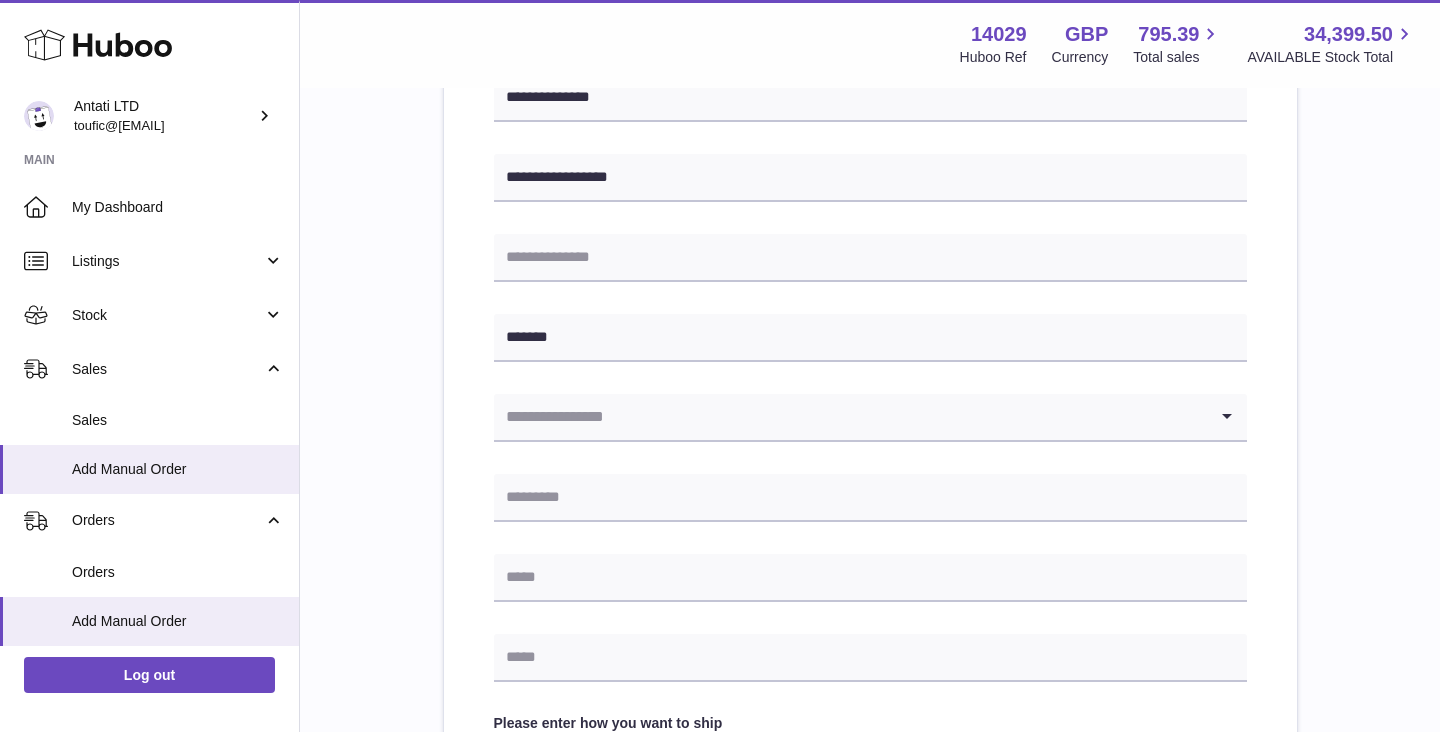 click at bounding box center [850, 417] 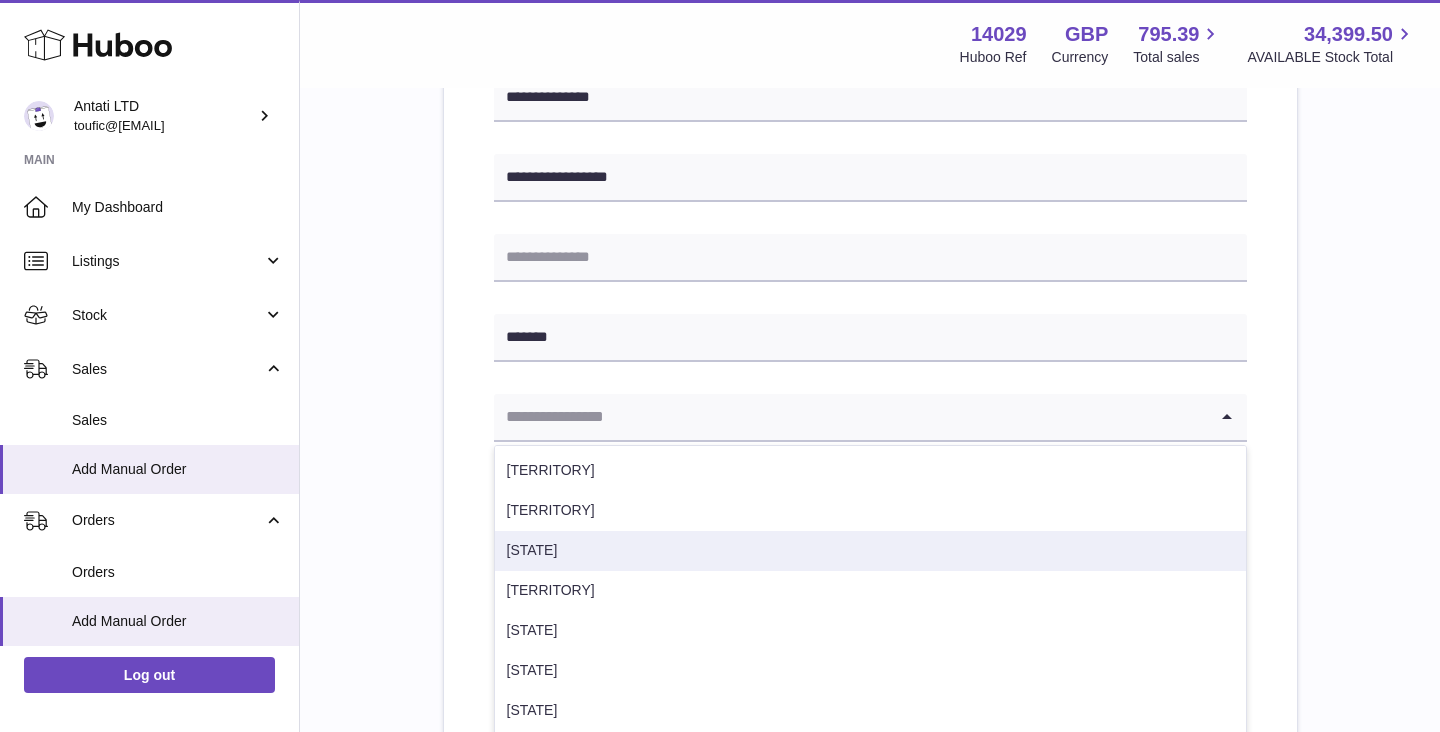 click on "[STATE]" at bounding box center [870, 551] 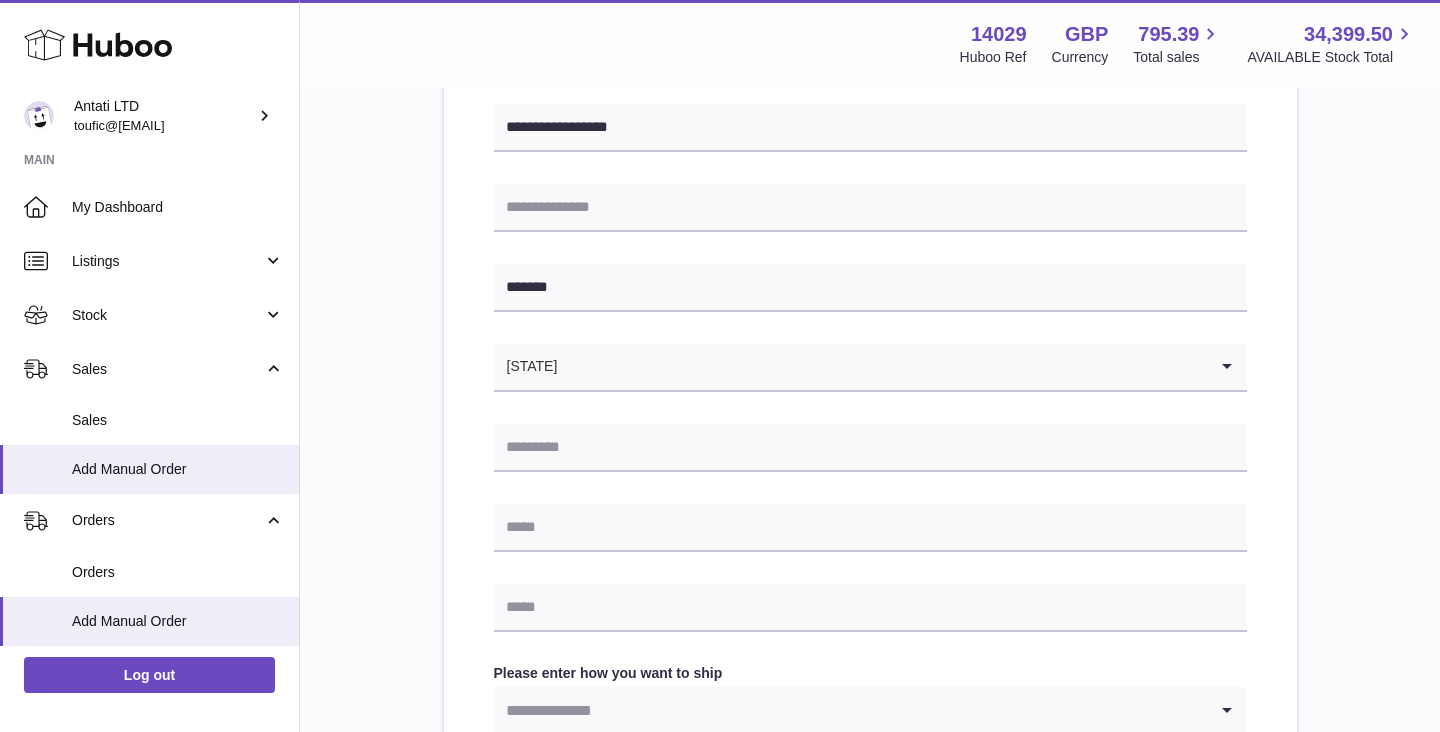 scroll, scrollTop: 541, scrollLeft: 0, axis: vertical 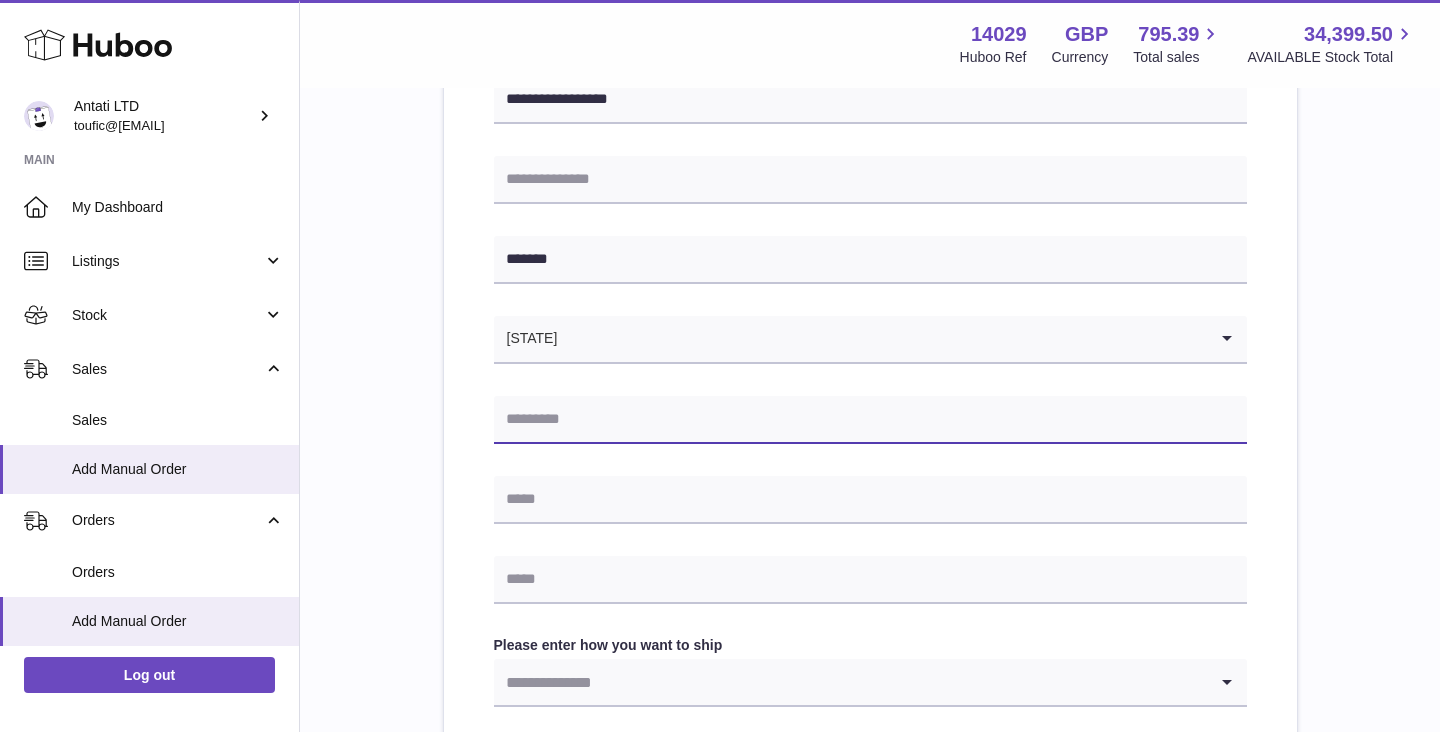 click at bounding box center (870, 420) 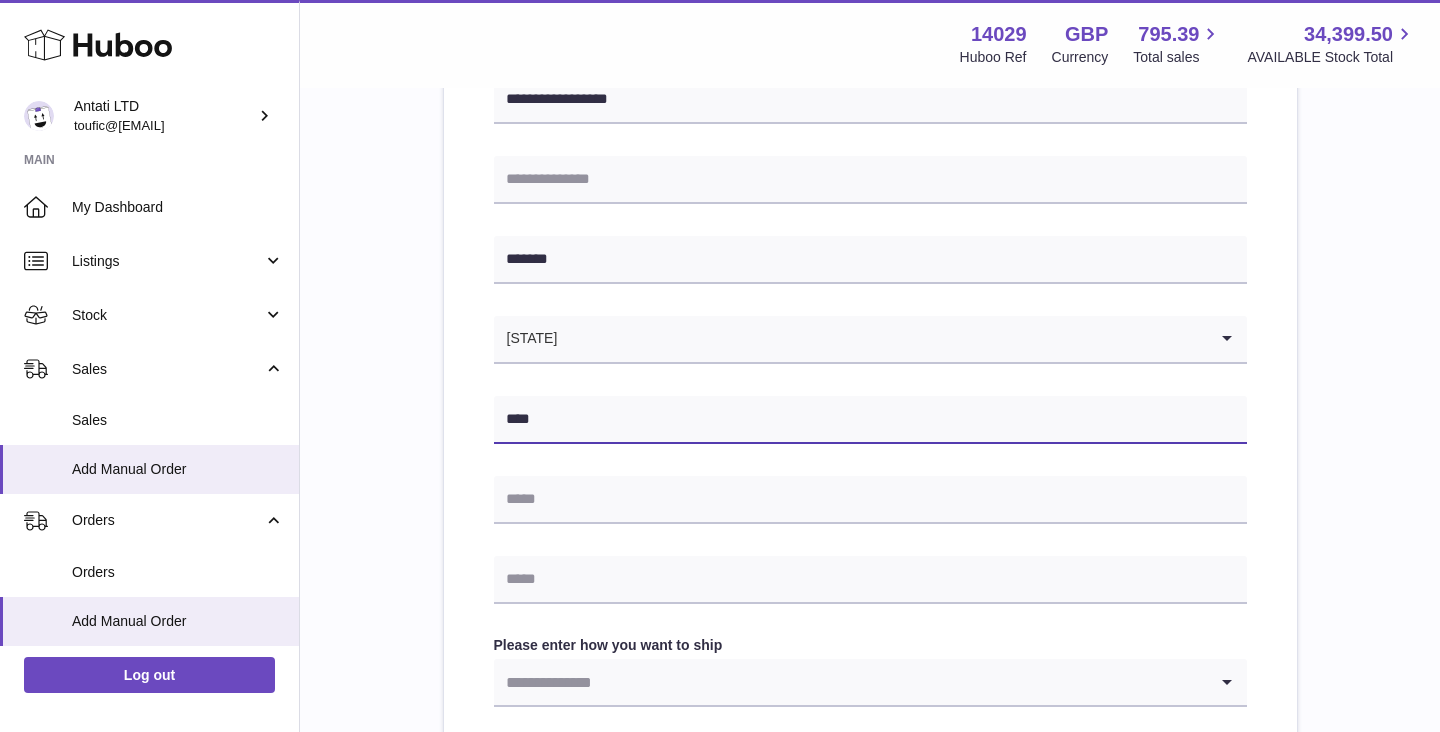 type on "****" 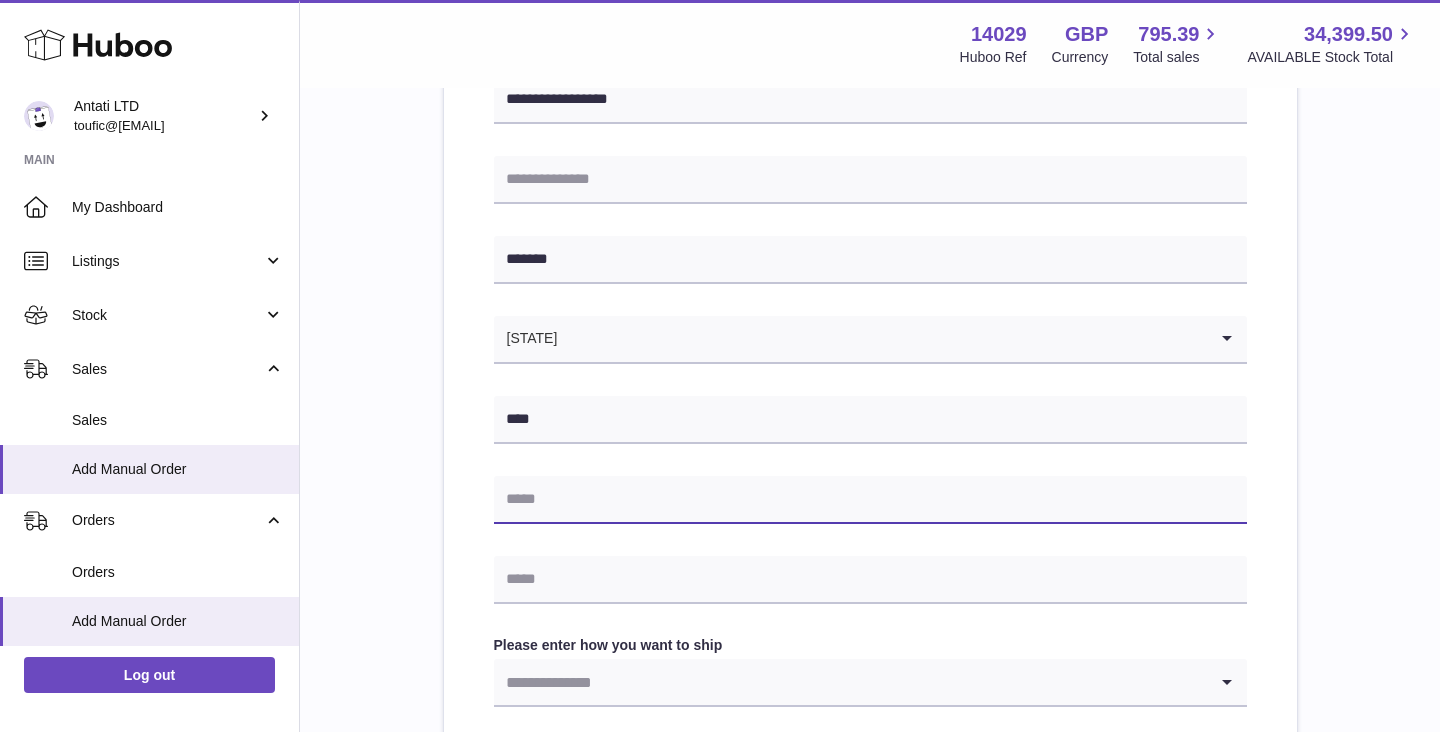 click at bounding box center (870, 500) 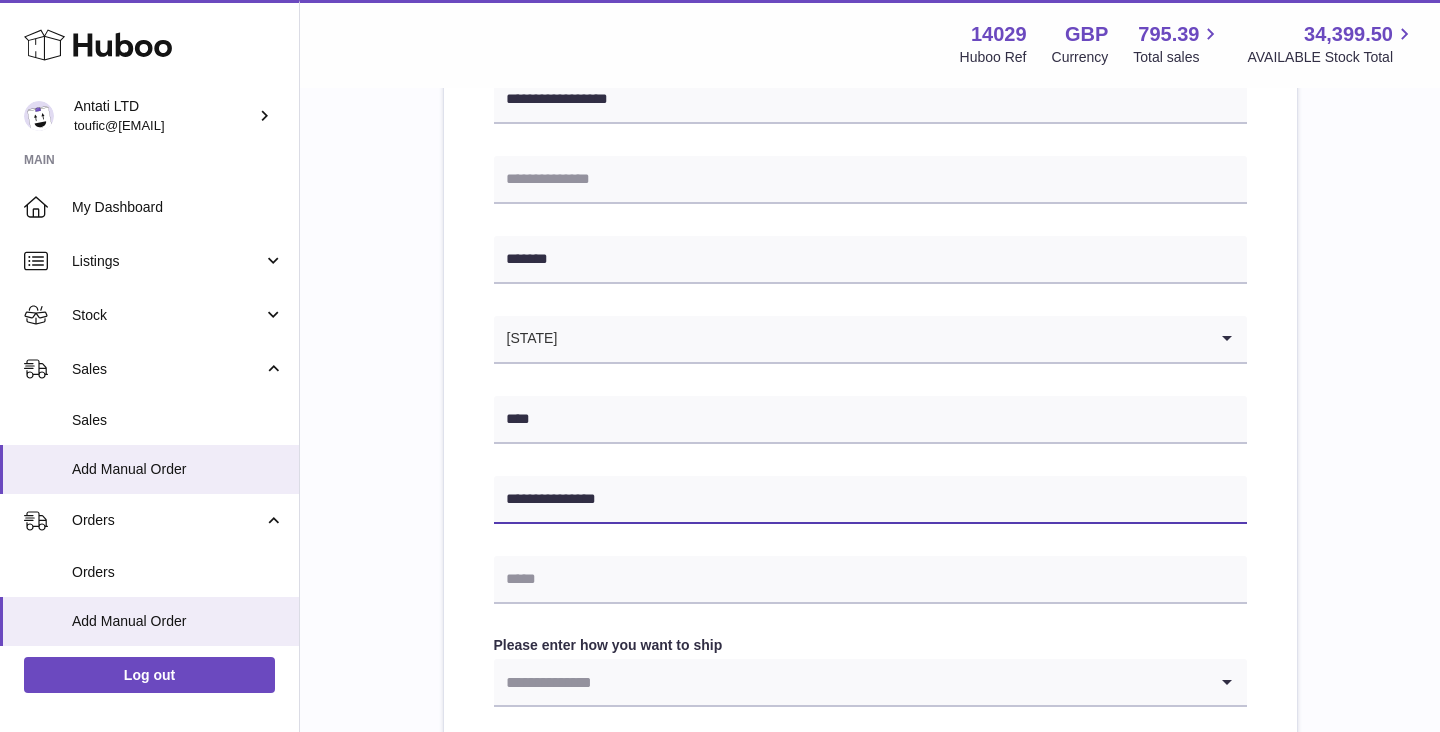 scroll, scrollTop: 644, scrollLeft: 0, axis: vertical 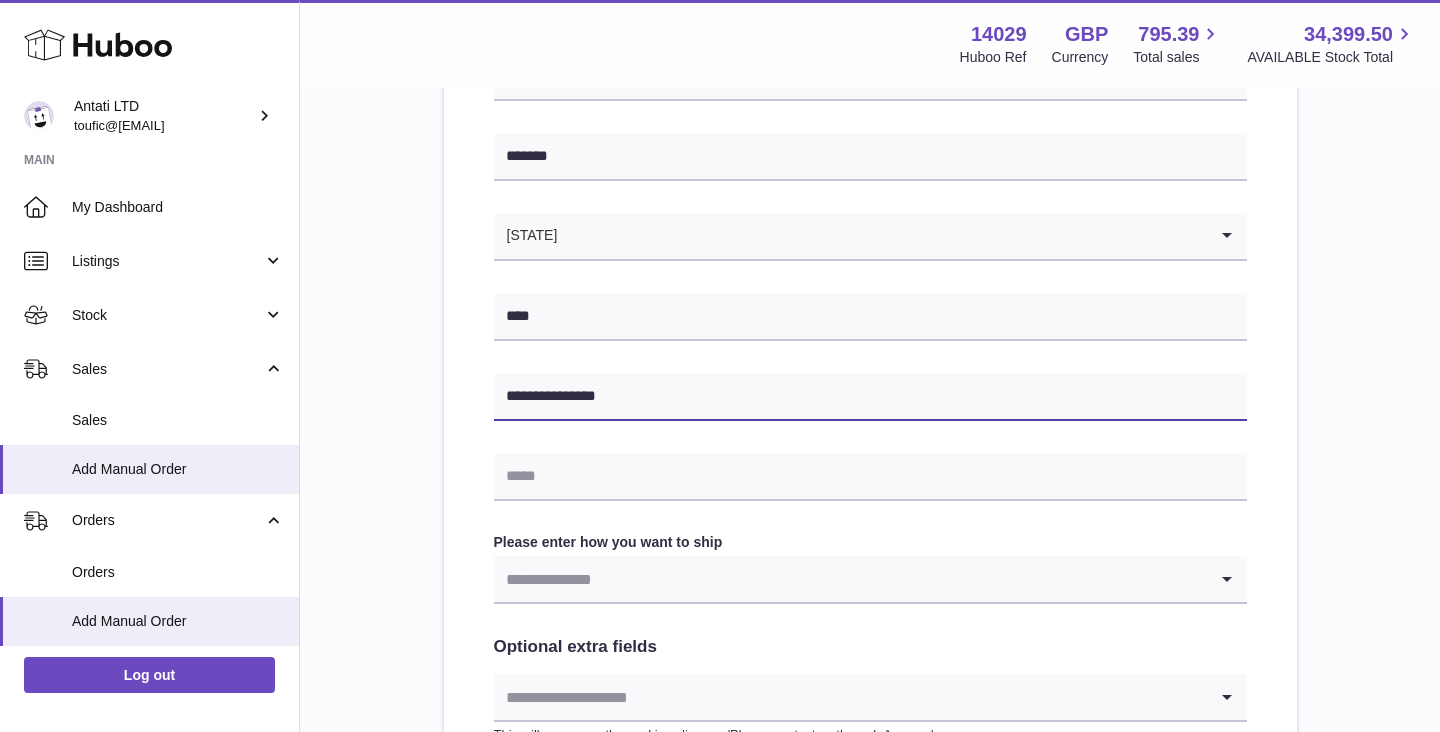 type on "**********" 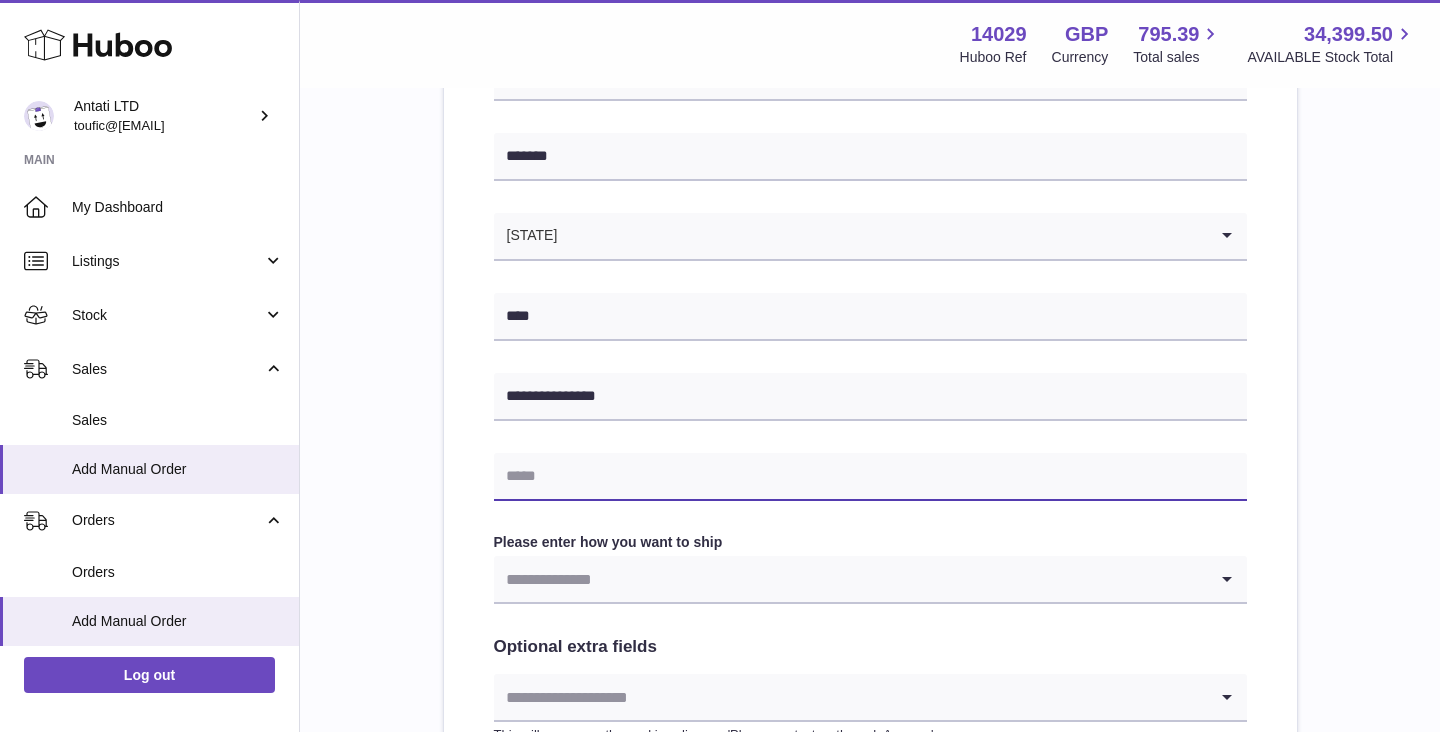 click at bounding box center [870, 477] 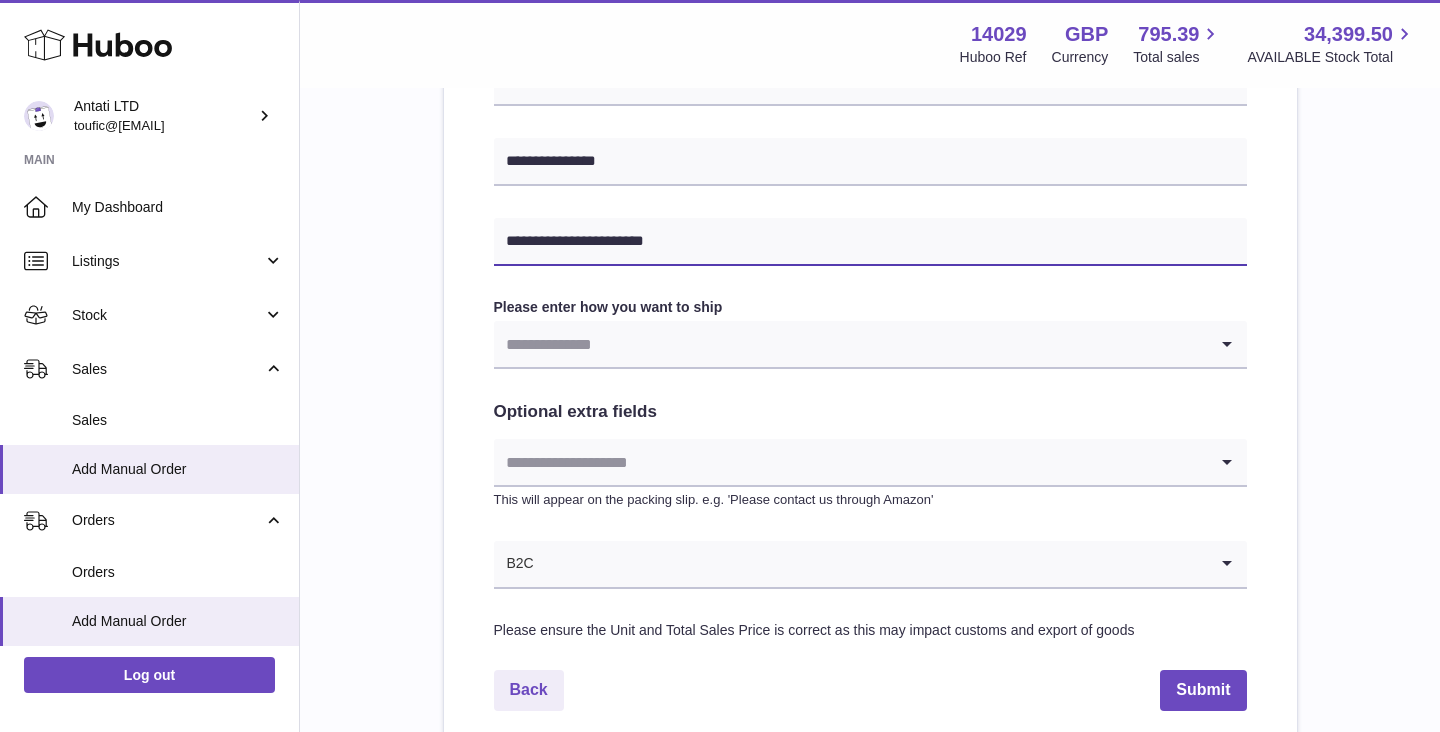 scroll, scrollTop: 898, scrollLeft: 0, axis: vertical 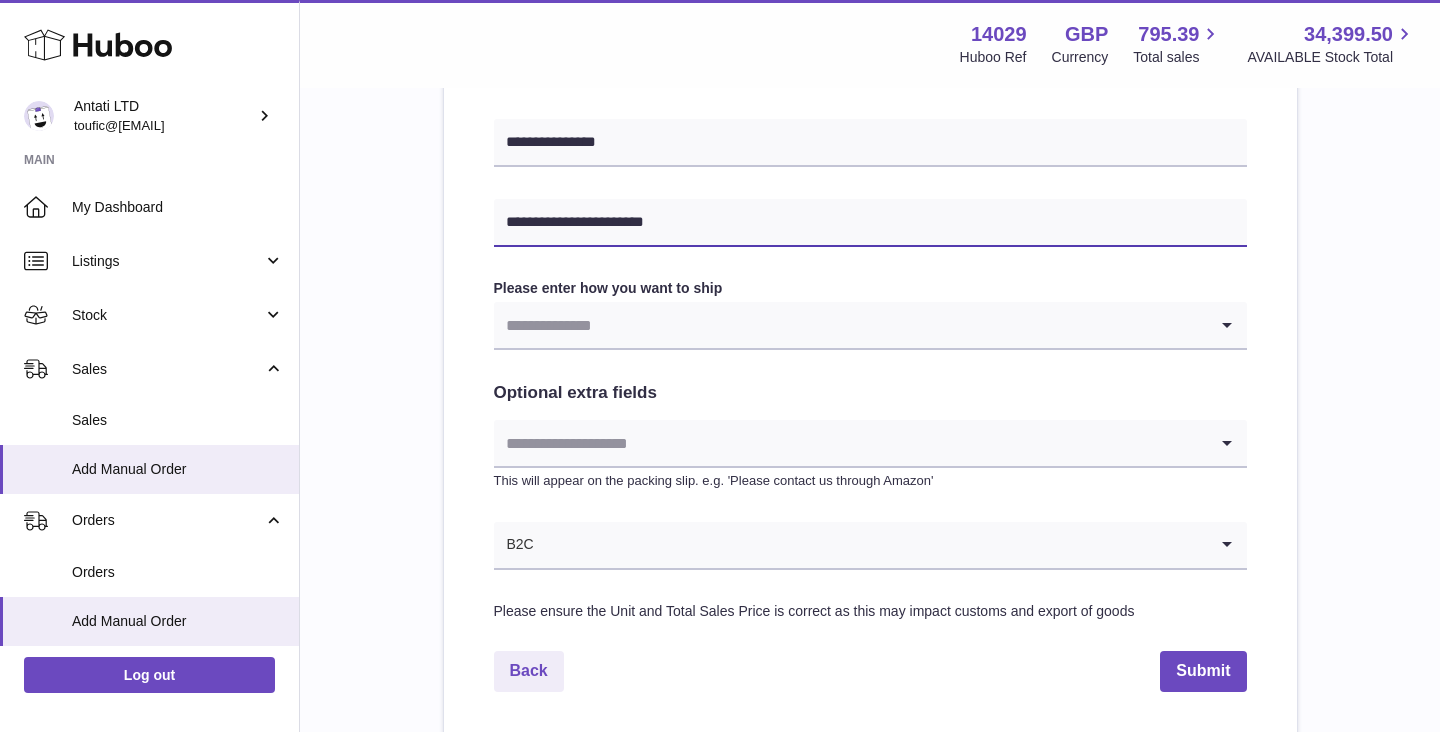 type on "**********" 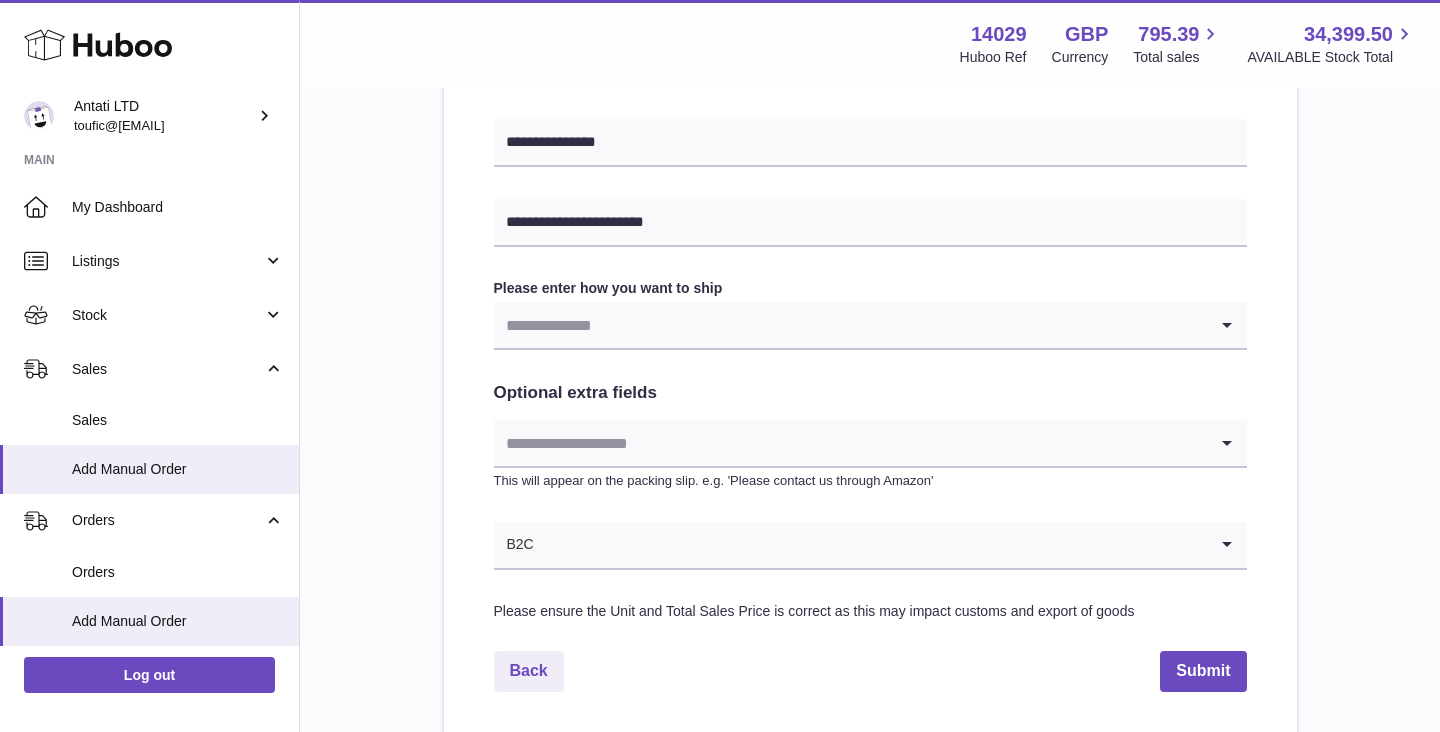 click at bounding box center [850, 325] 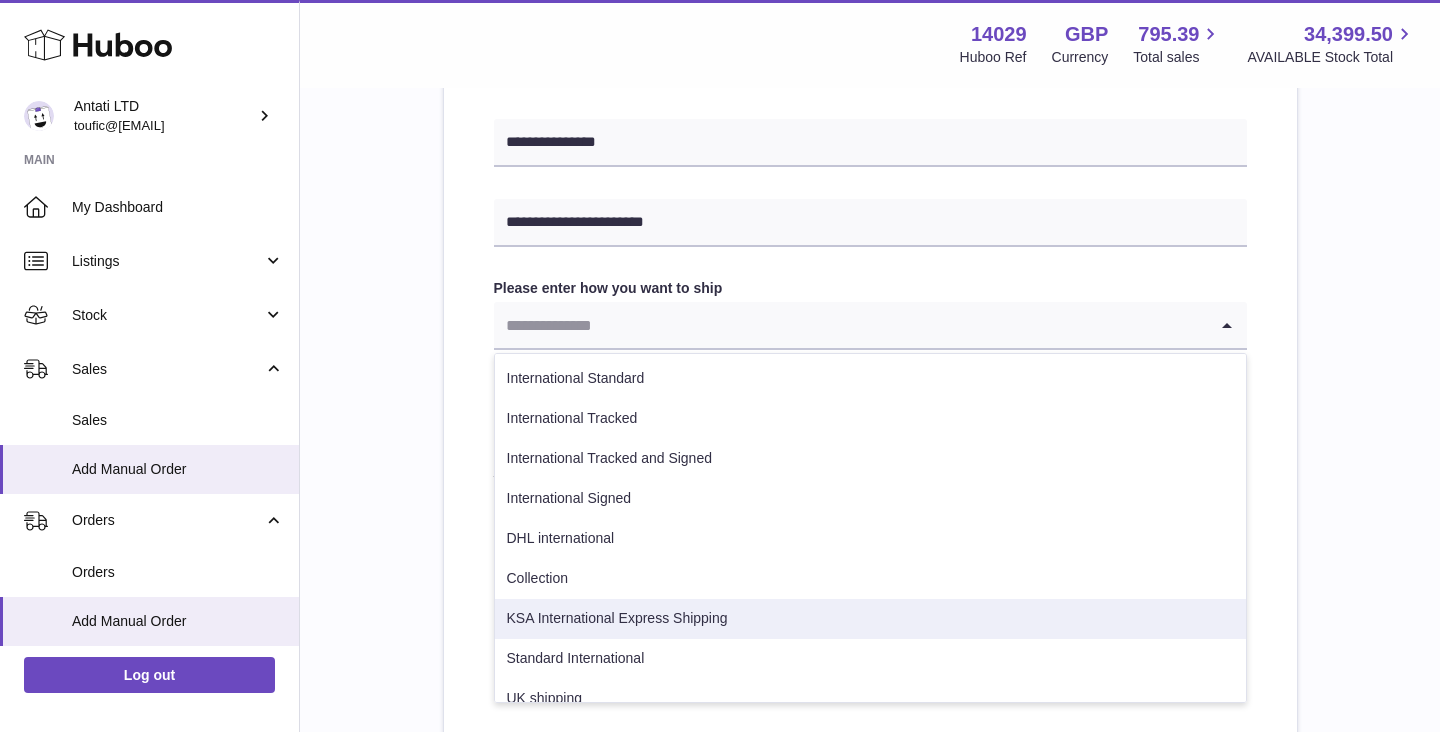 scroll, scrollTop: 22, scrollLeft: 0, axis: vertical 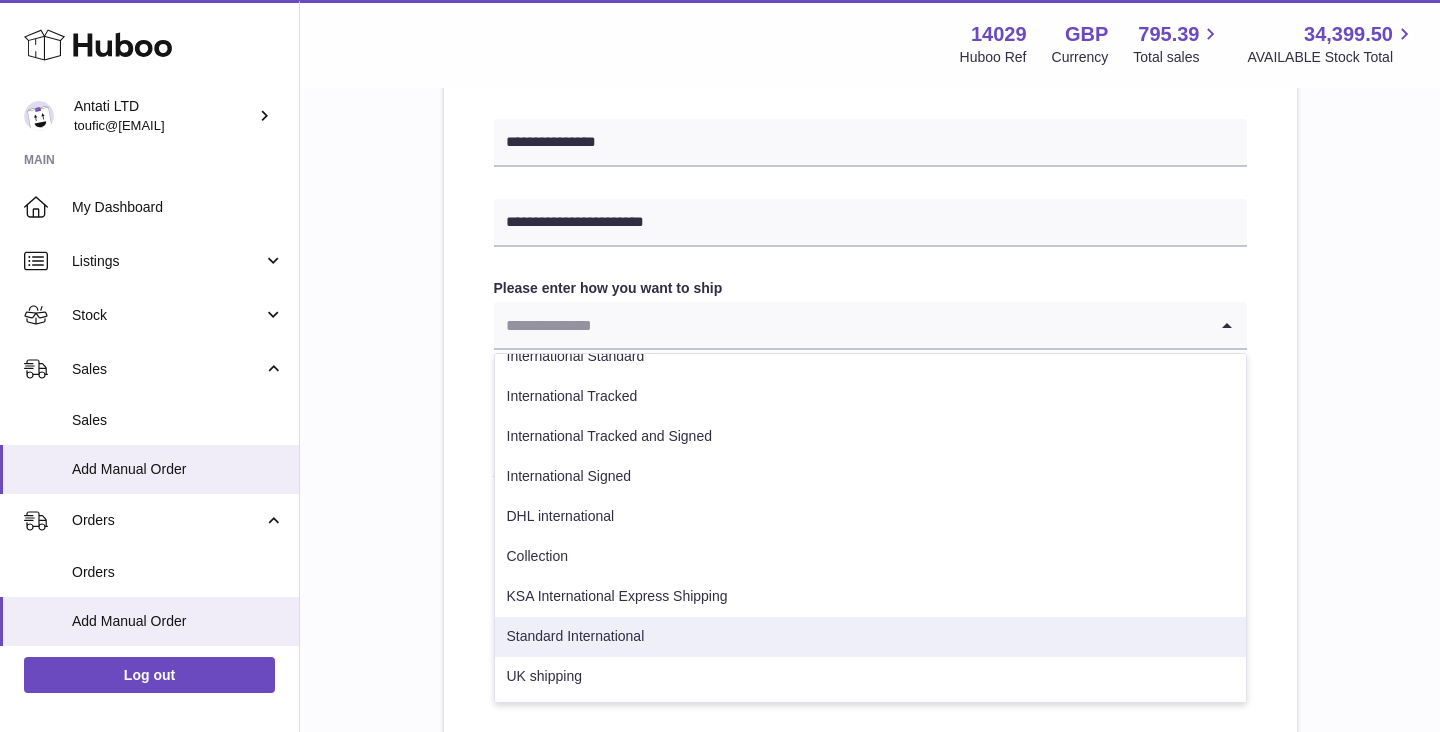 click on "Standard International" at bounding box center [870, 637] 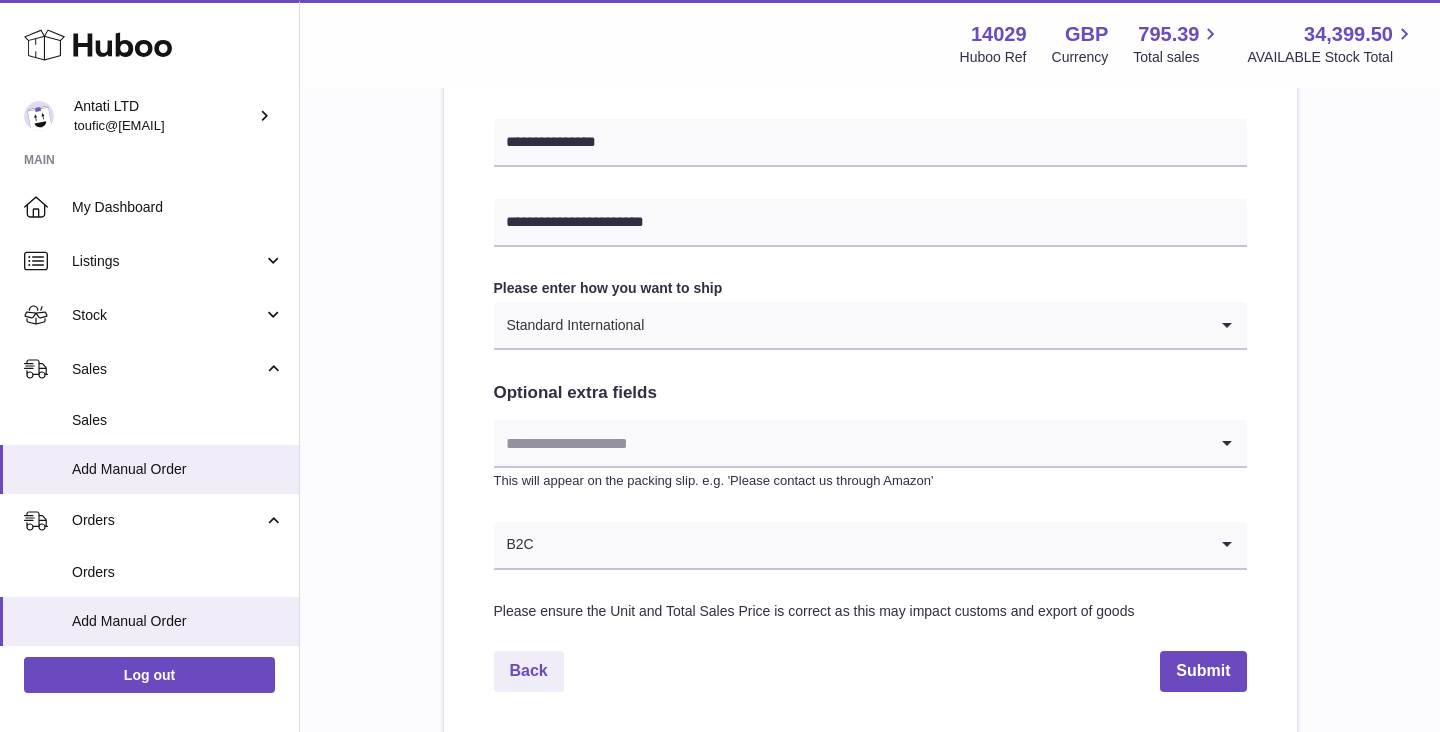 click at bounding box center (850, 443) 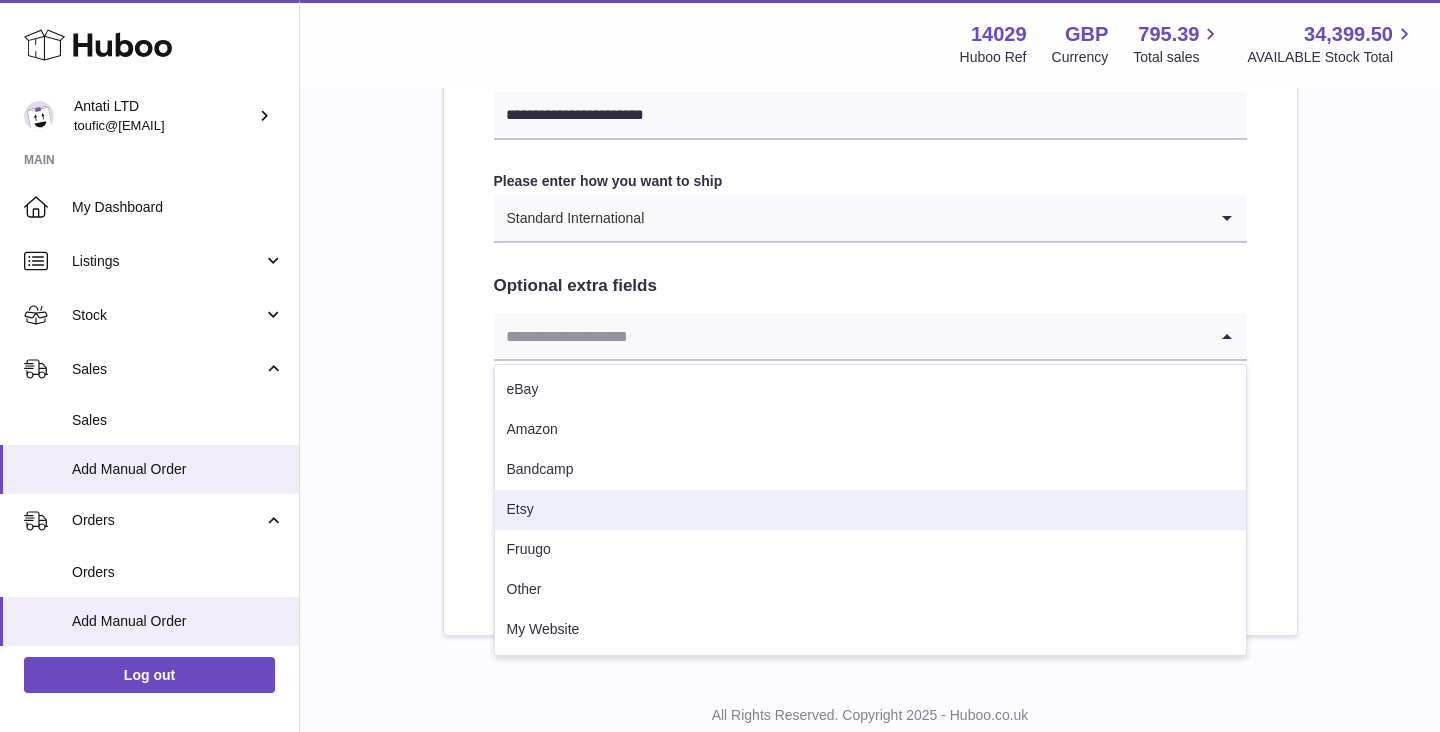 scroll, scrollTop: 1066, scrollLeft: 0, axis: vertical 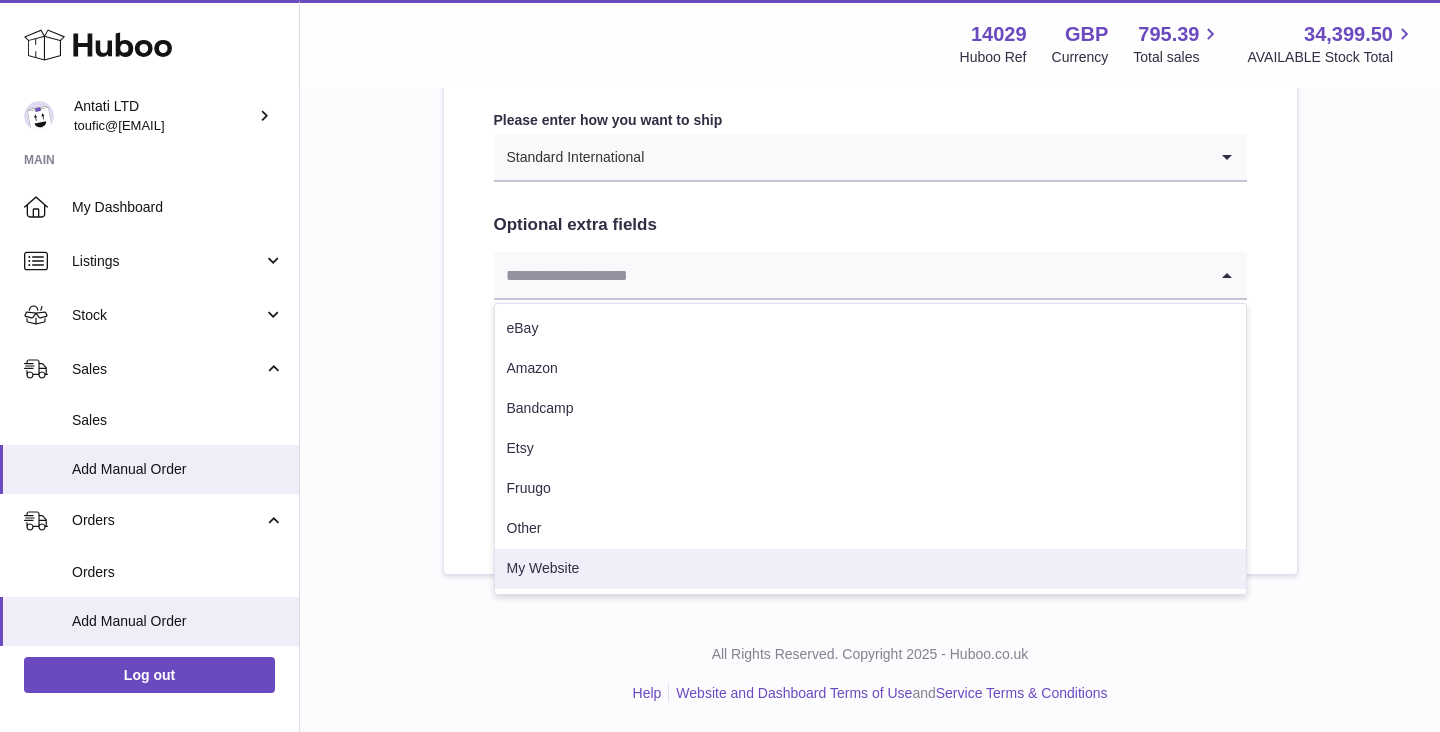 click on "My Website" at bounding box center [870, 569] 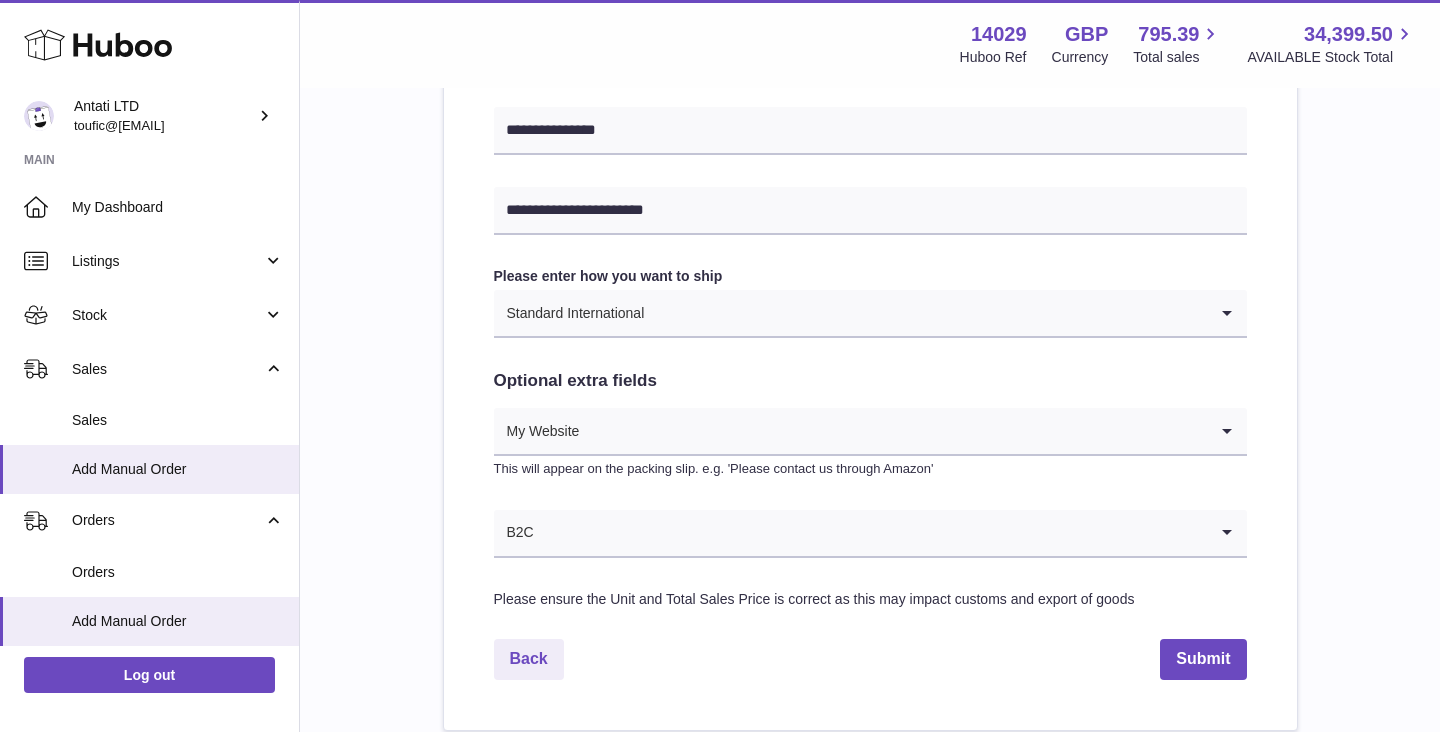 scroll, scrollTop: 1066, scrollLeft: 0, axis: vertical 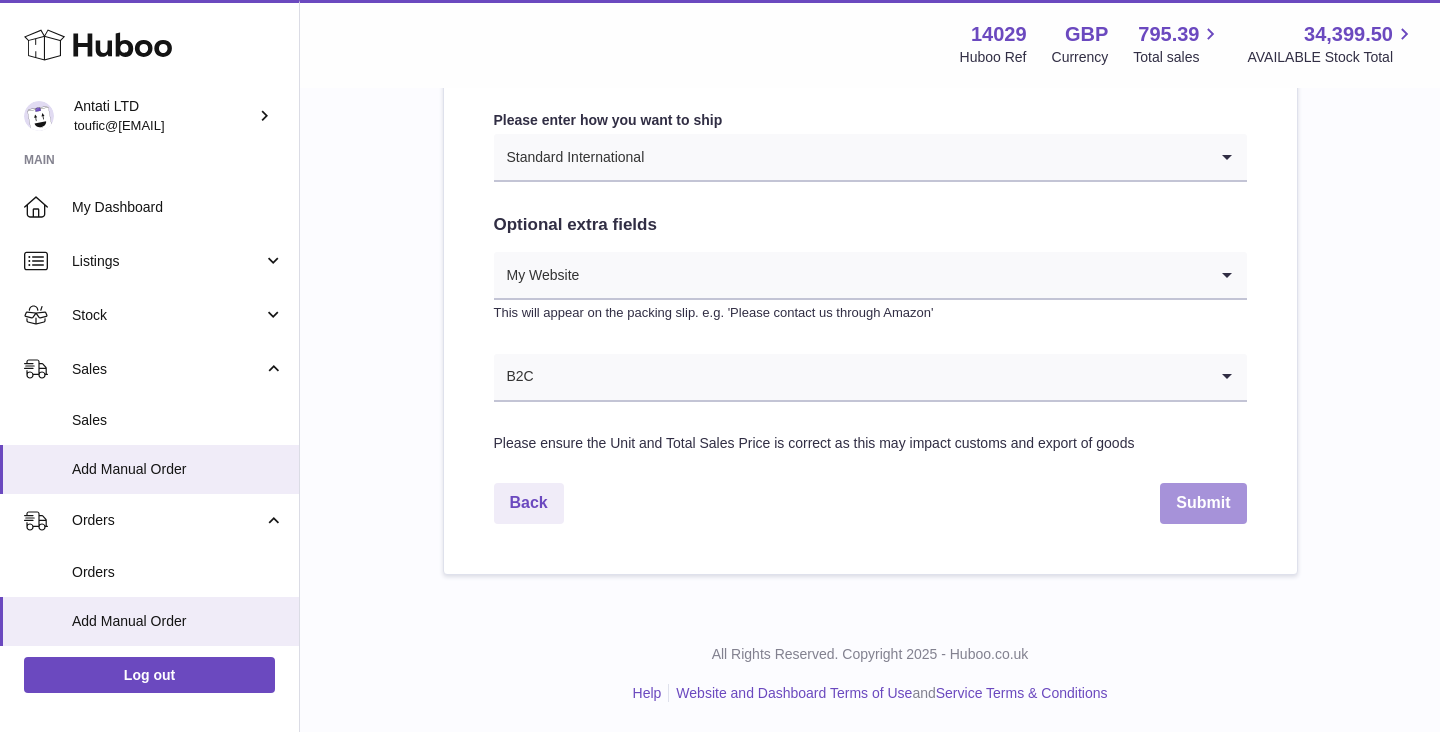 click on "Submit" at bounding box center (1203, 503) 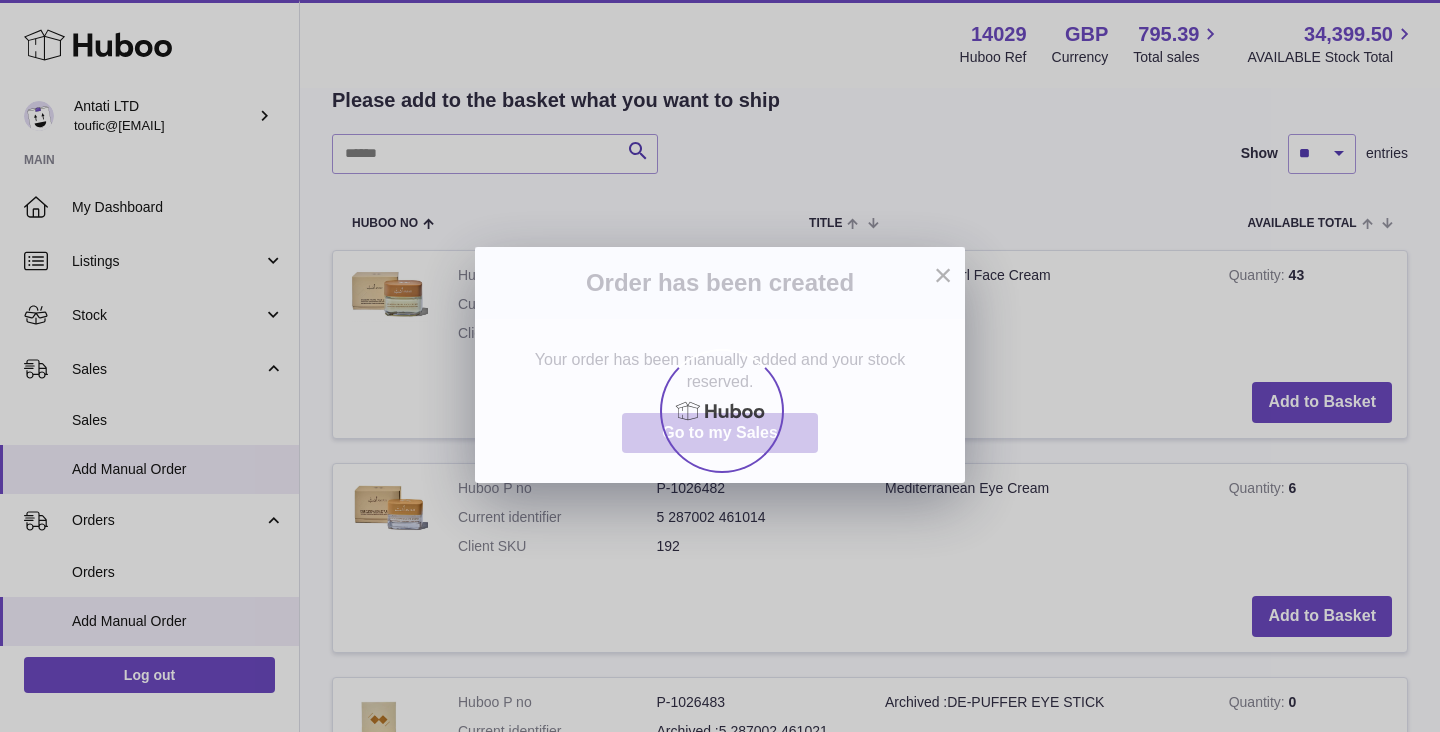 scroll, scrollTop: 0, scrollLeft: 0, axis: both 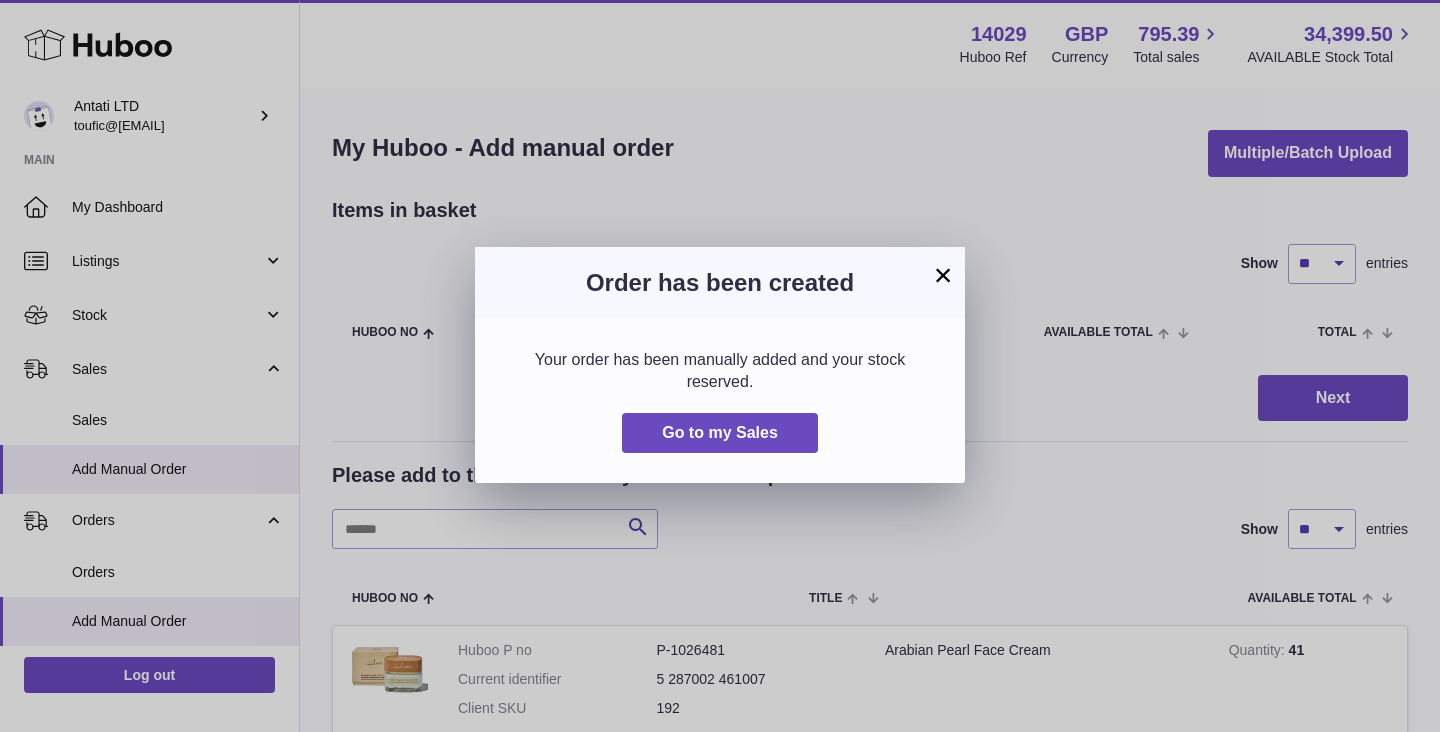 click on "×" at bounding box center (943, 275) 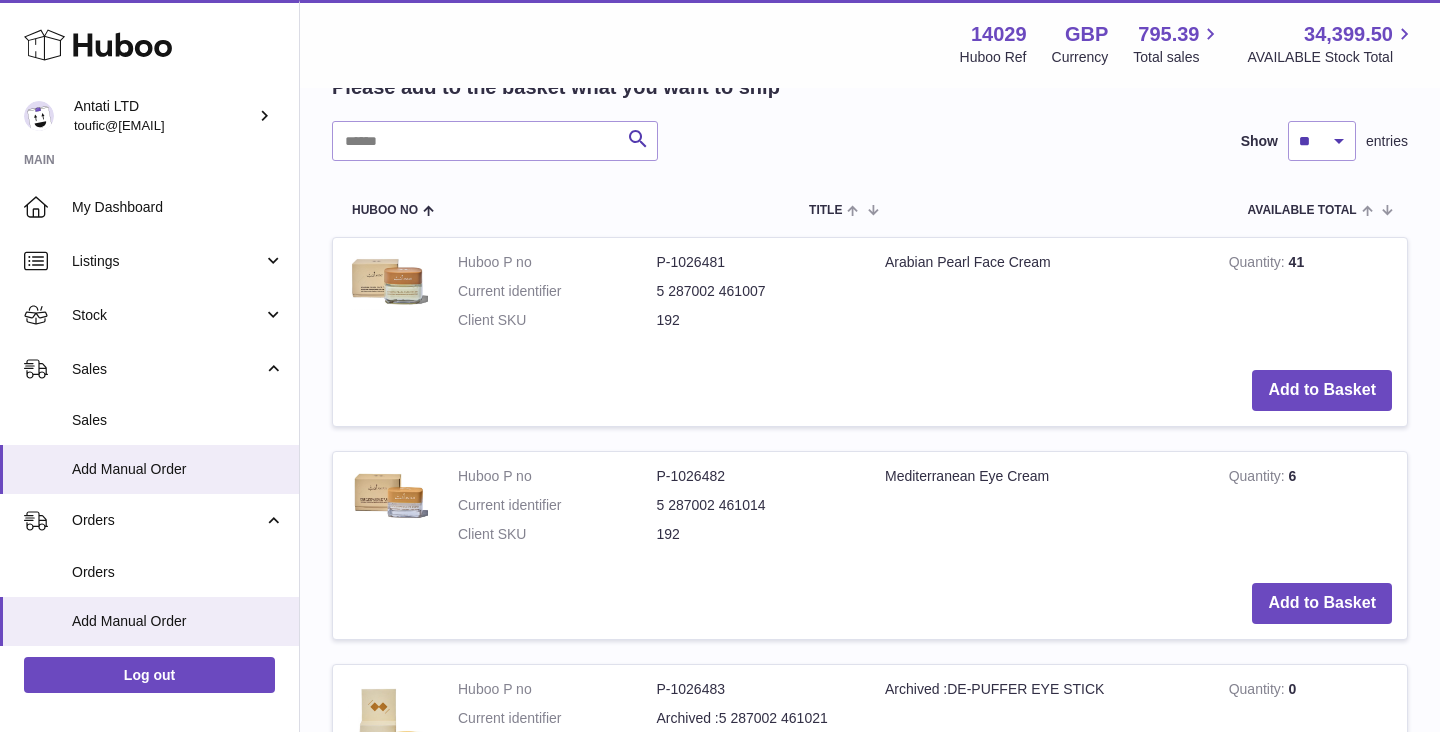 scroll, scrollTop: 0, scrollLeft: 0, axis: both 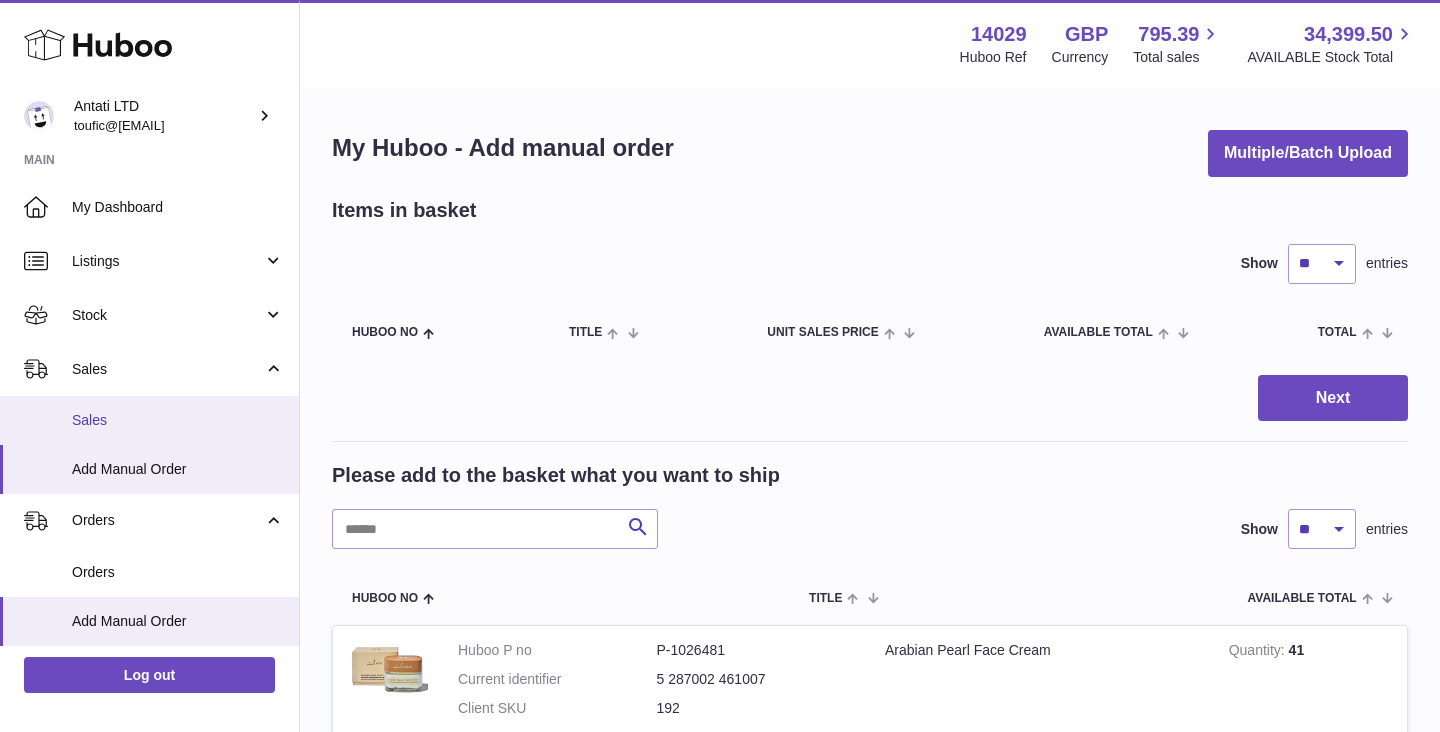 click on "Sales" at bounding box center (178, 420) 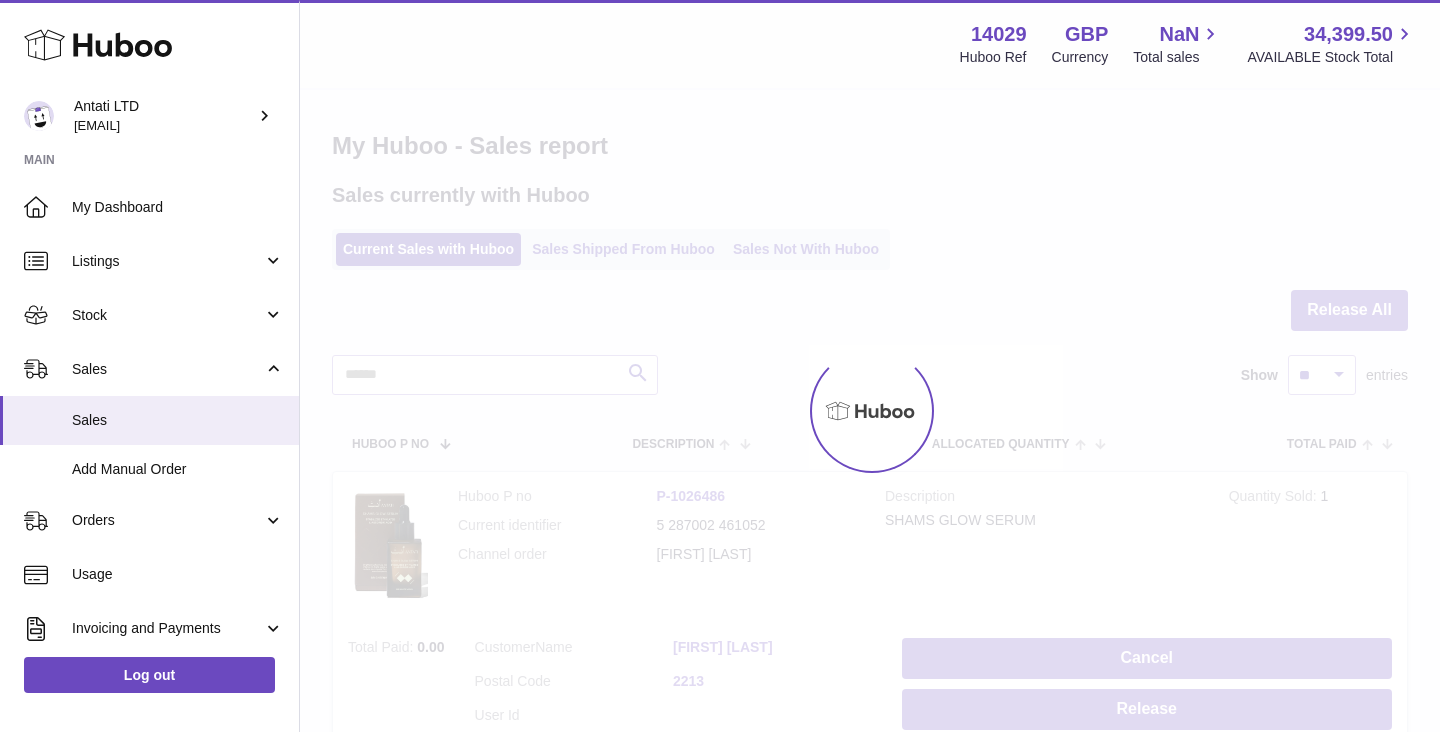 scroll, scrollTop: 0, scrollLeft: 0, axis: both 